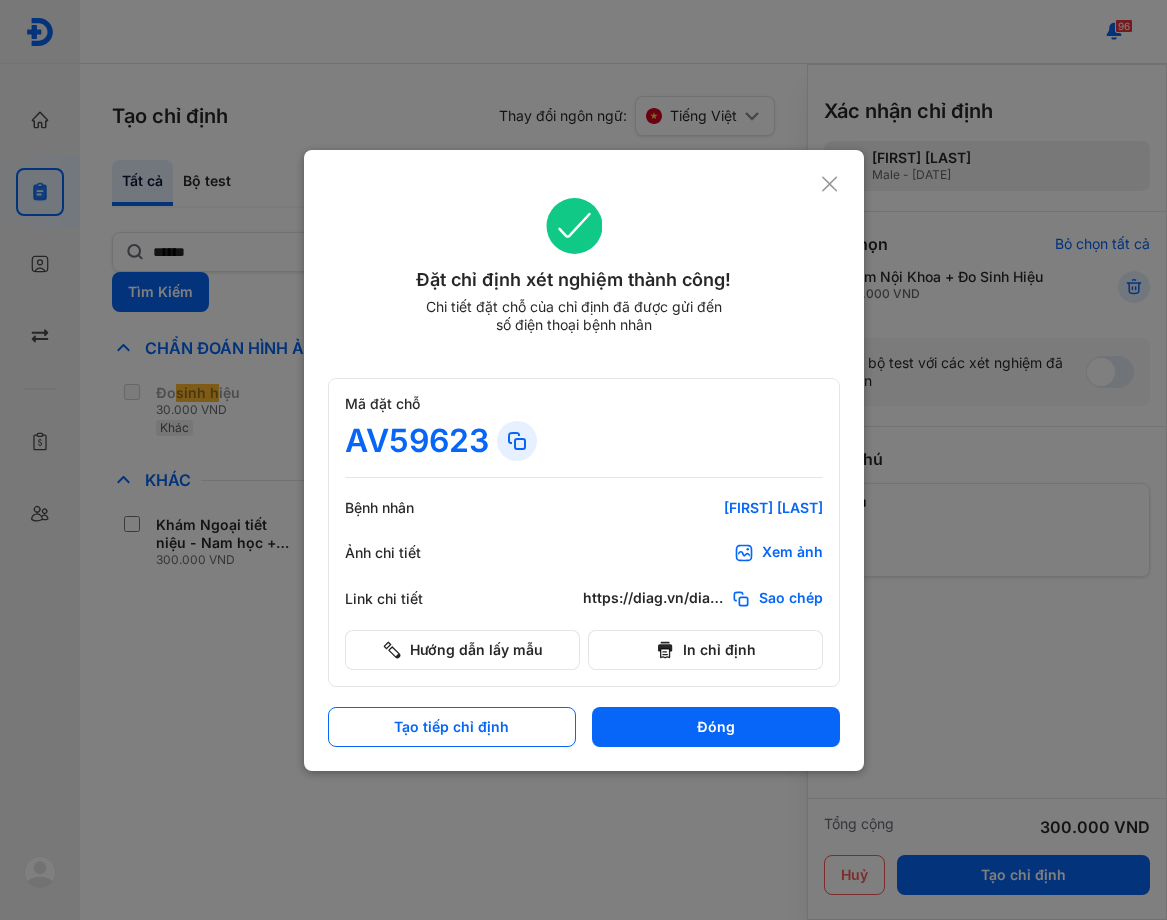 scroll, scrollTop: 0, scrollLeft: 0, axis: both 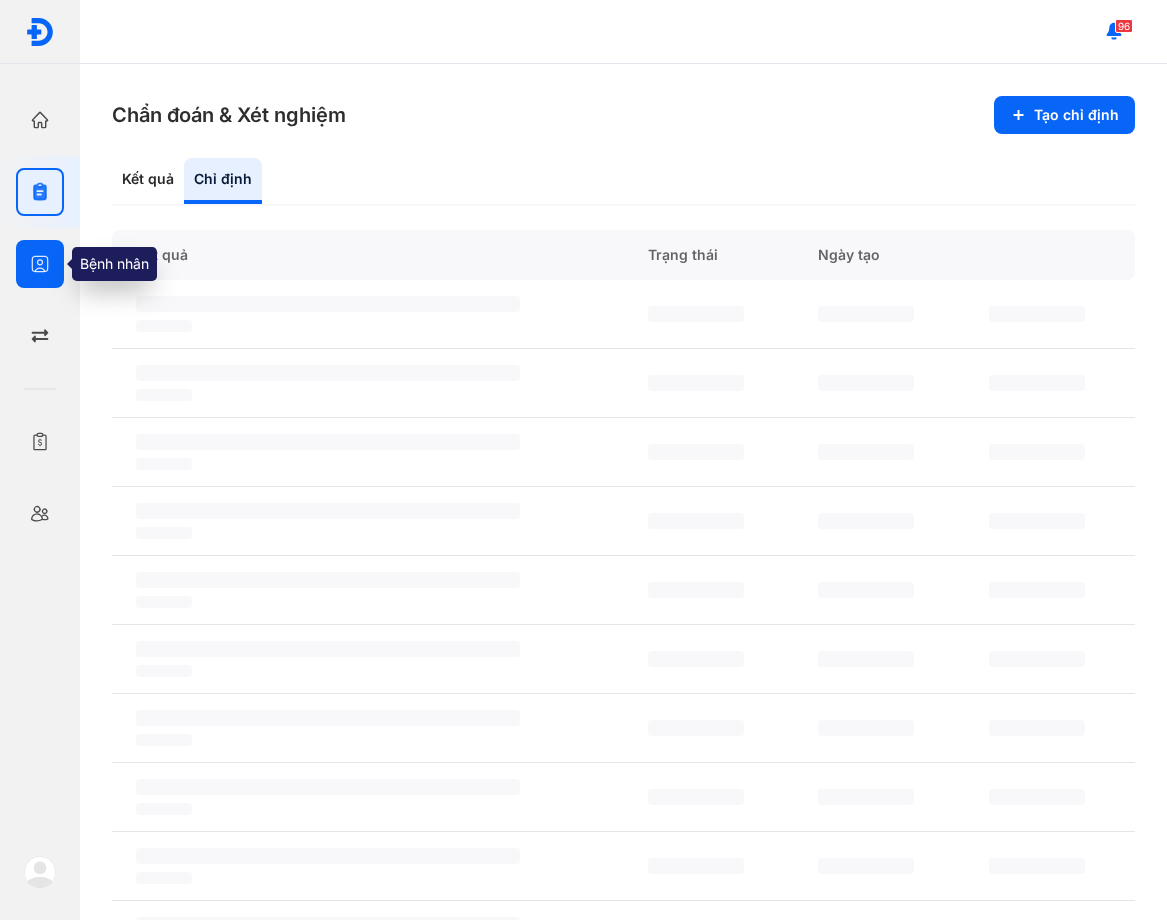 click at bounding box center (40, 264) 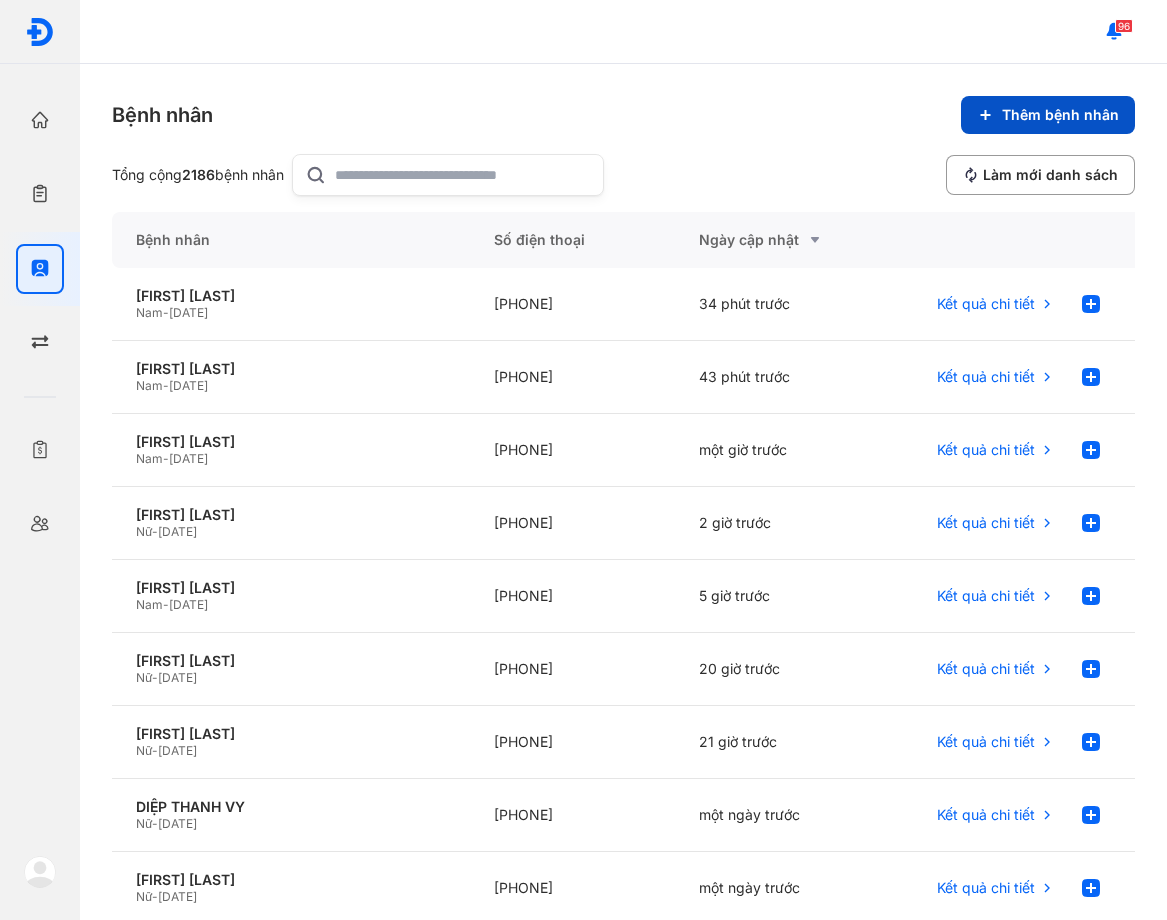 click on "Thêm bệnh nhân" at bounding box center [1048, 115] 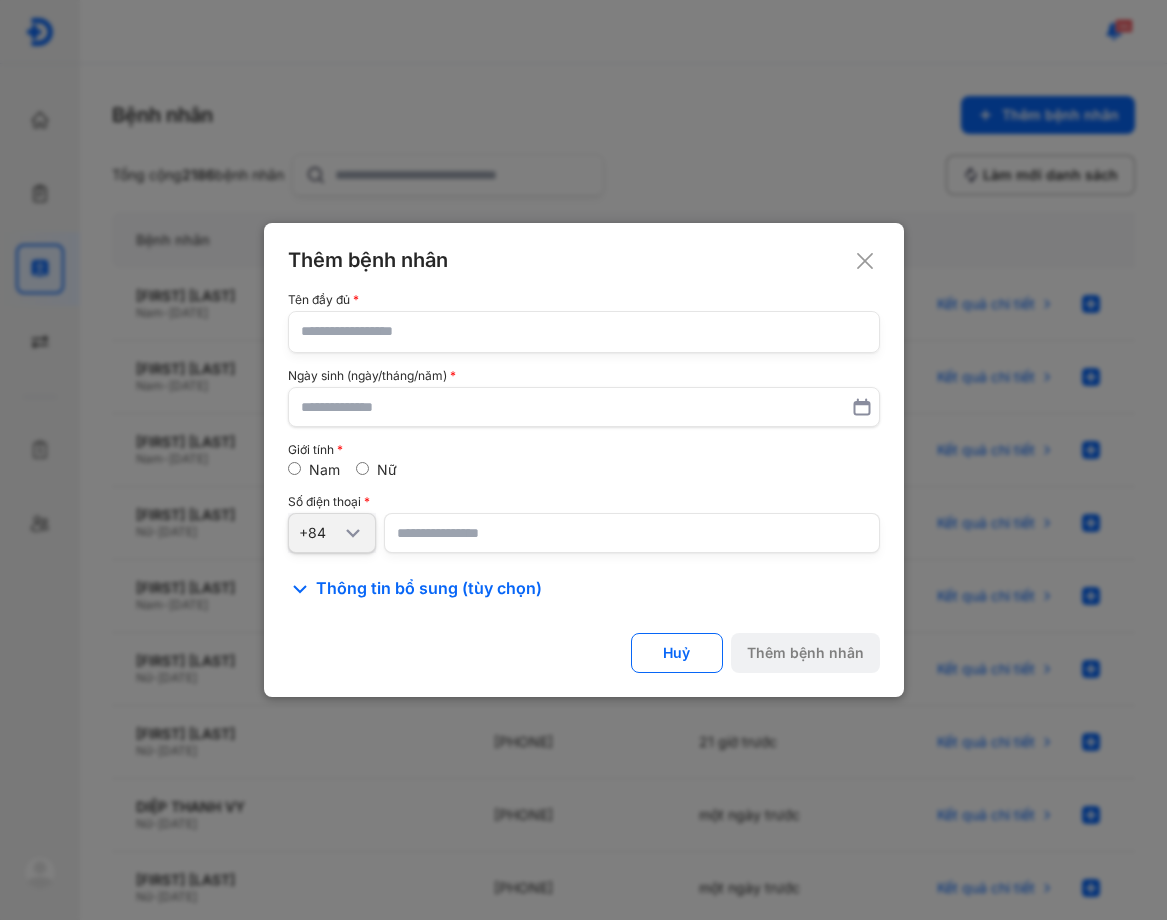 click 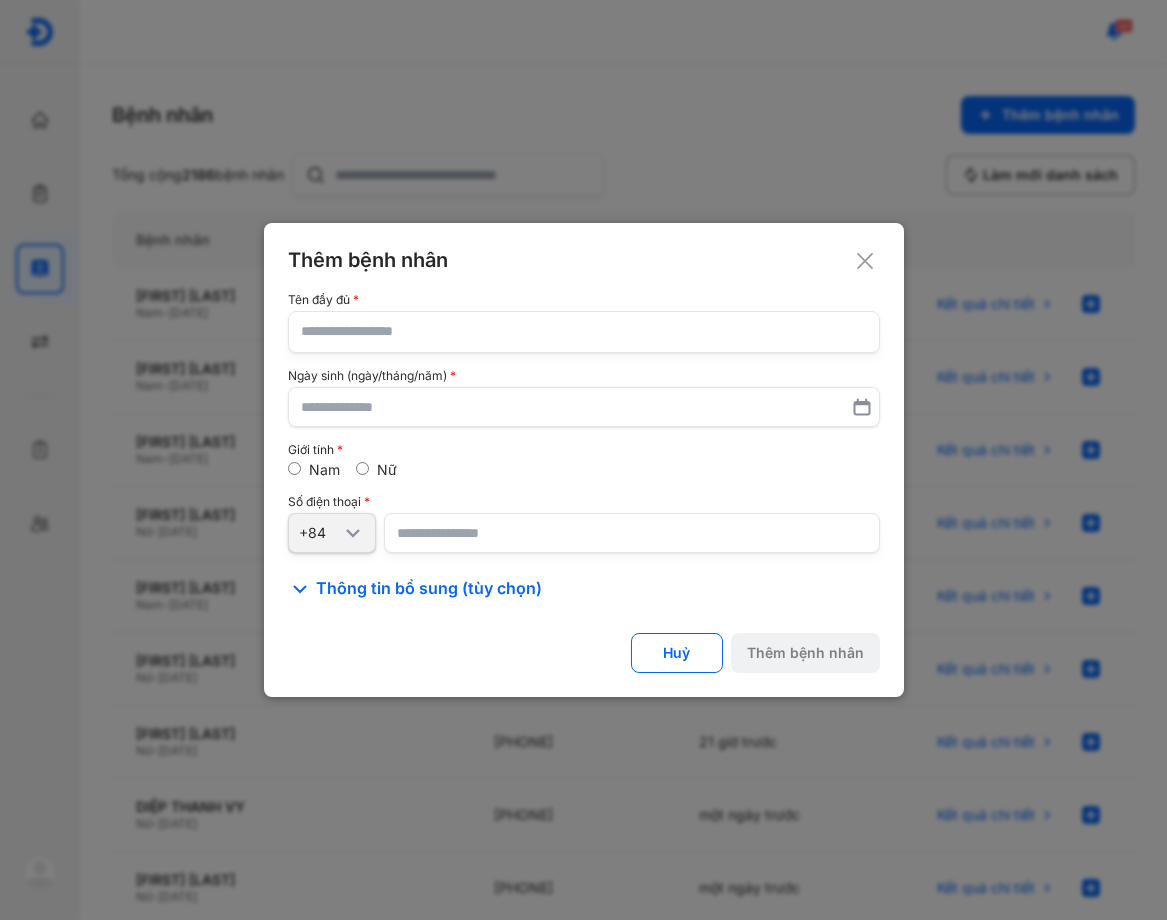 click 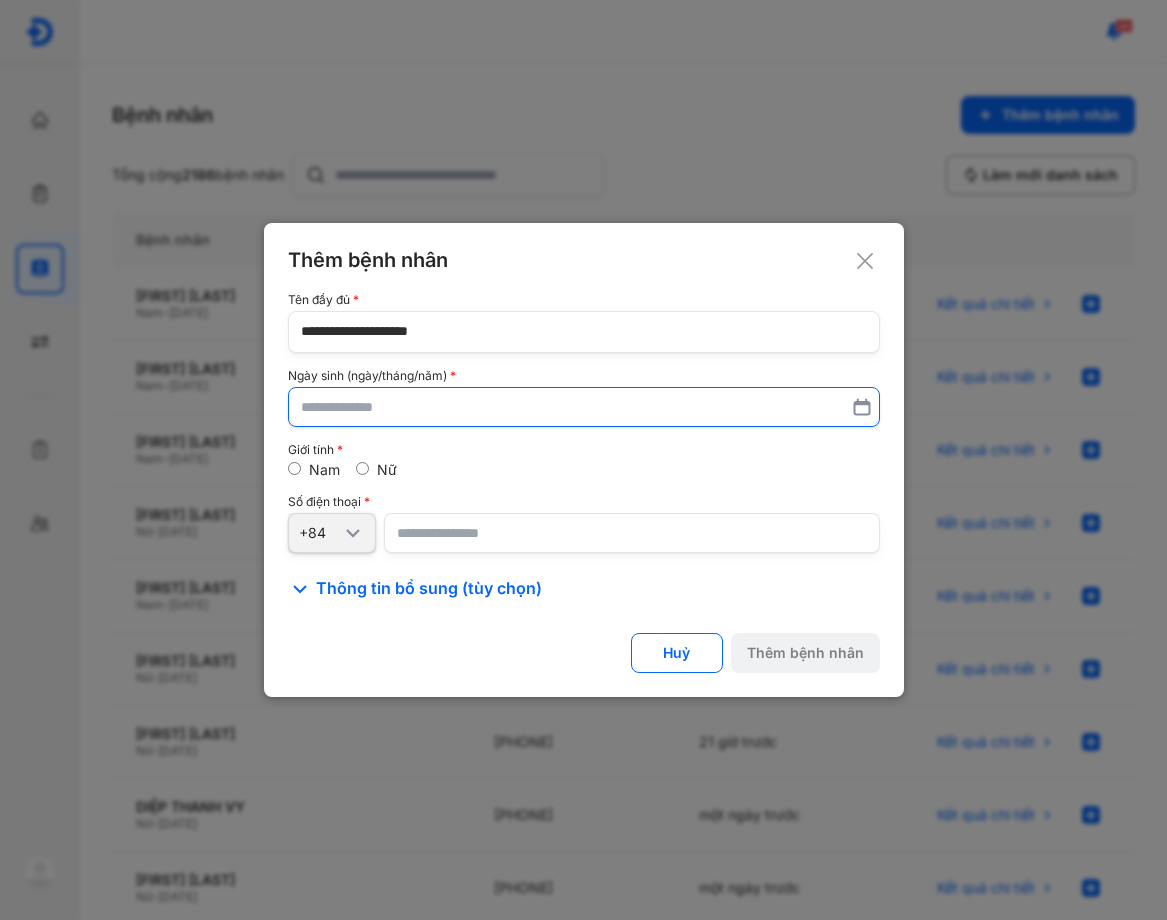 type on "**********" 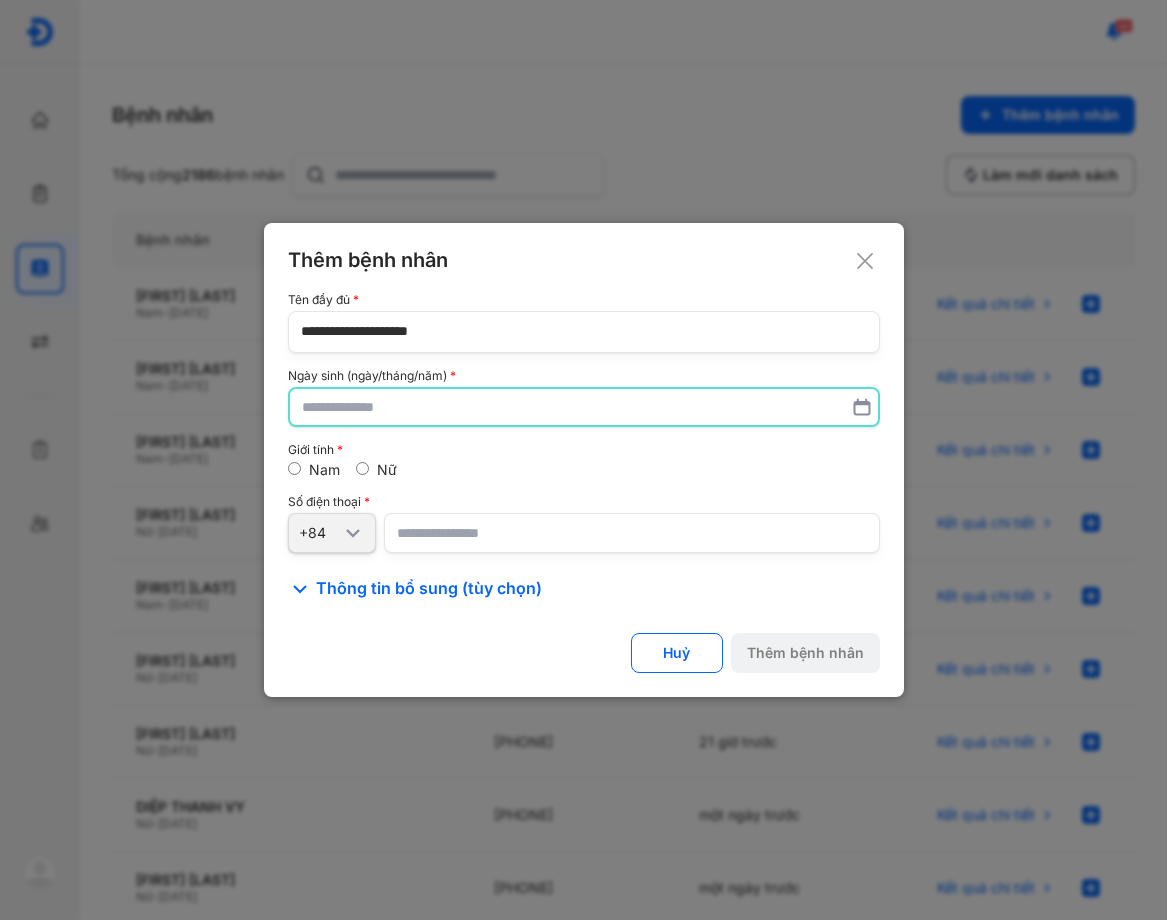 click at bounding box center (584, 407) 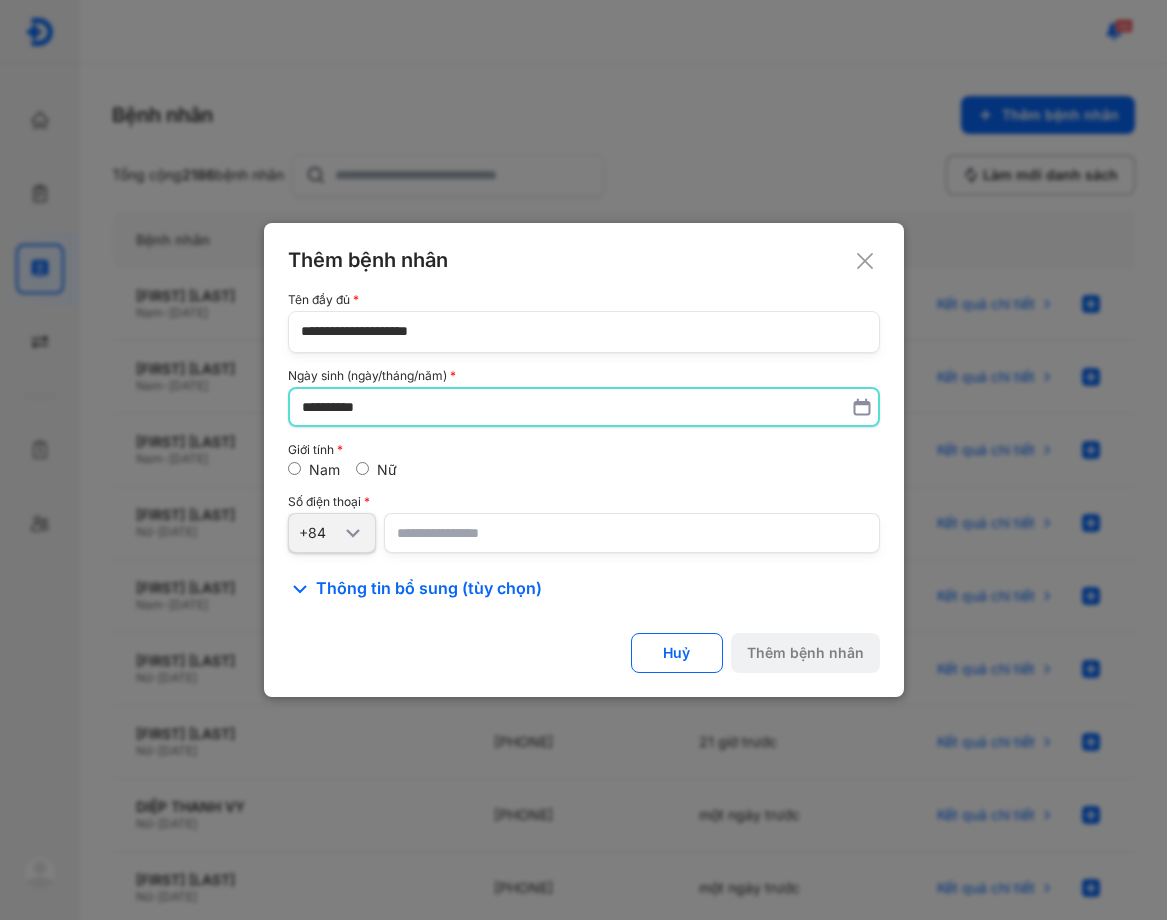 type on "**********" 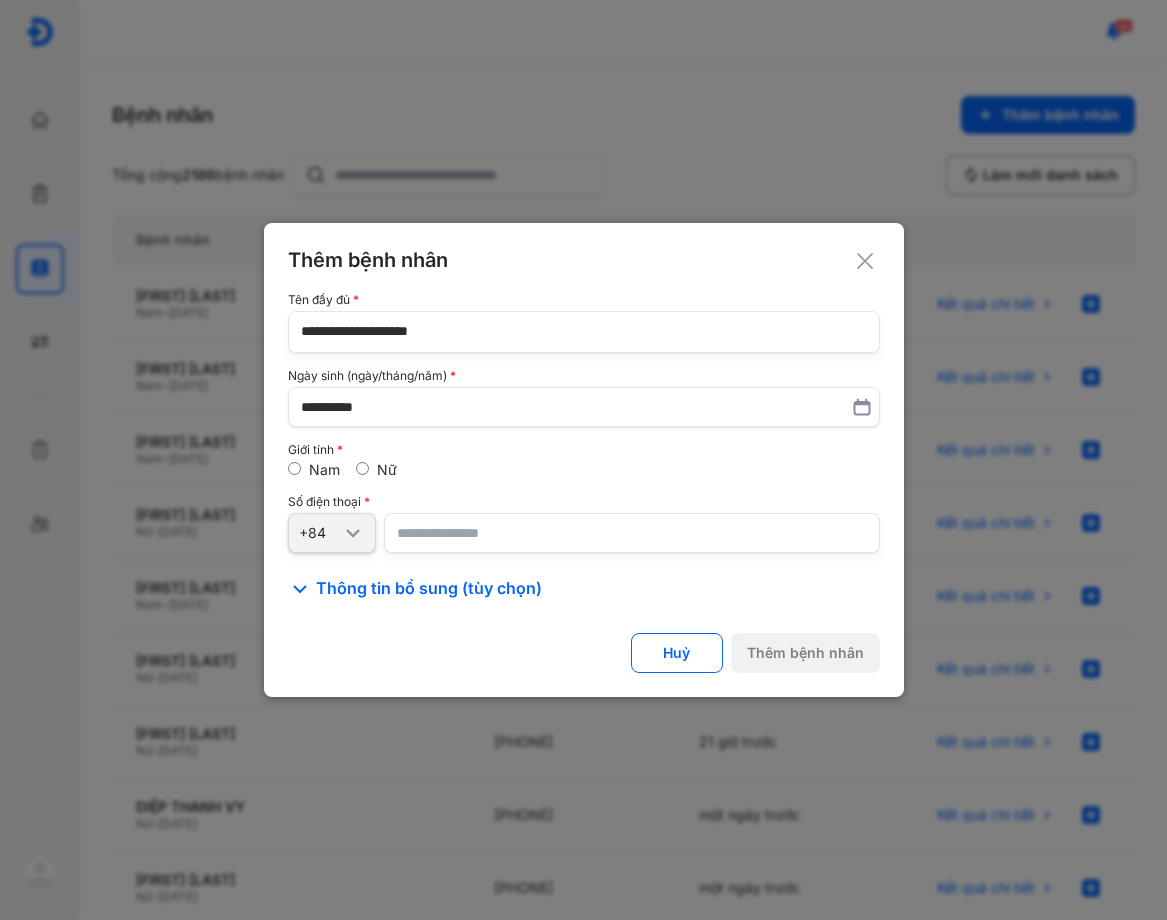 click at bounding box center (632, 533) 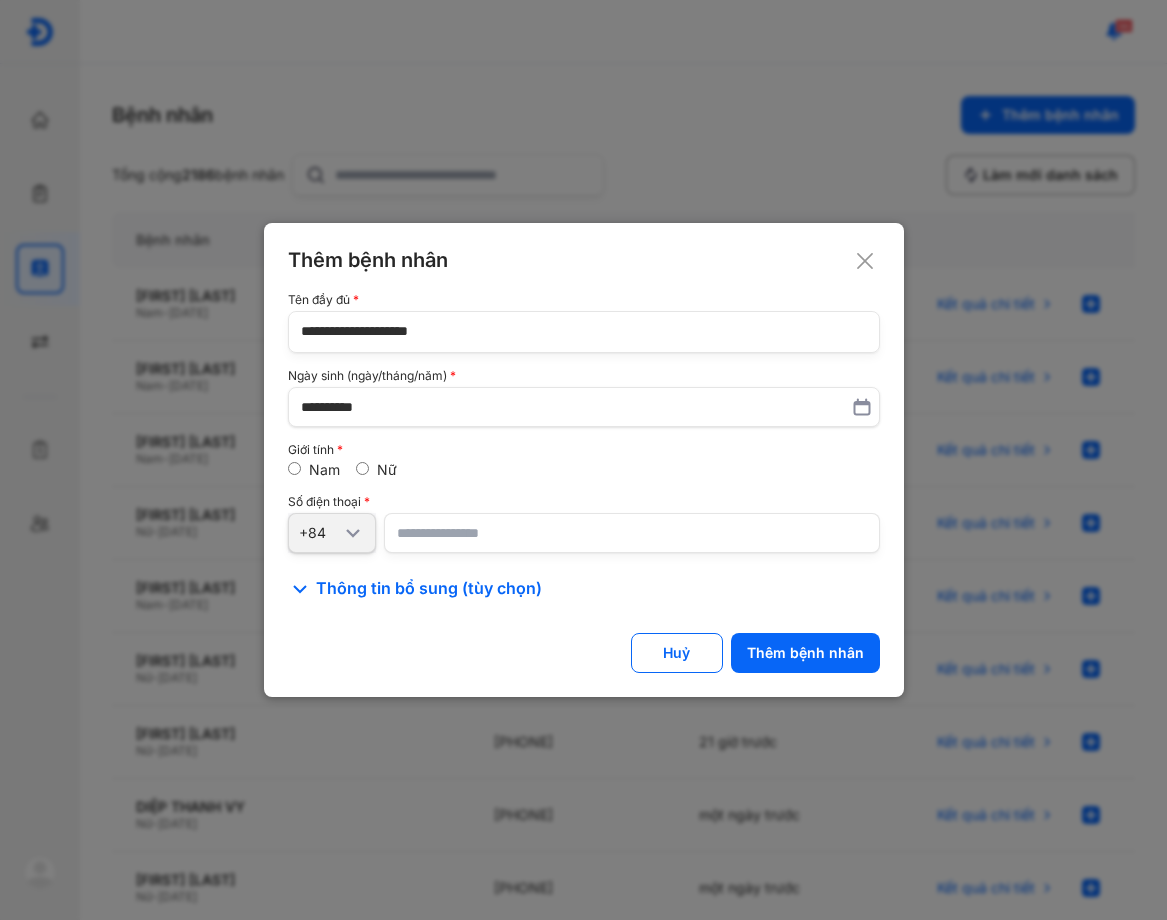 click on "**********" 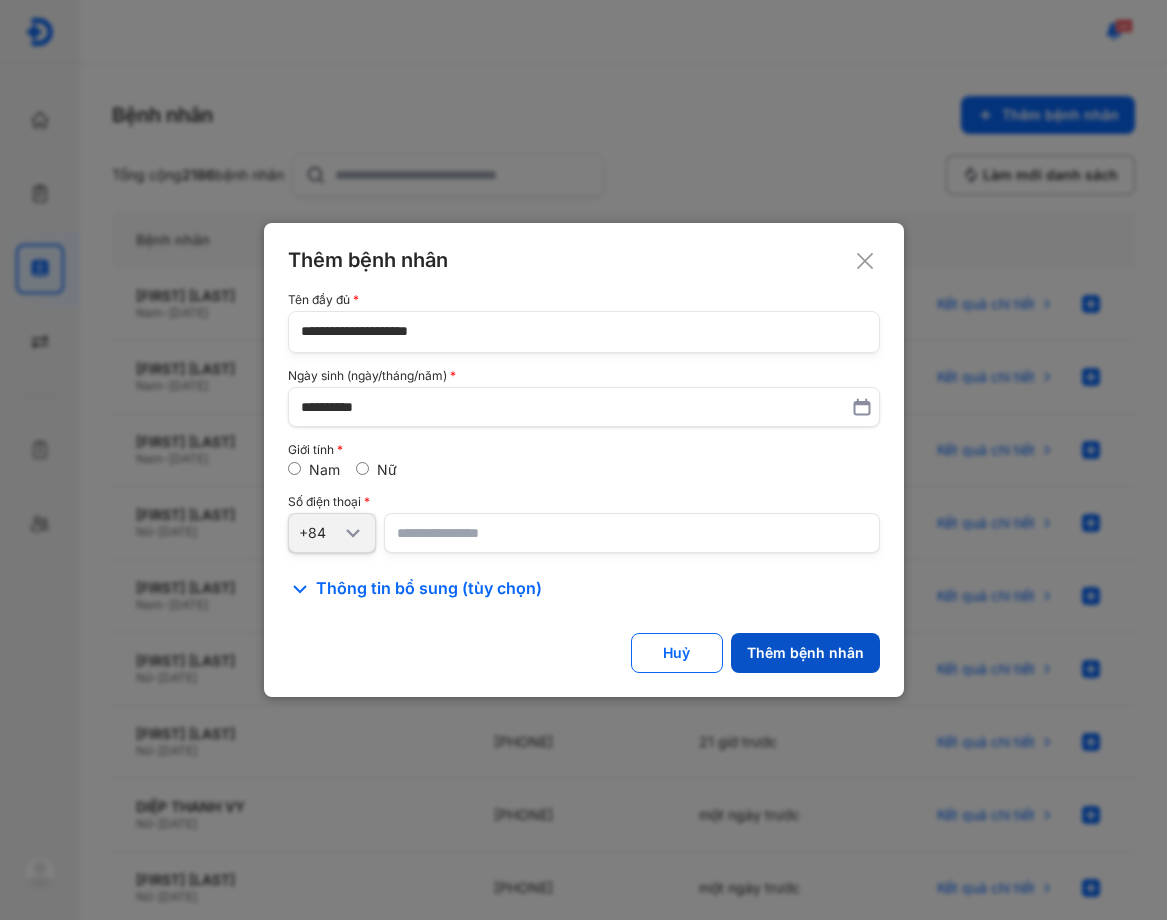 click on "Thêm bệnh nhân" at bounding box center [805, 653] 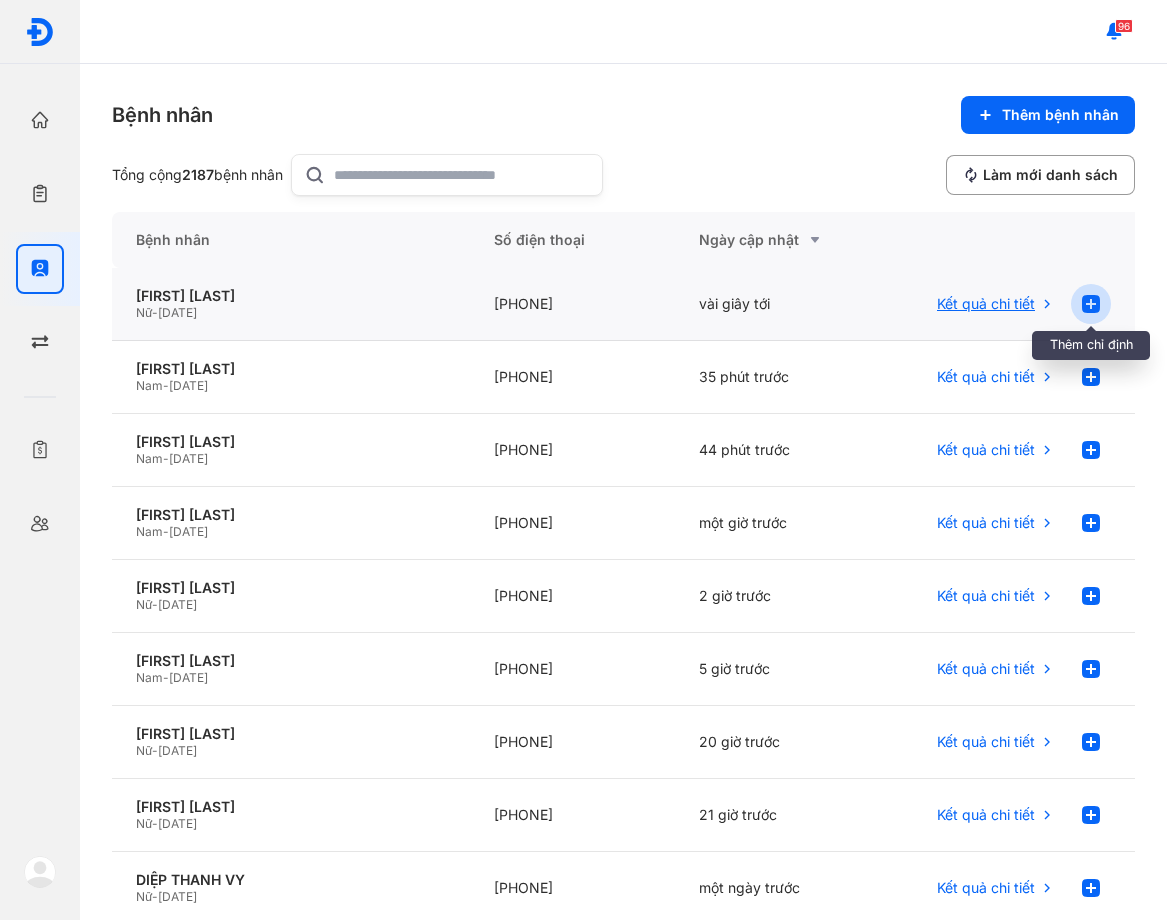 click 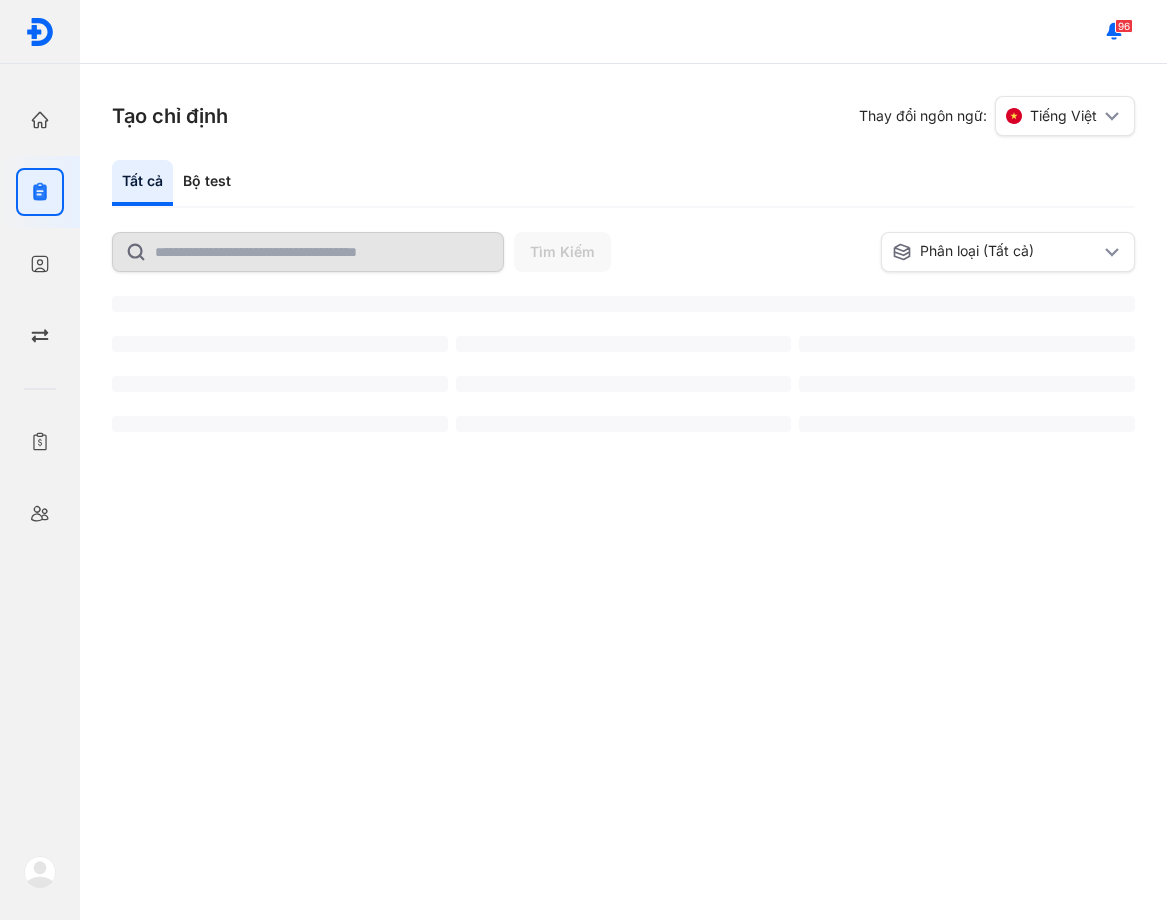 scroll, scrollTop: 0, scrollLeft: 0, axis: both 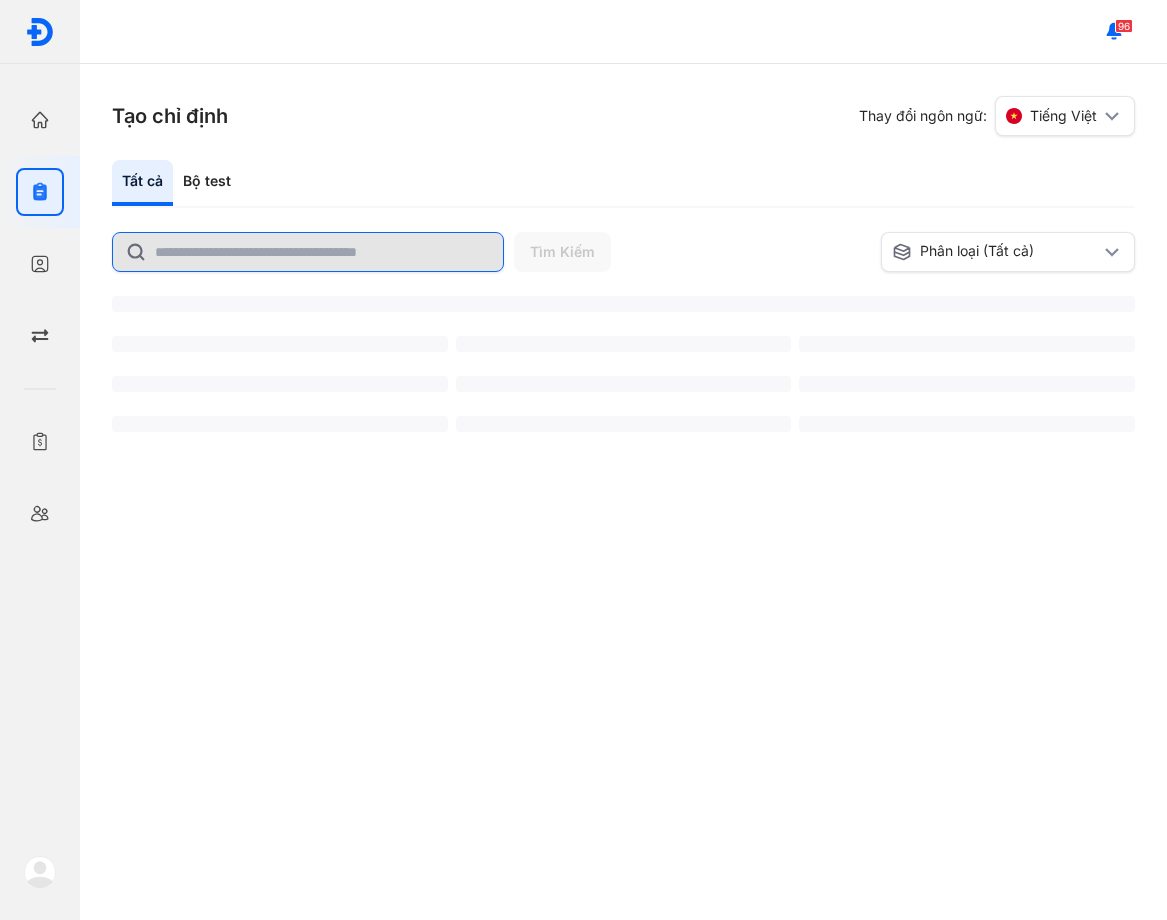 click 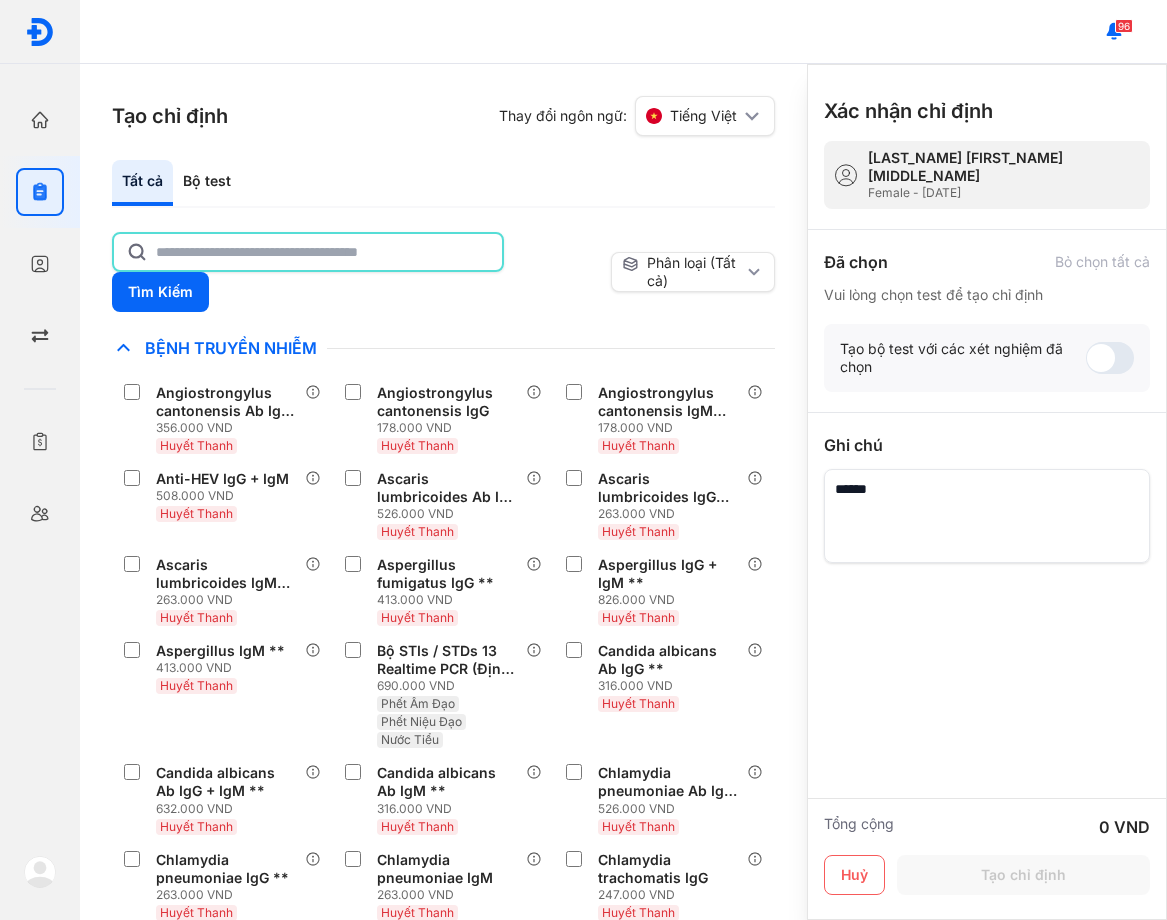 click 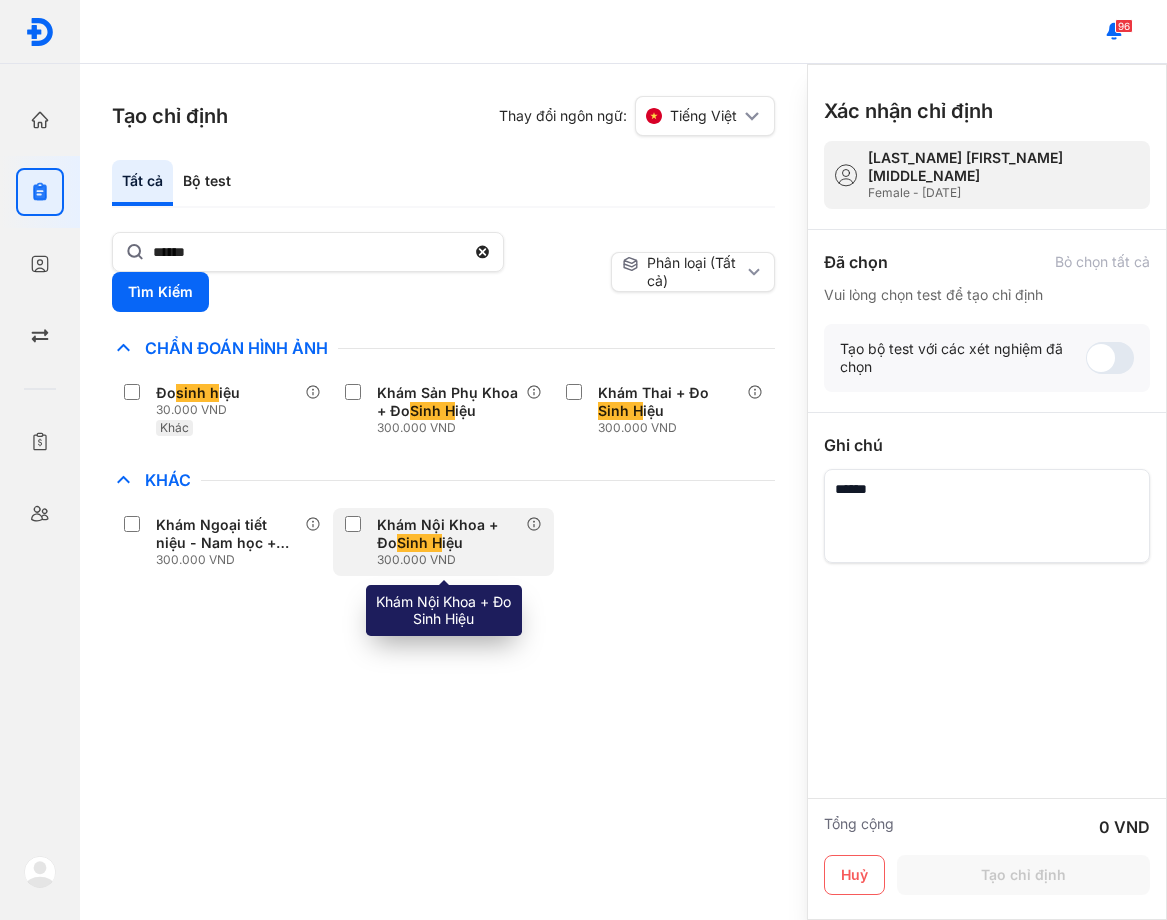 click on "Khám Nội Khoa + Đo  Sinh H iệu" at bounding box center (447, 534) 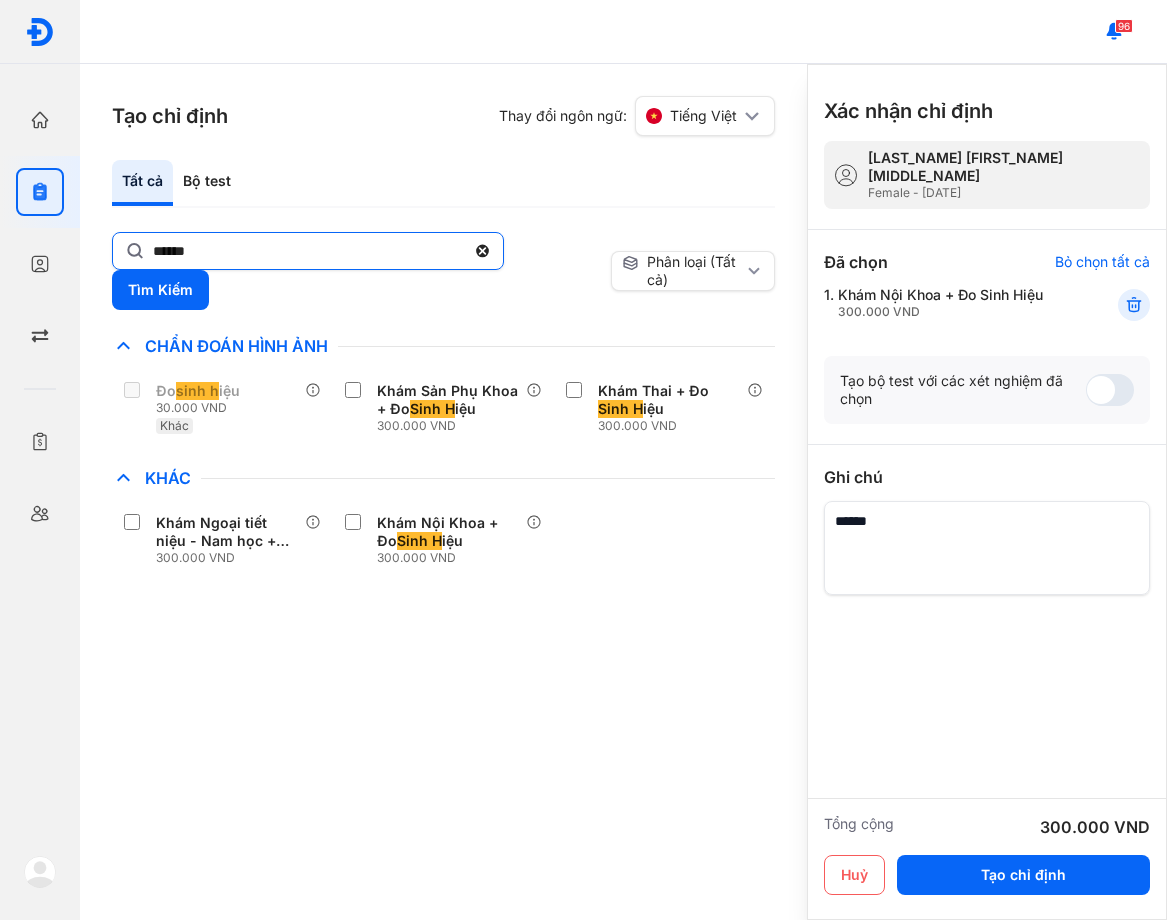 click on "******" 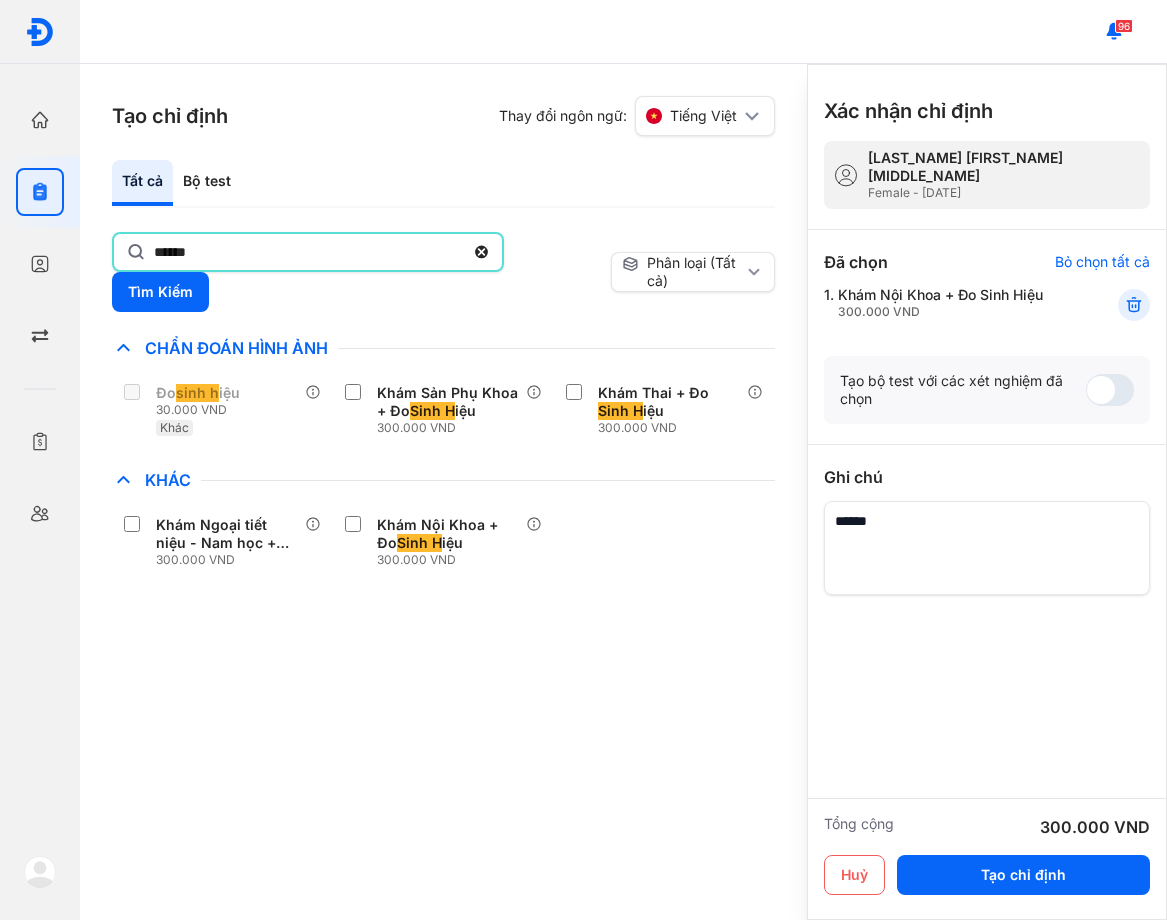 click on "******" 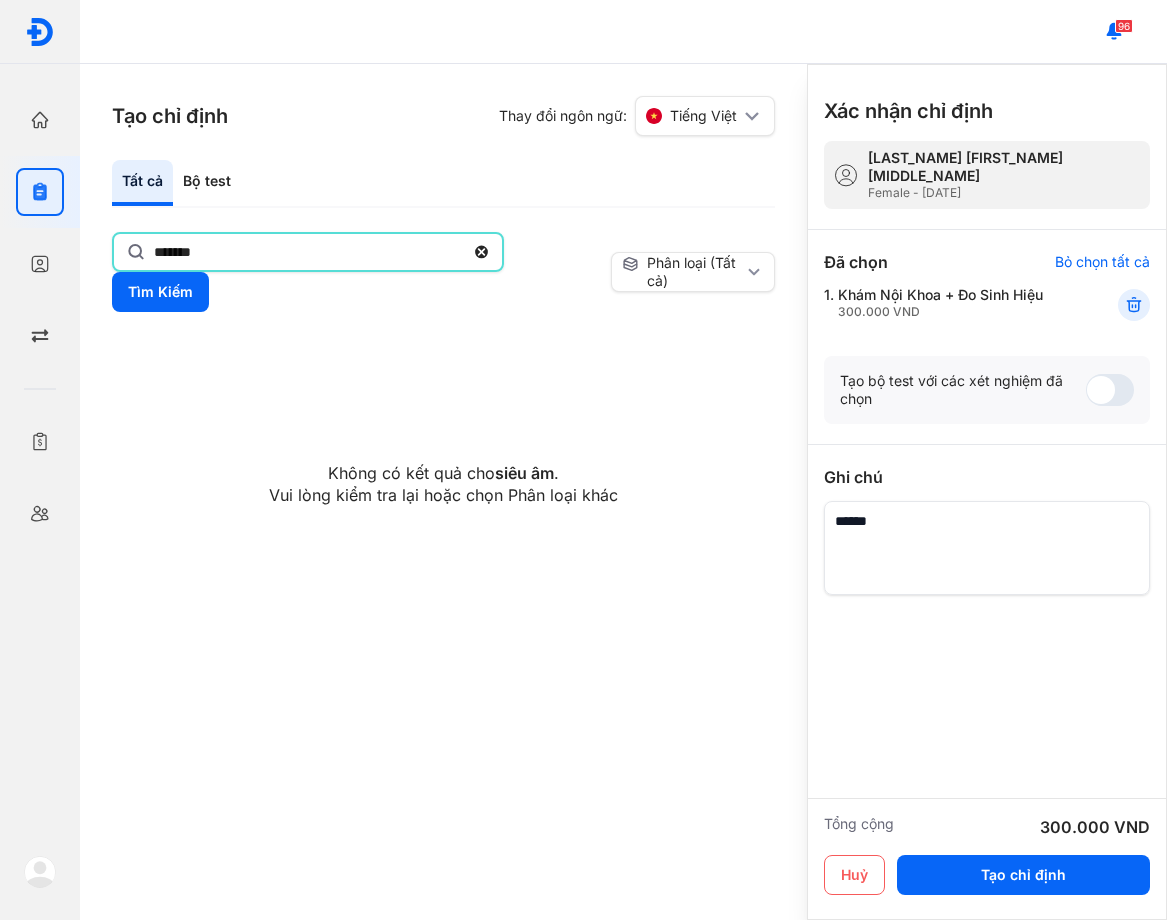 type on "*******" 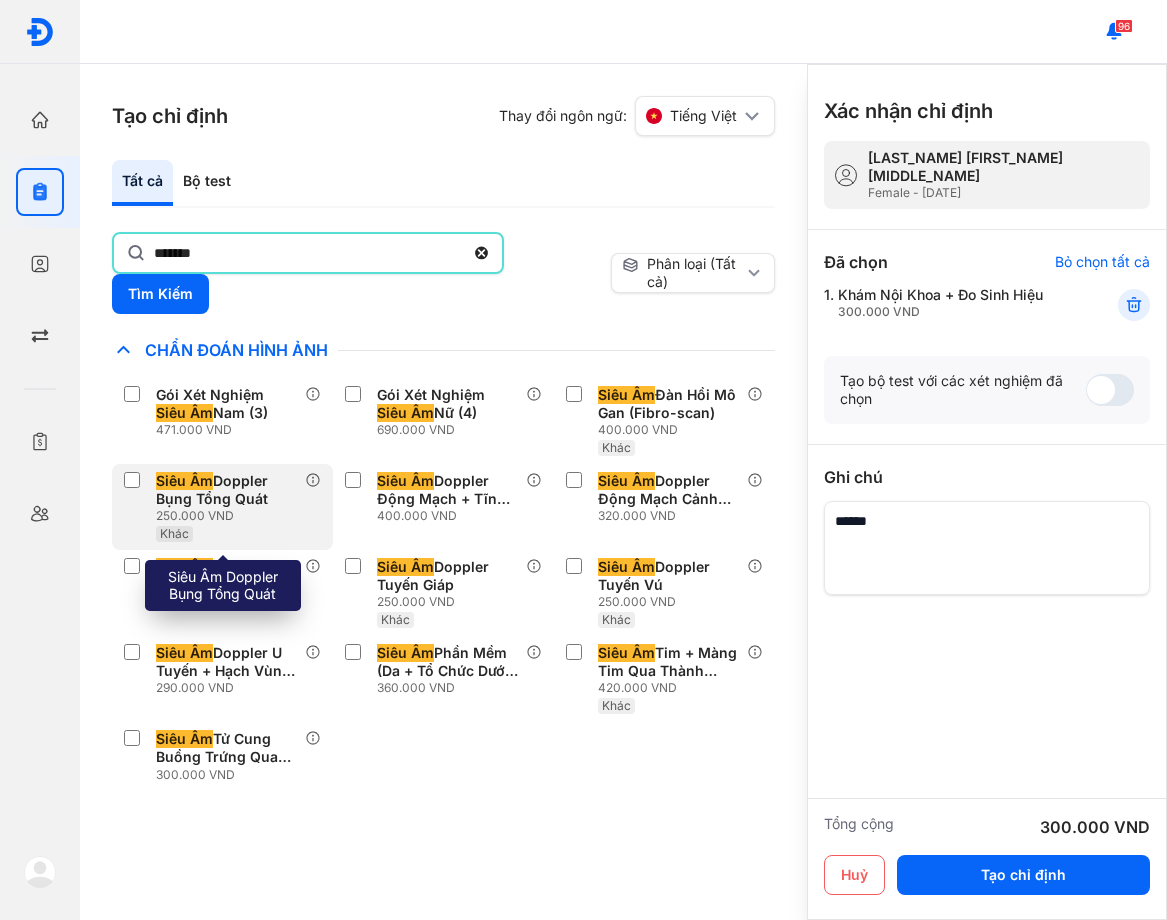 click on "Siêu Âm  Doppler Bụng Tổng Quát" at bounding box center (226, 490) 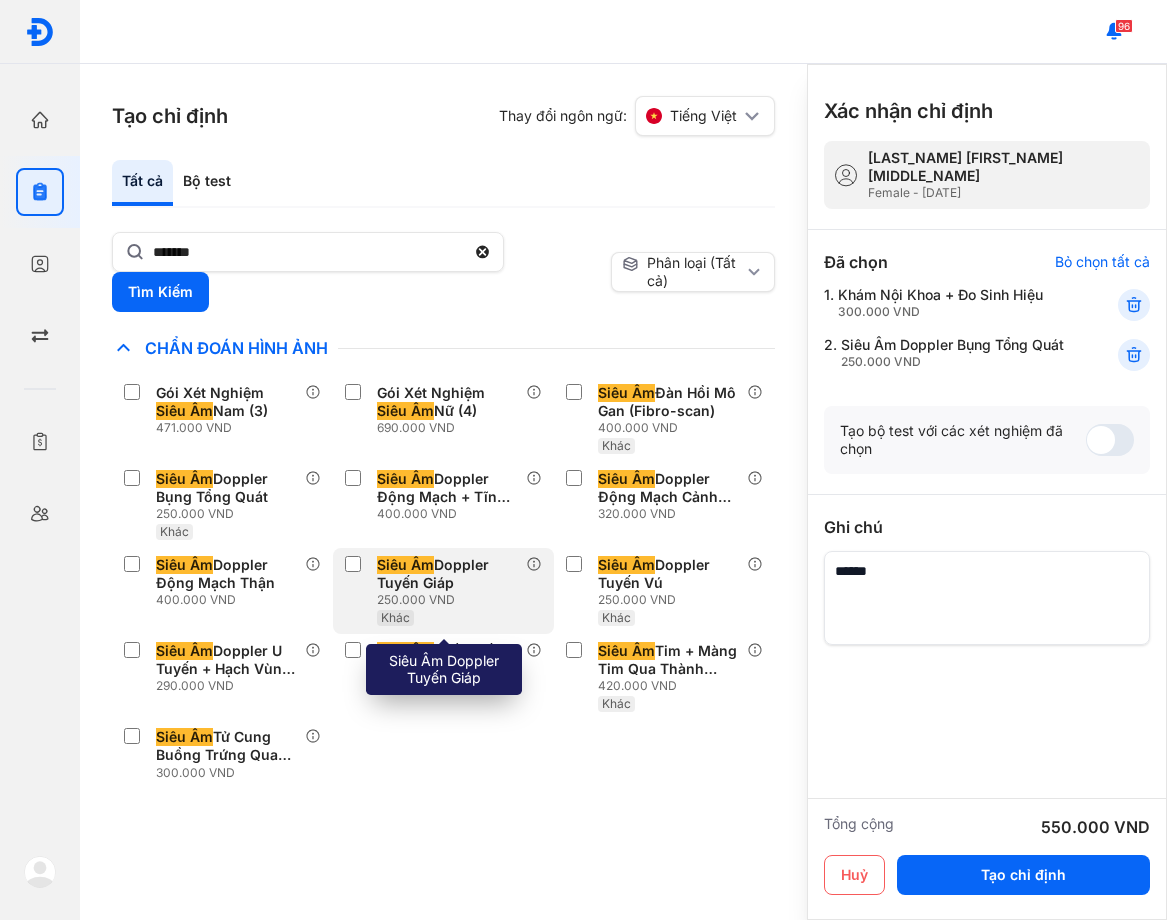 click on "Siêu Âm" at bounding box center (405, 565) 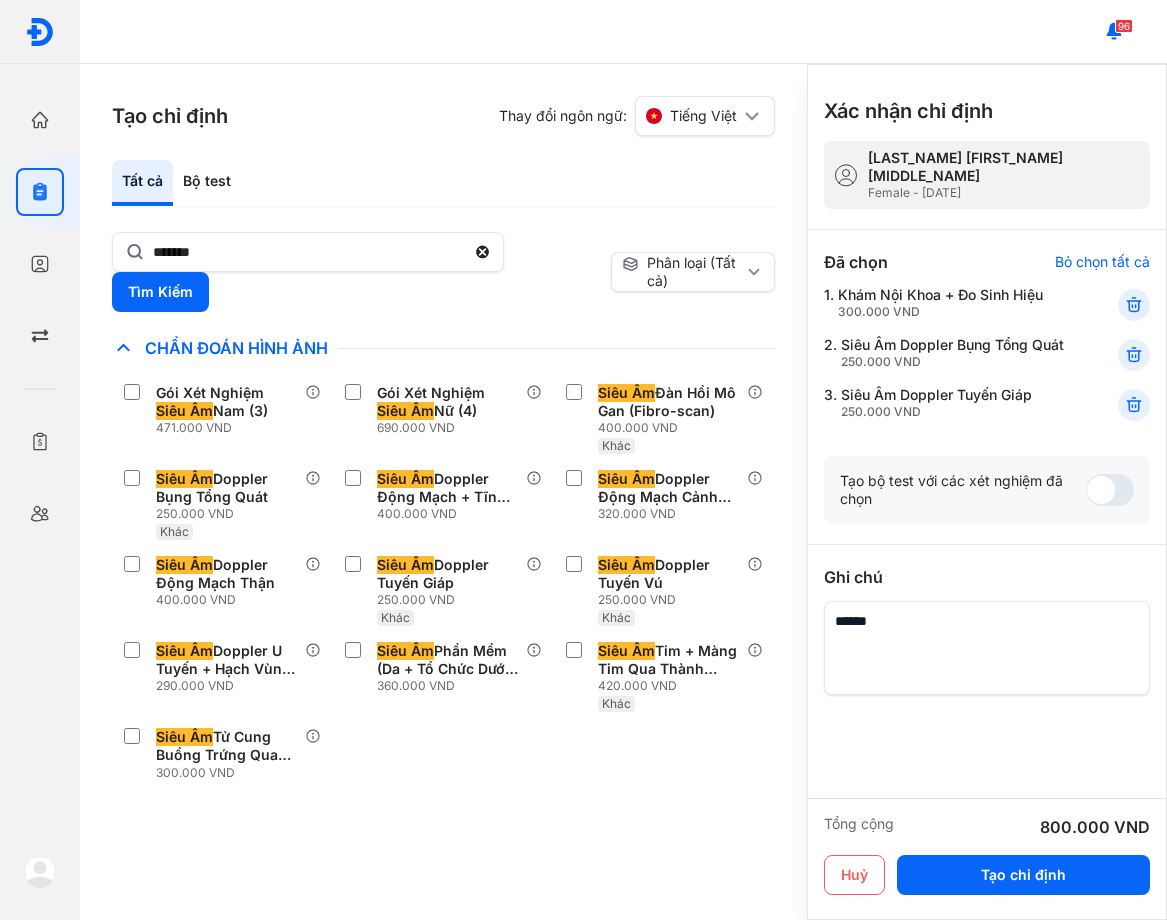 click on "******* Tìm Kiếm" at bounding box center (357, 272) 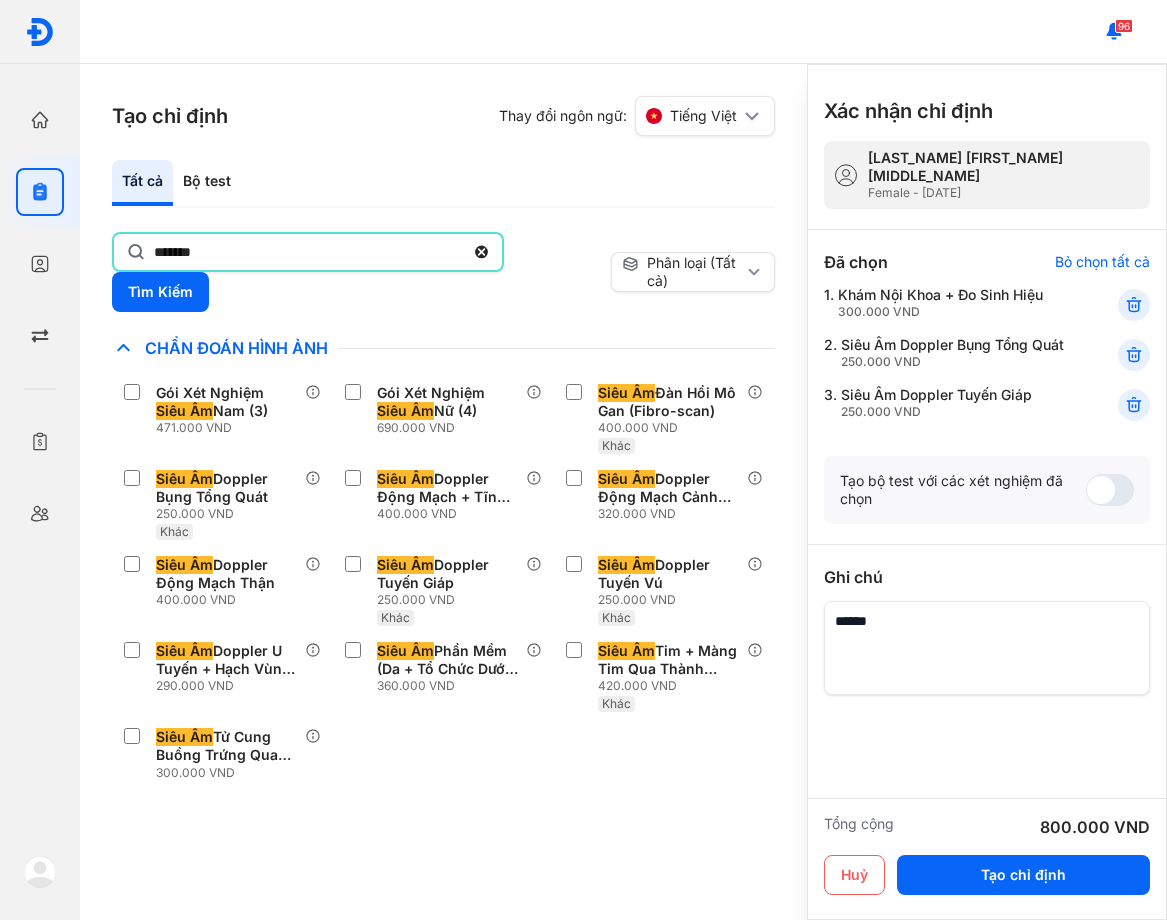 click on "*******" 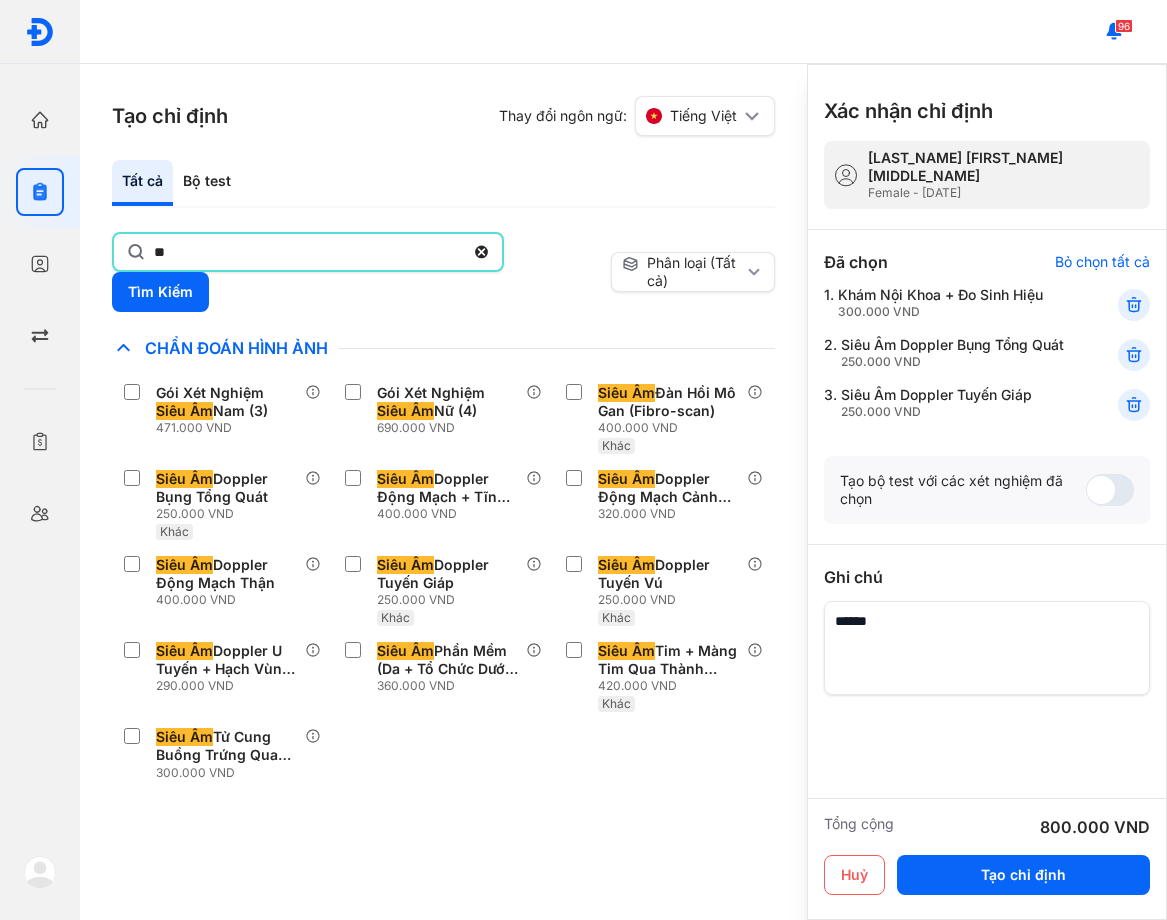 type on "*" 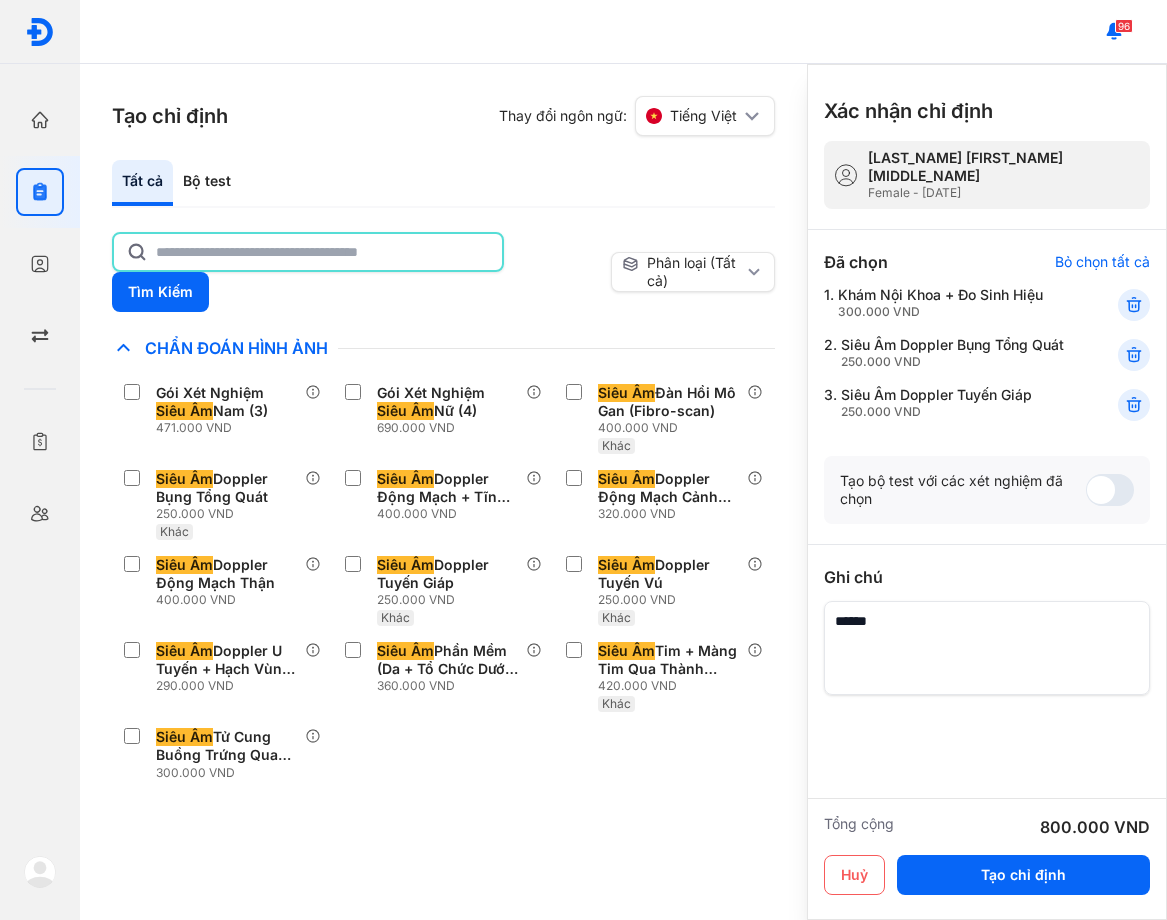 type on "*" 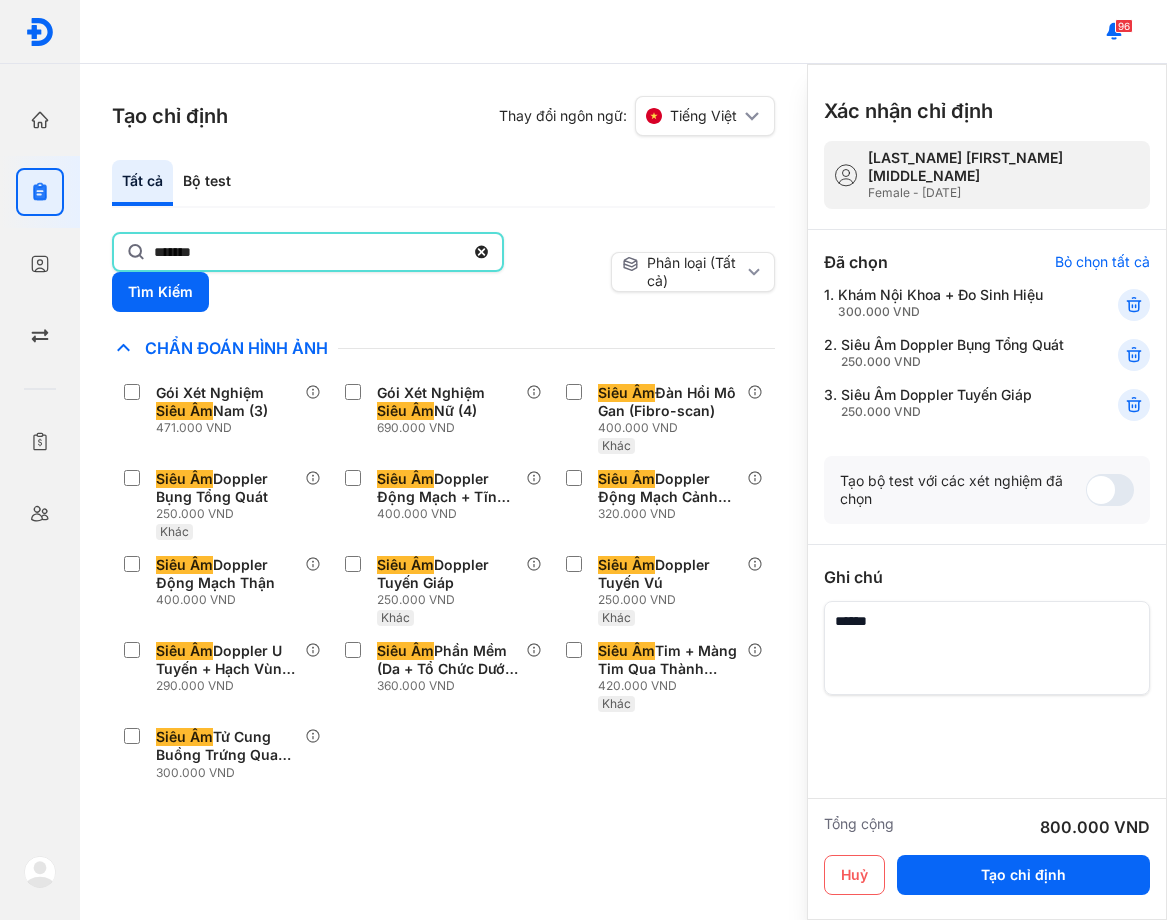 type on "*******" 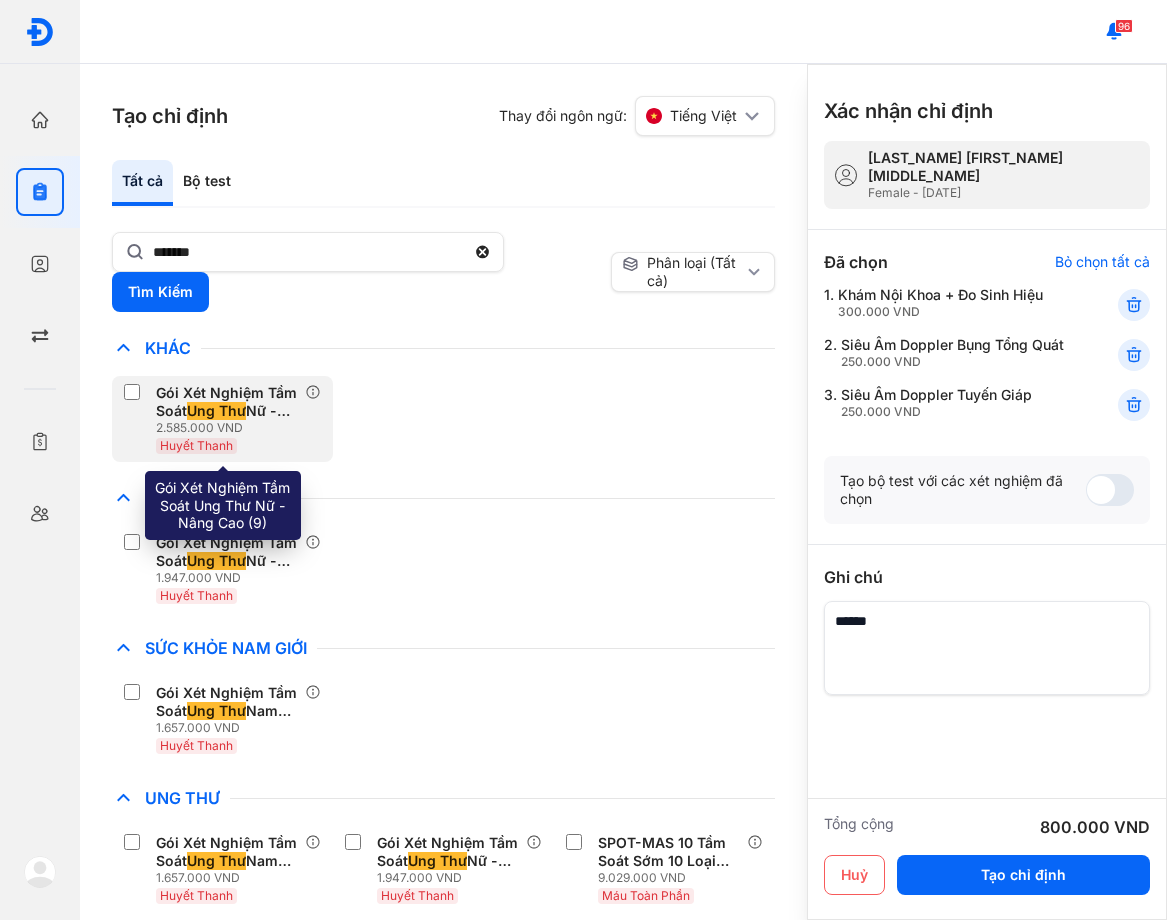 click on "Huyết Thanh" at bounding box center (230, 445) 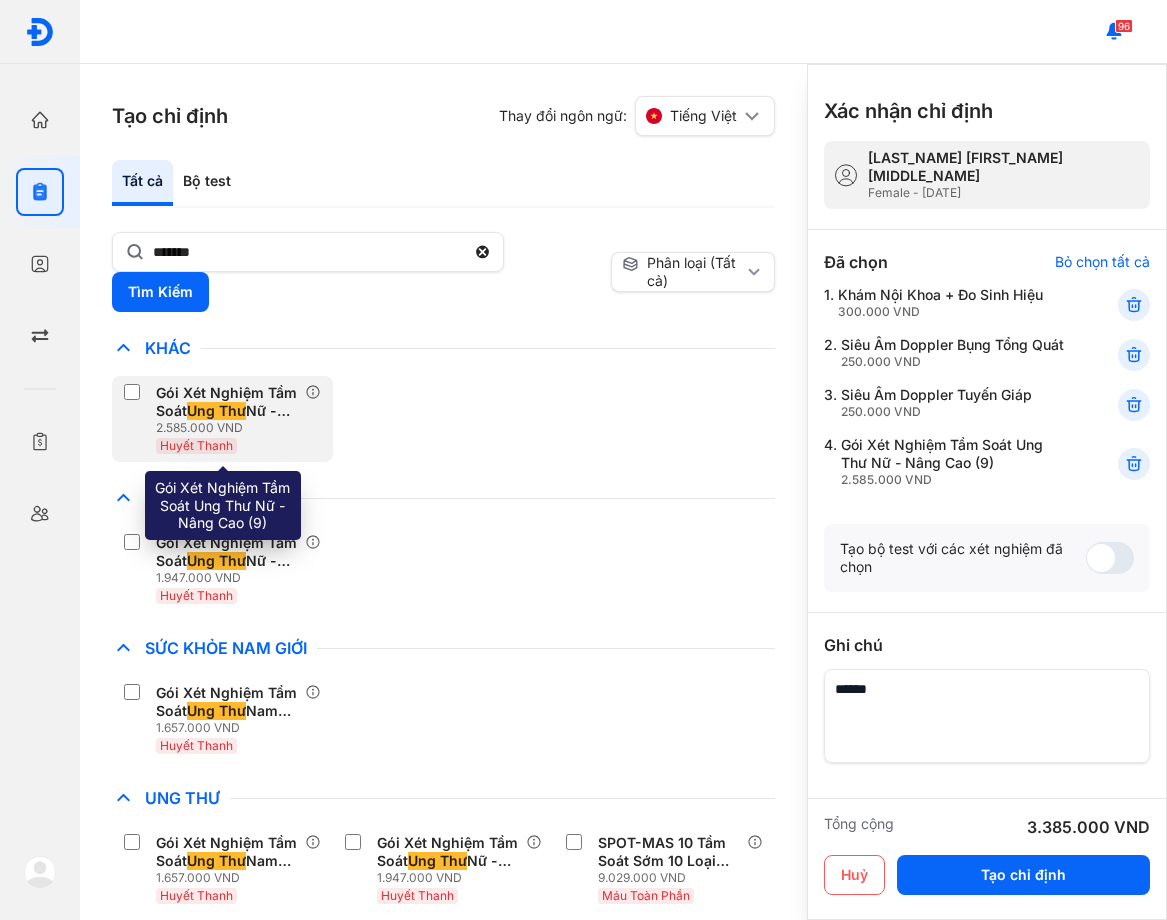 click on "Huyết Thanh" at bounding box center (230, 445) 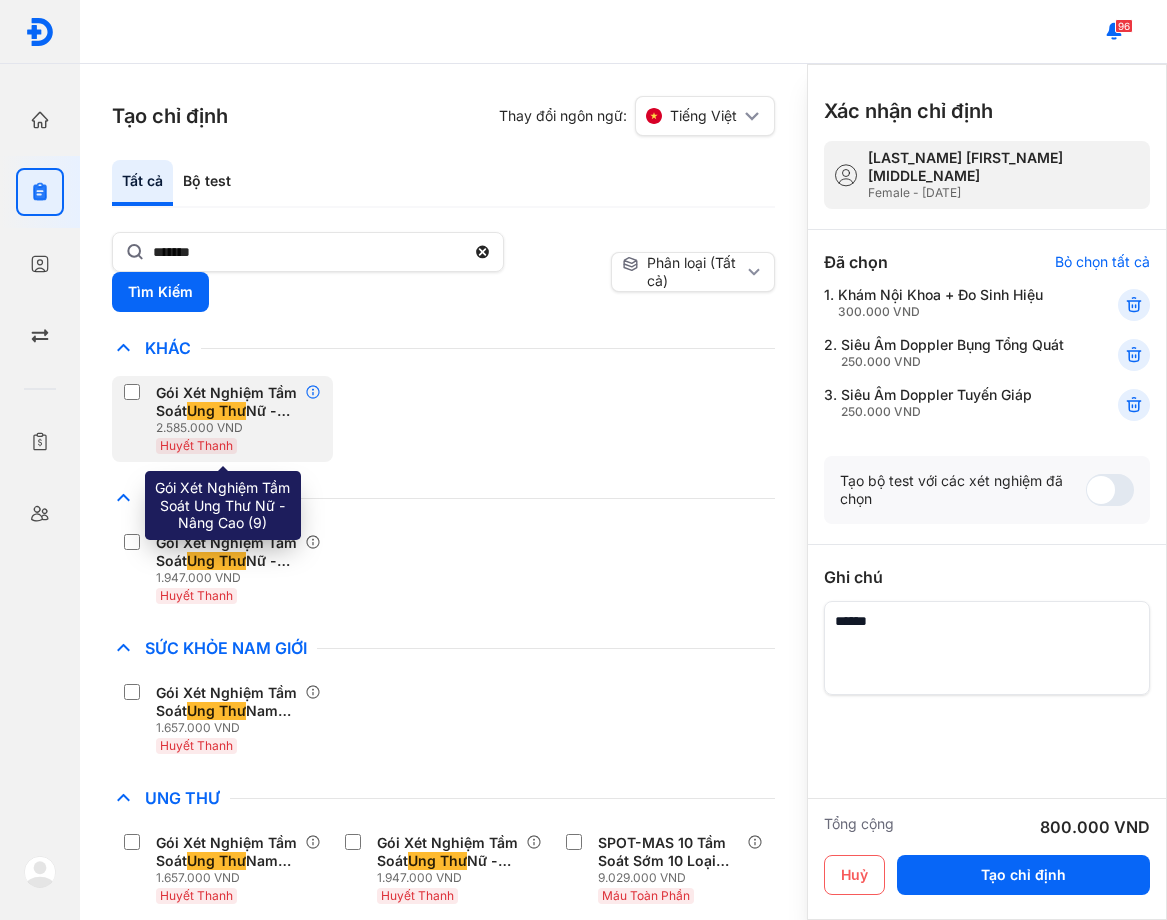 click 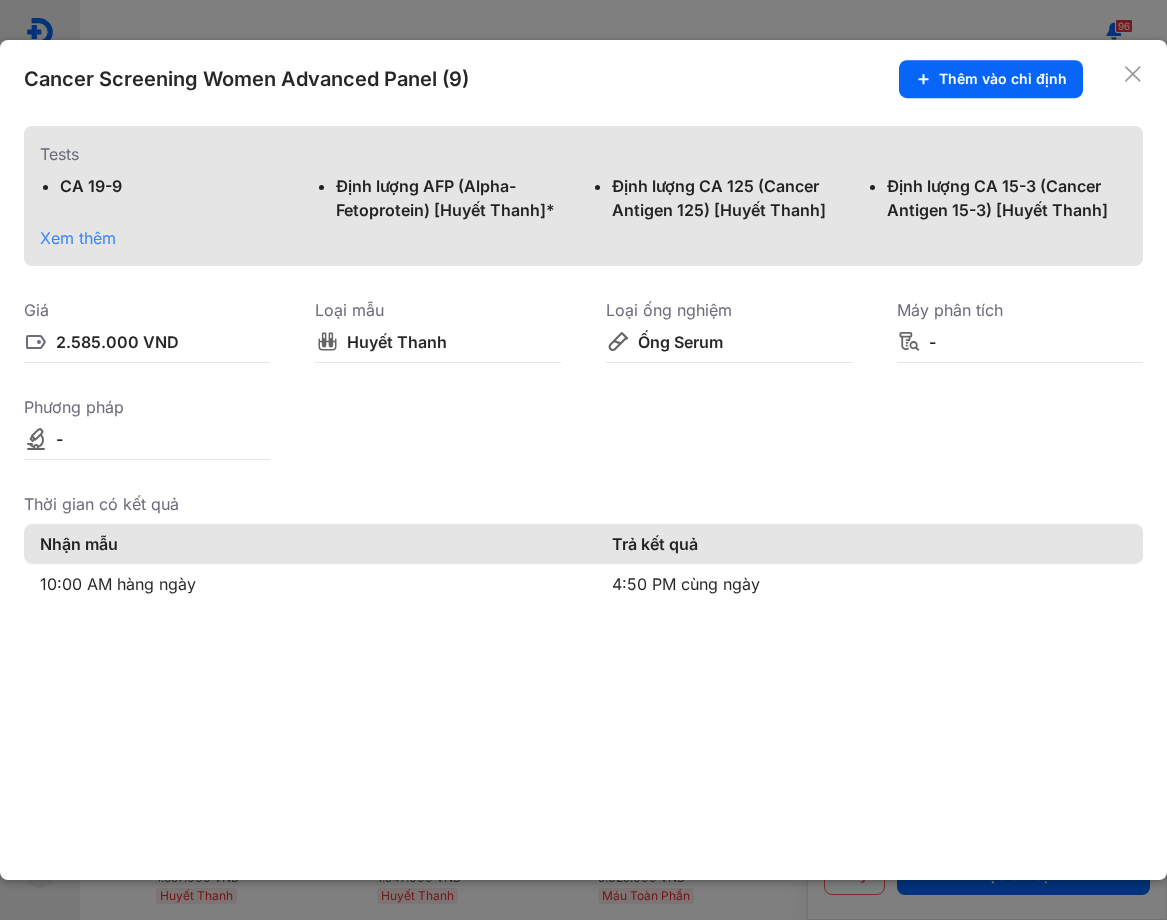click on "CA 19-9 Định lượng AFP (Alpha-Fetoprotein) [Huyết Thanh]* Định lượng CA 125 (Cancer Antigen 125) [Huyết Thanh] Định lượng CA 15-3 (Cancer Antigen 15-3) [Huyết Thanh]" at bounding box center [583, 200] 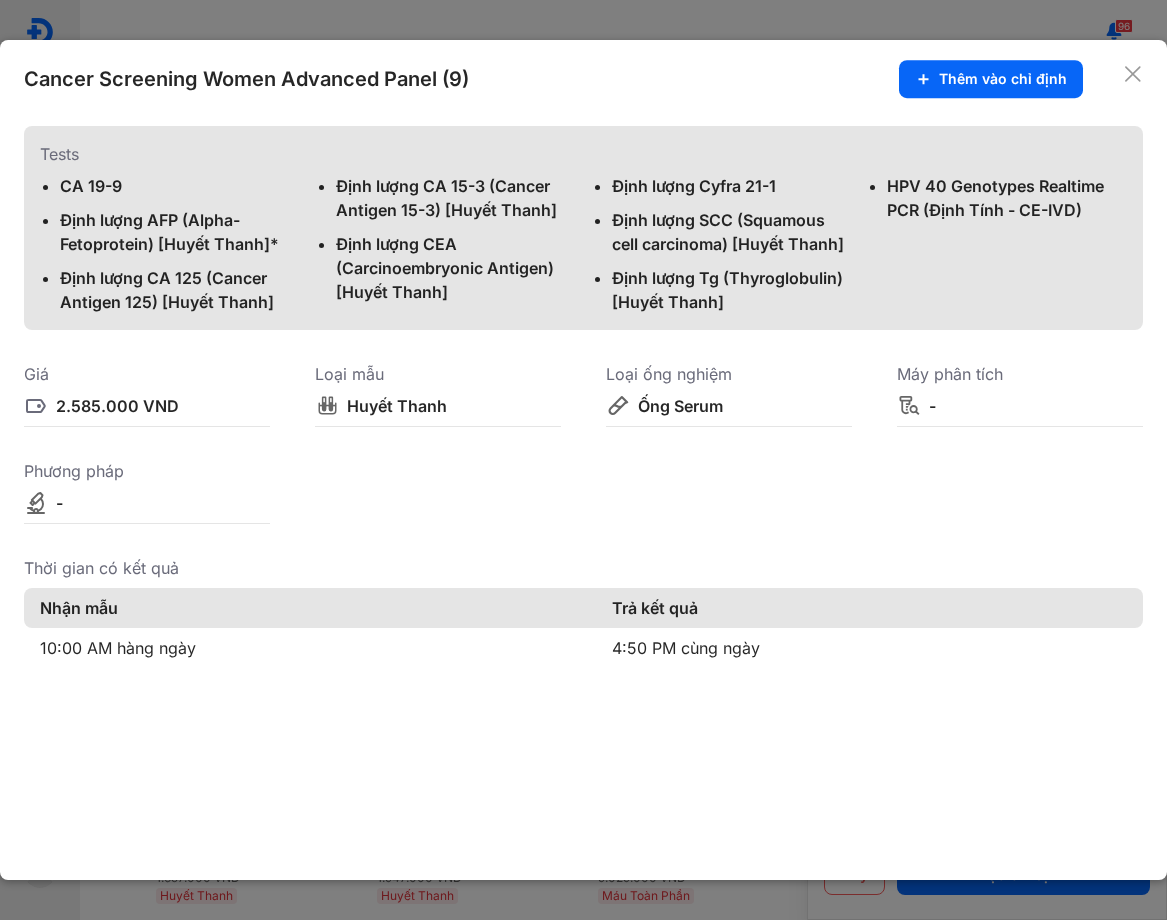 click 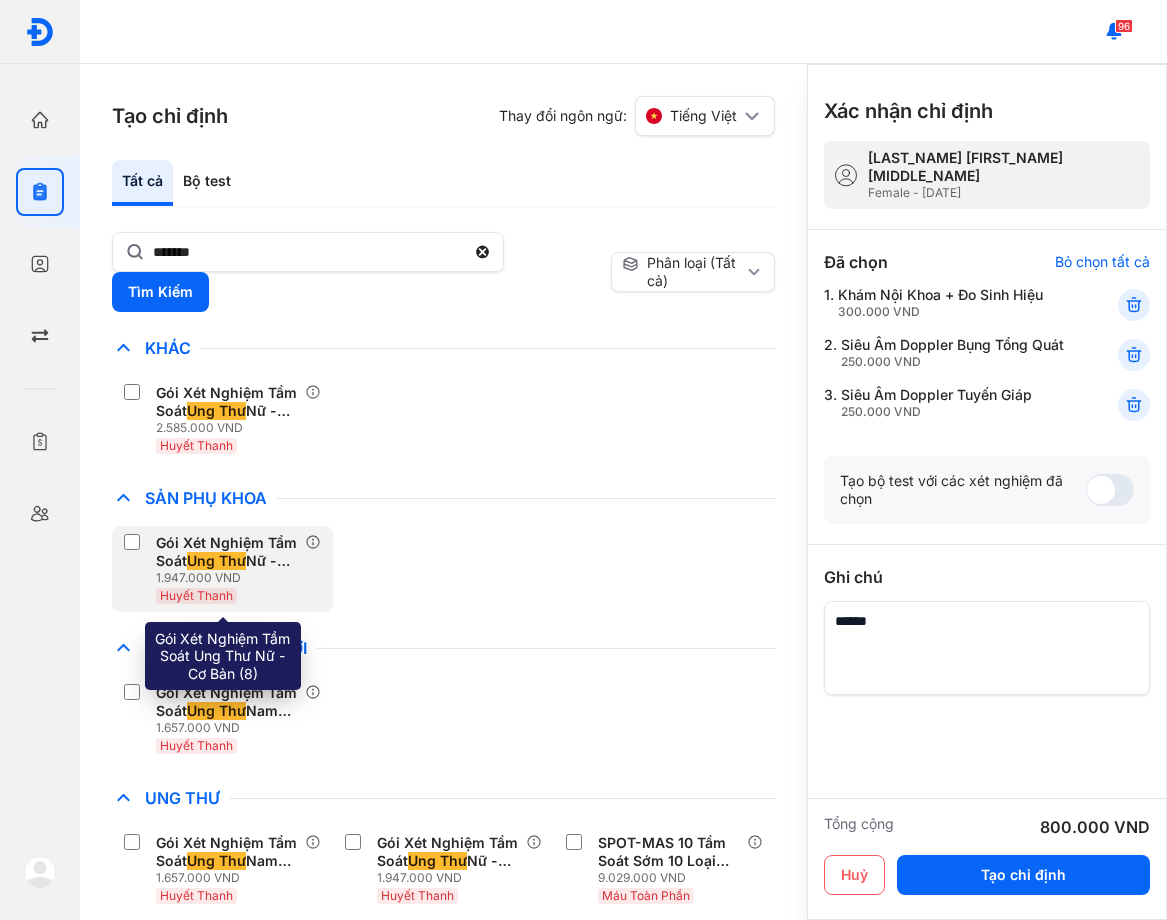 click on "1.947.000 VND" at bounding box center (230, 578) 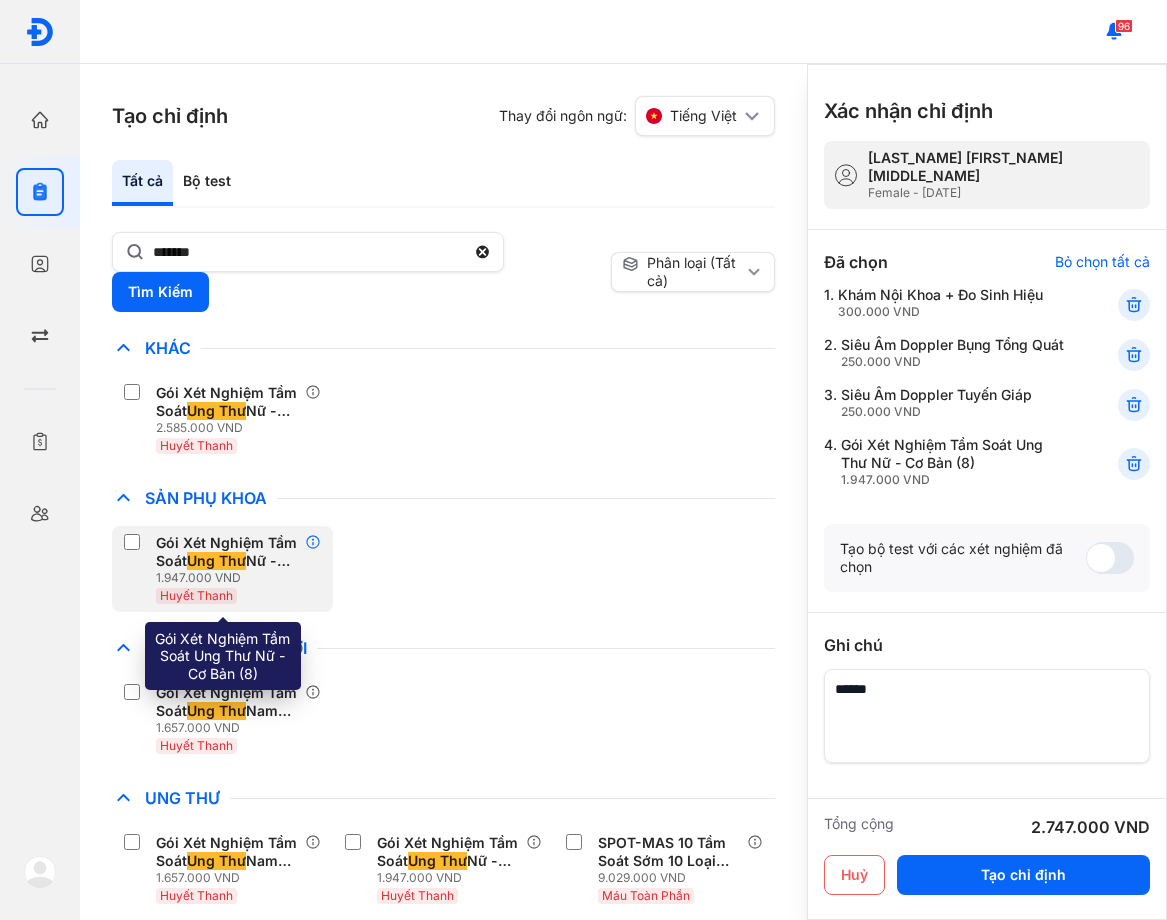 click 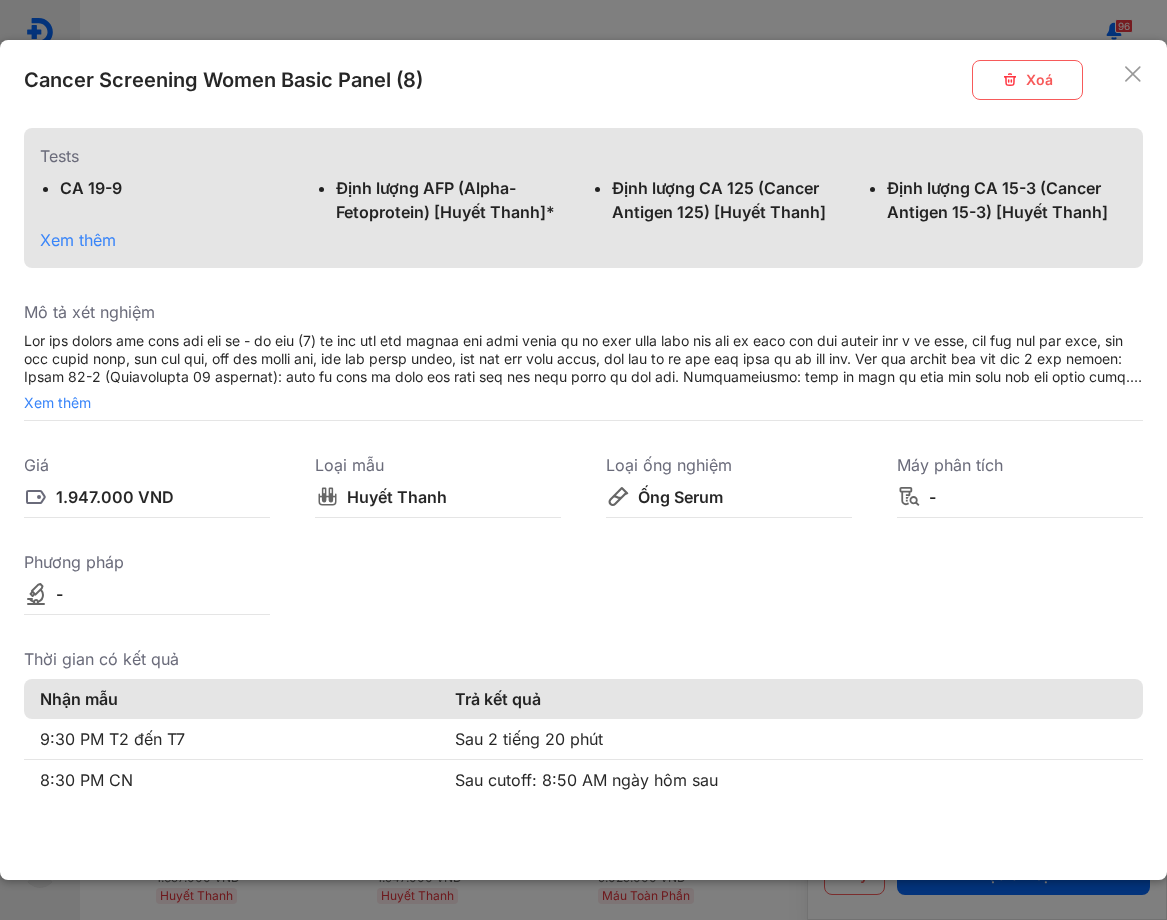 click on "Tests CA 19-9 Định lượng AFP (Alpha-Fetoprotein) [Huyết Thanh]* Định lượng CA 125 (Cancer Antigen 125) [Huyết Thanh] Định lượng CA 15-3 (Cancer Antigen 15-3) [Huyết Thanh] Xem thêm" at bounding box center (583, 198) 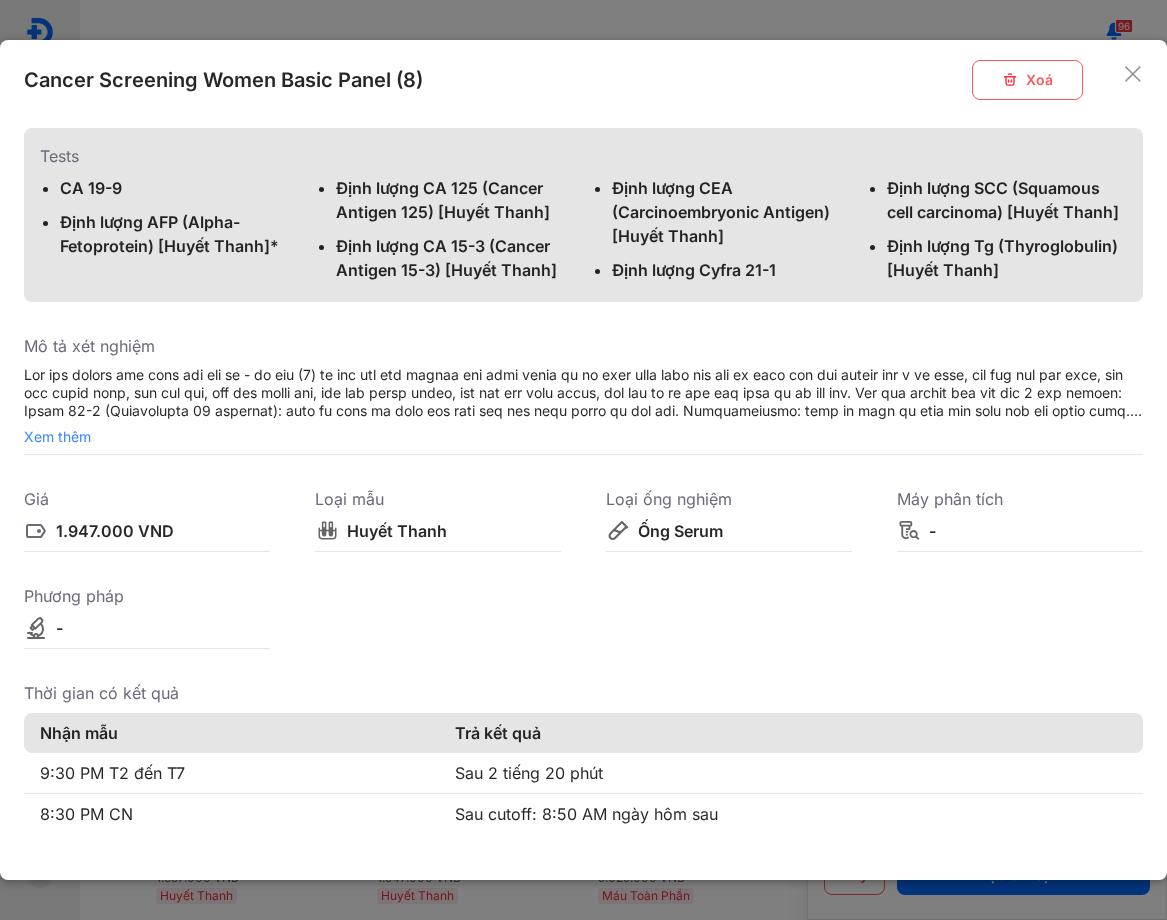 click 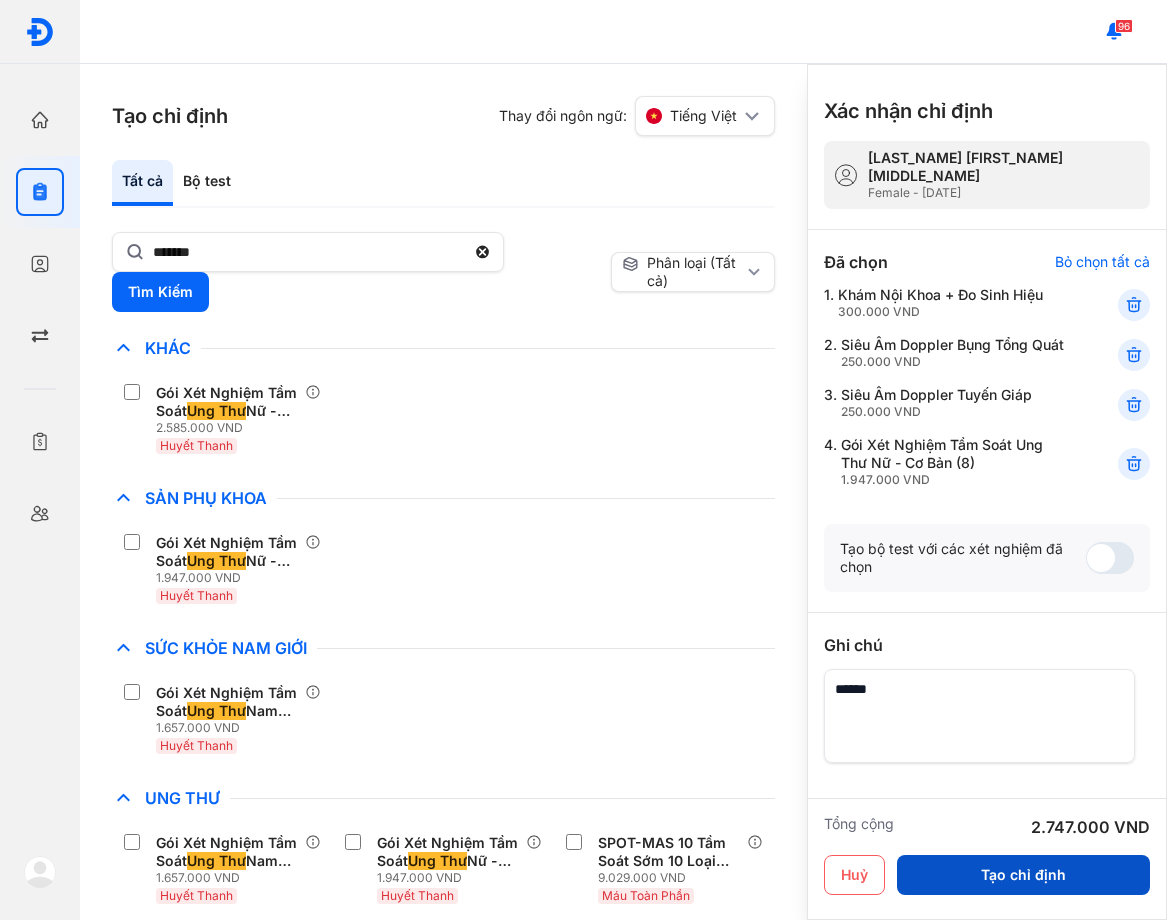 click on "Tạo chỉ định" at bounding box center [1023, 875] 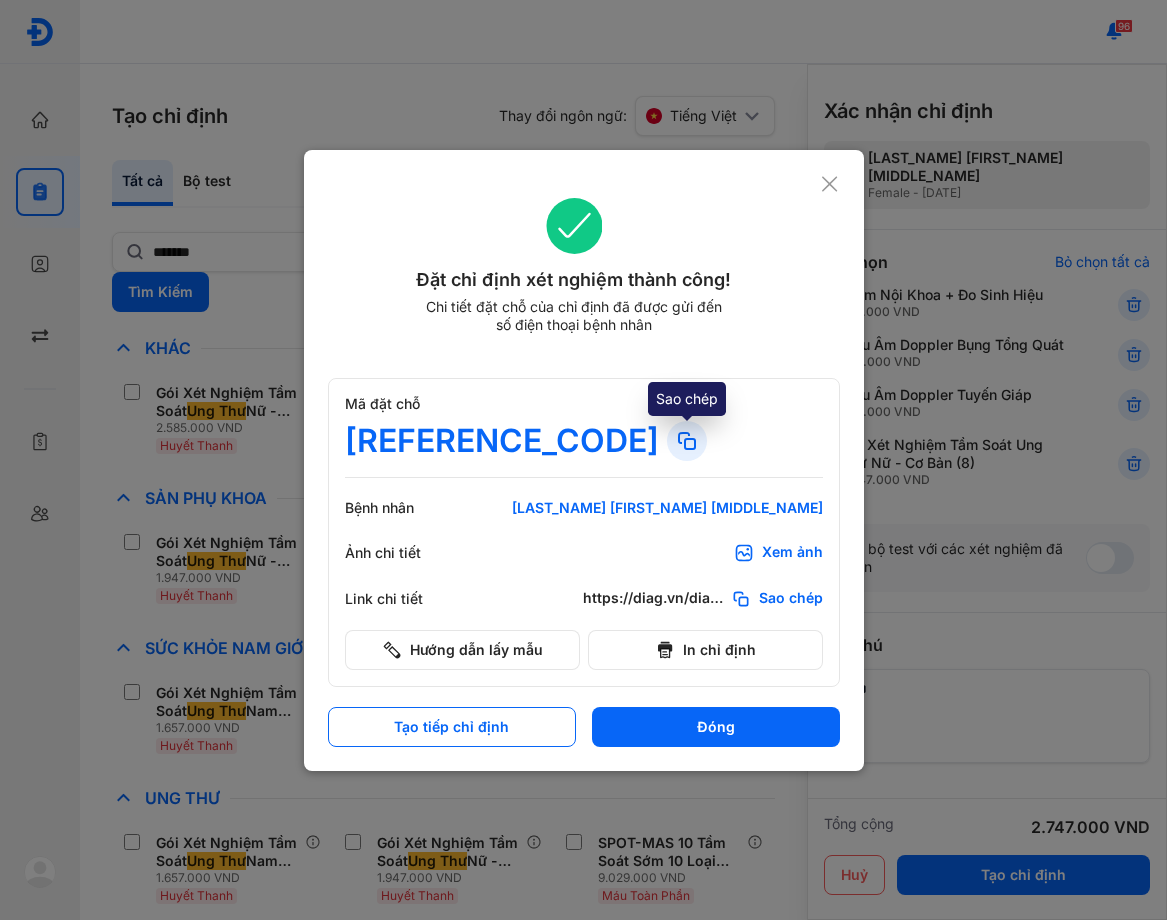 click 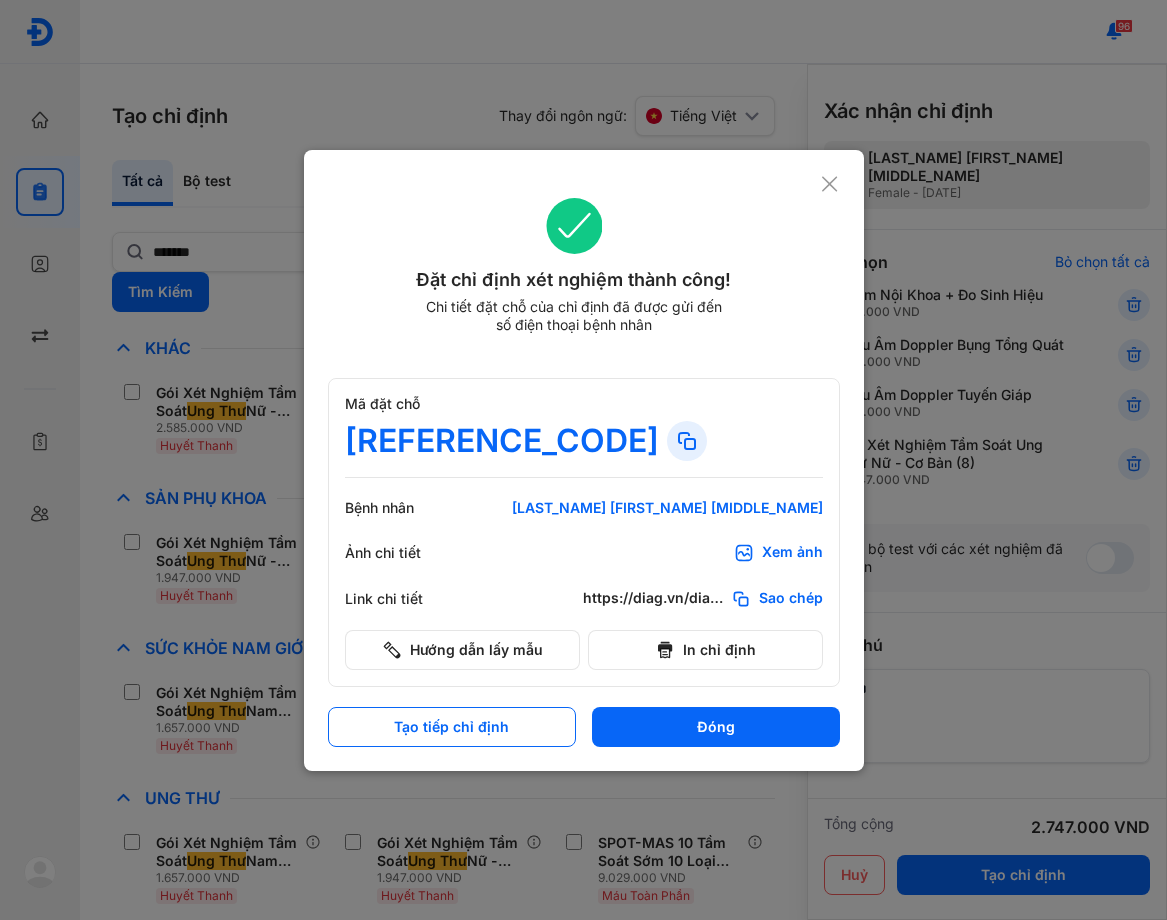 click 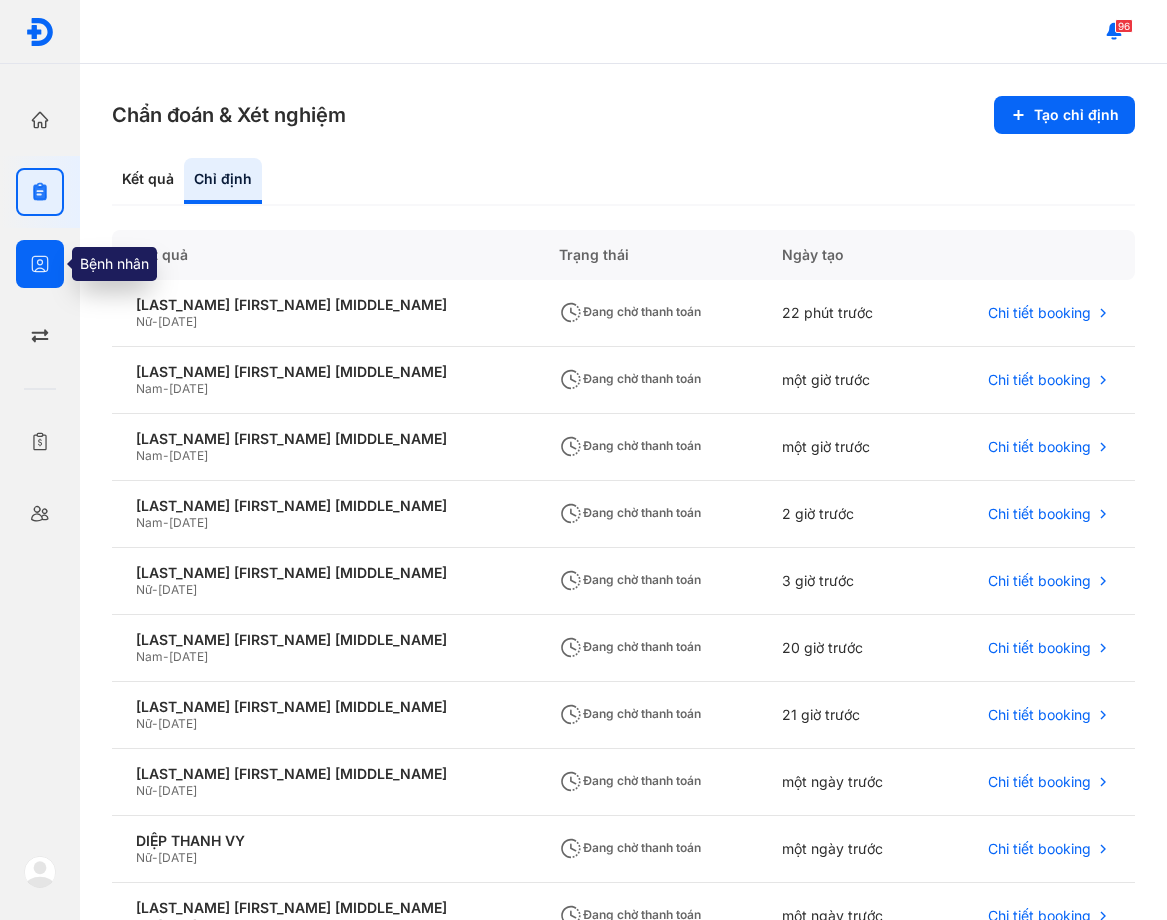 click 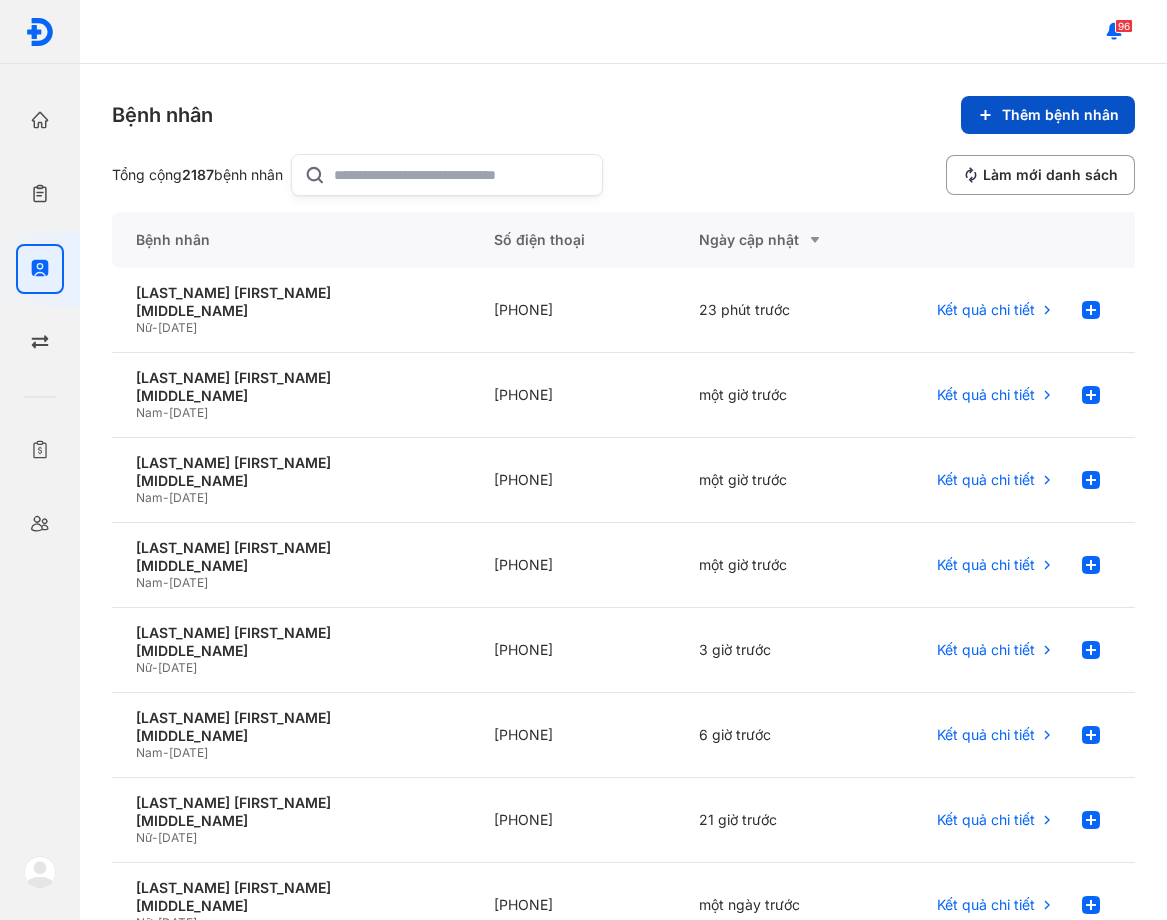 click on "Thêm bệnh nhân" at bounding box center [1048, 115] 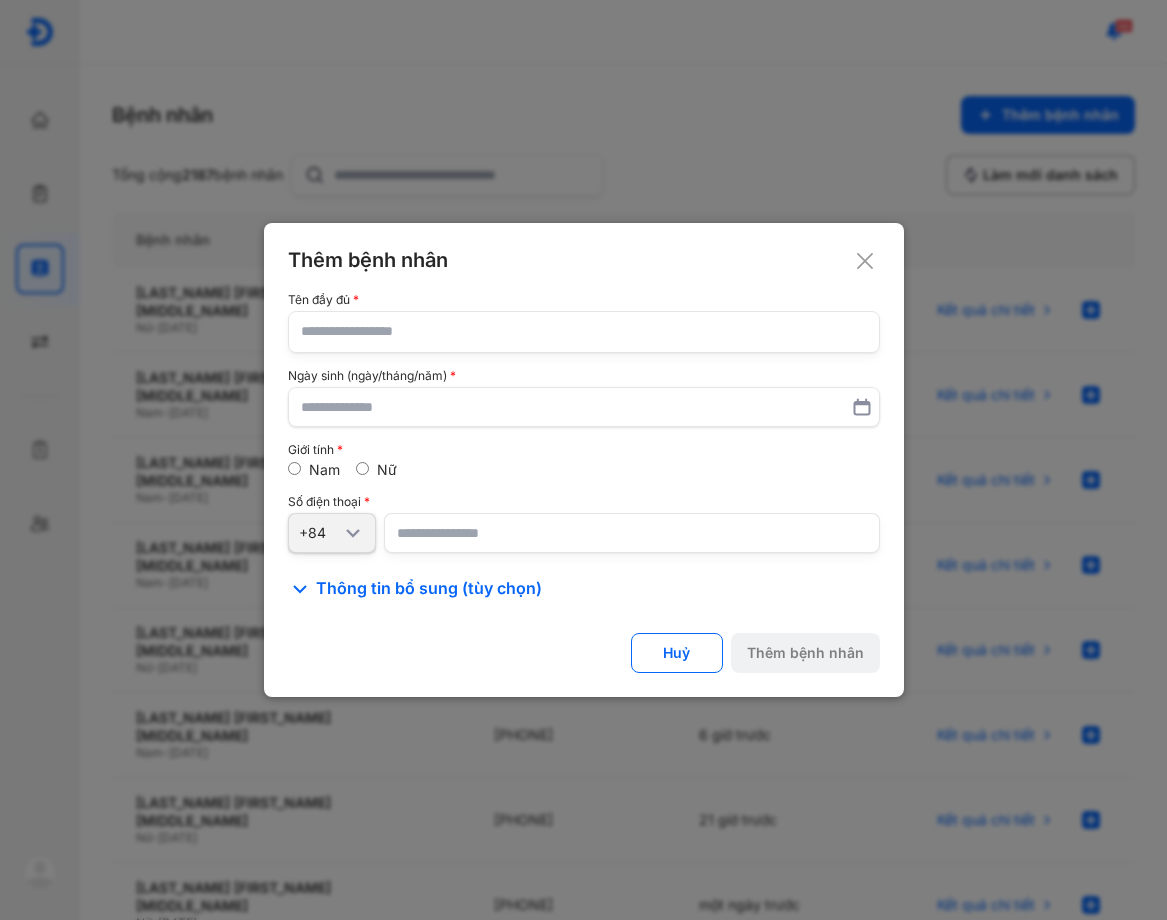 click 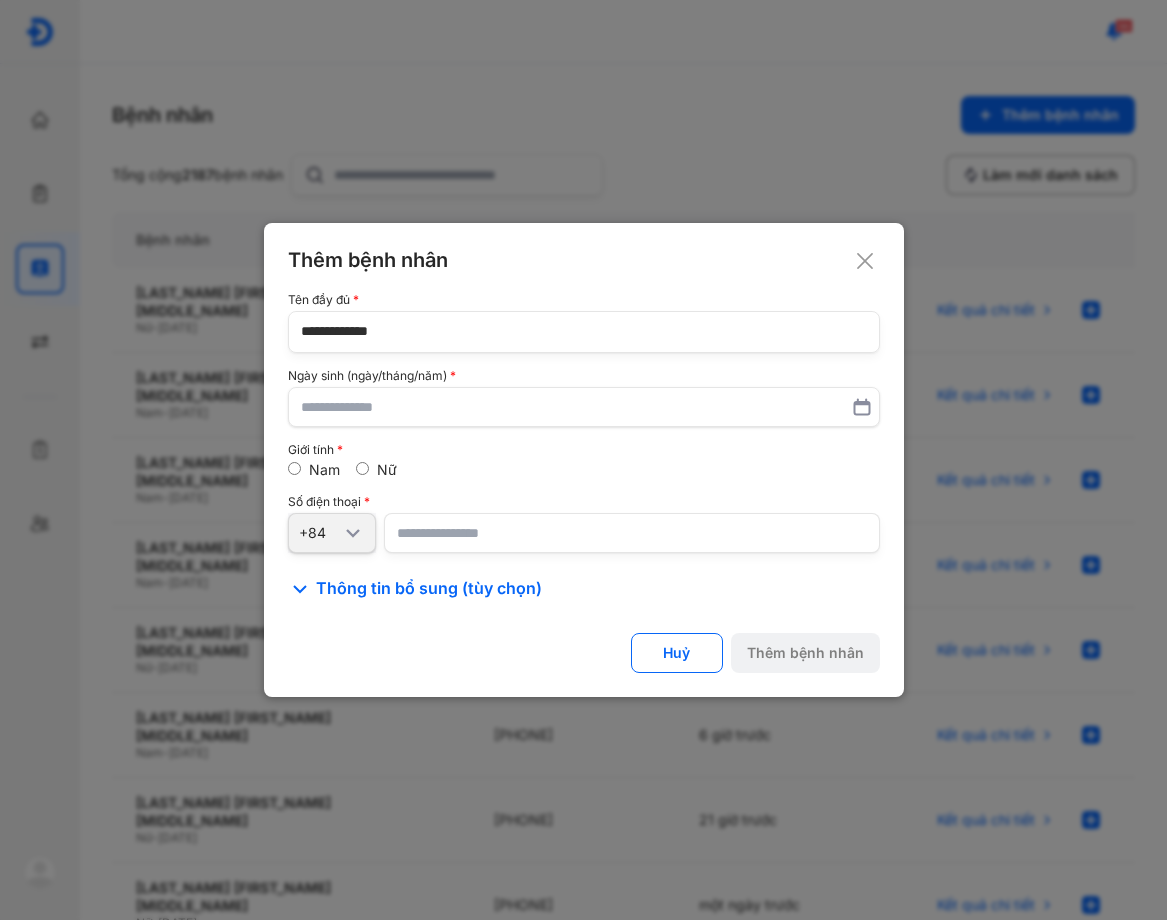 type on "**********" 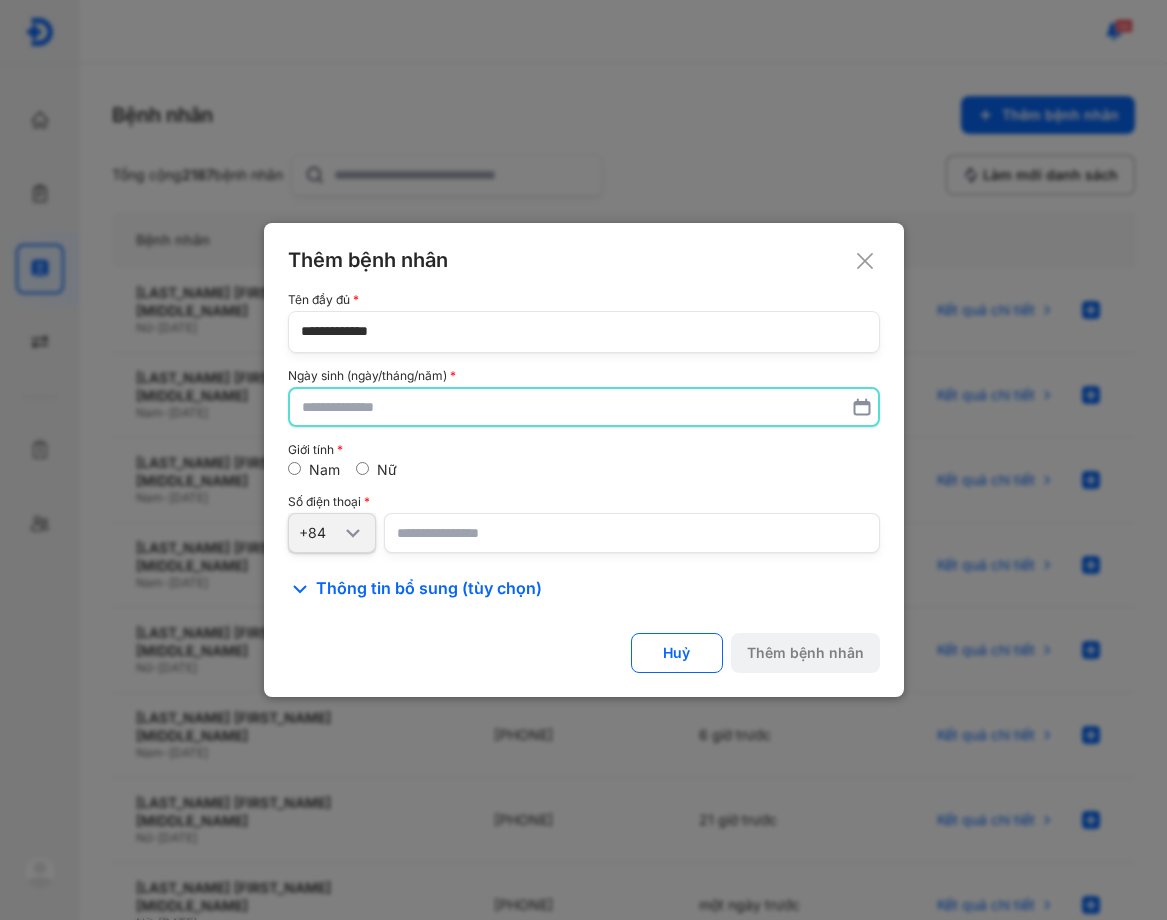 click at bounding box center (584, 407) 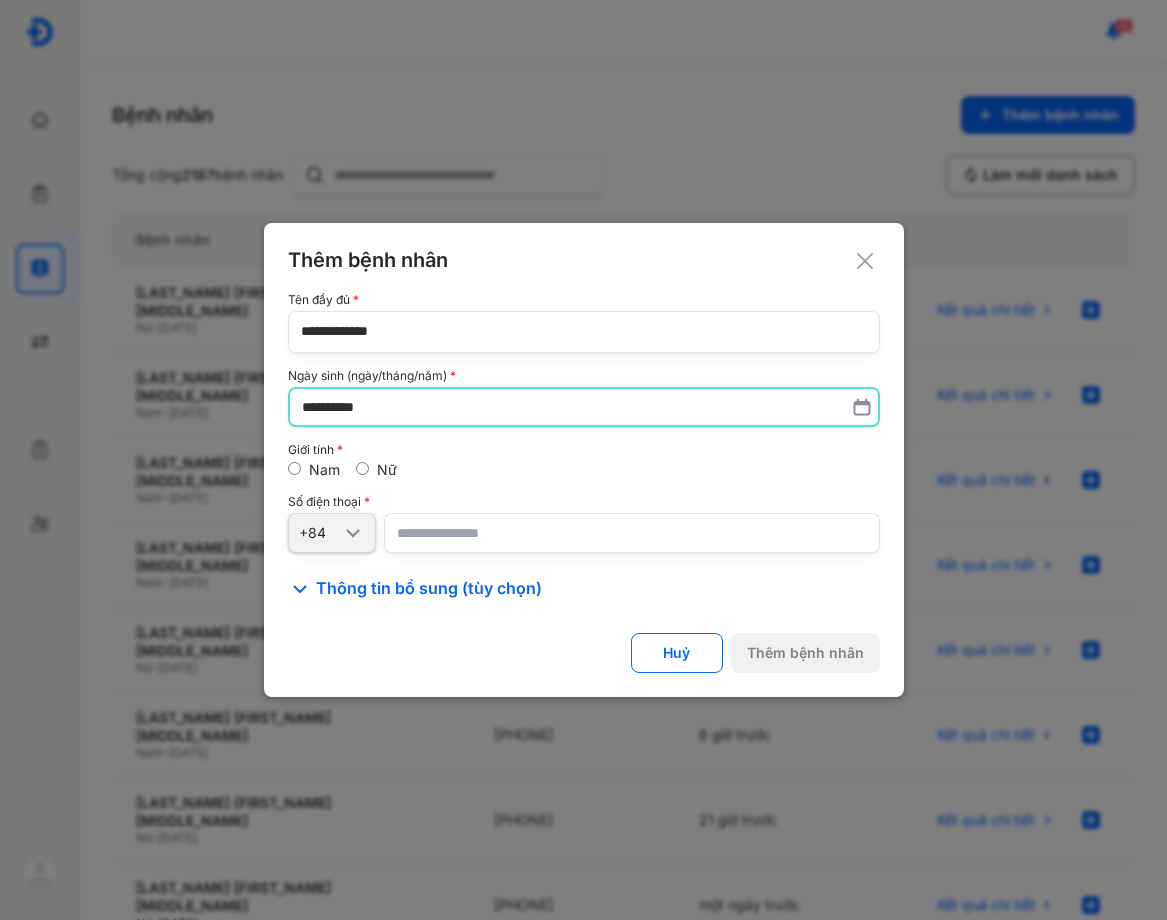 type on "**********" 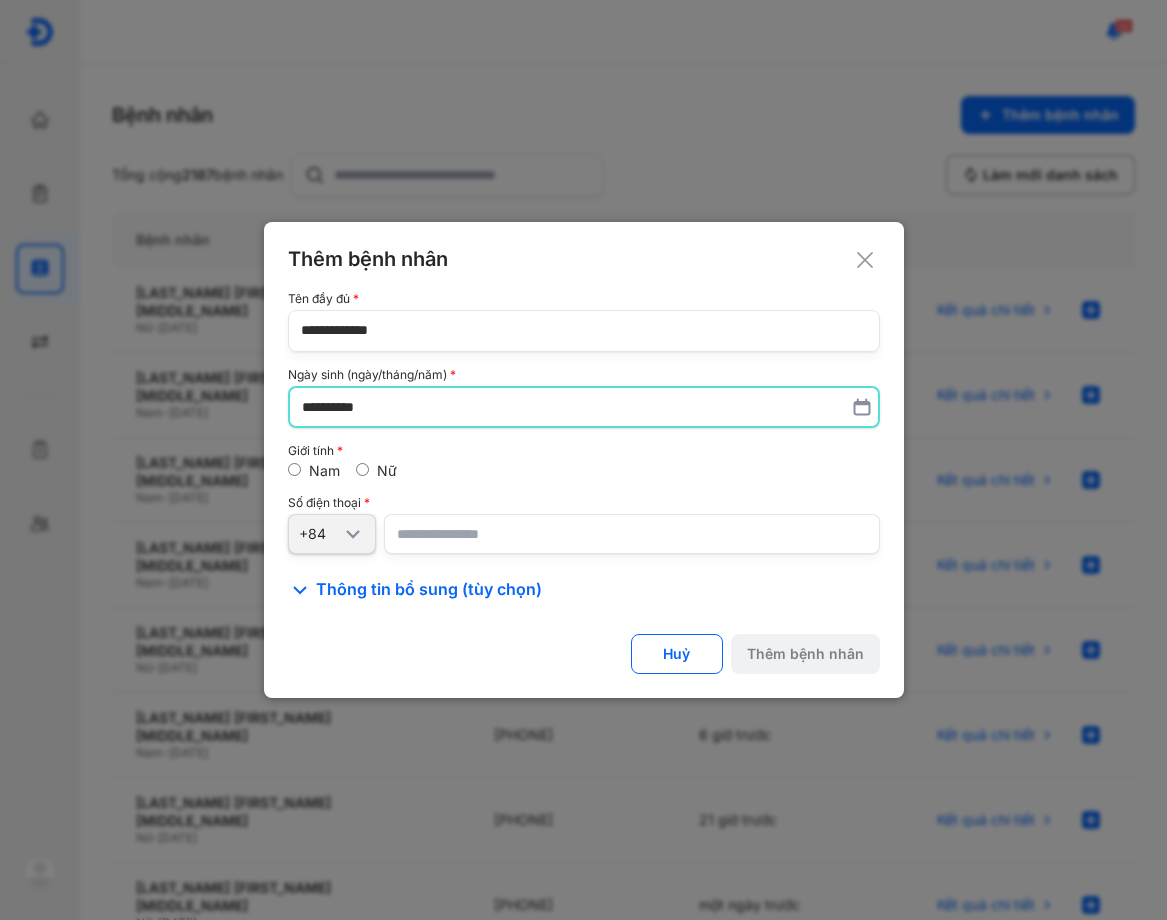 click at bounding box center [632, 534] 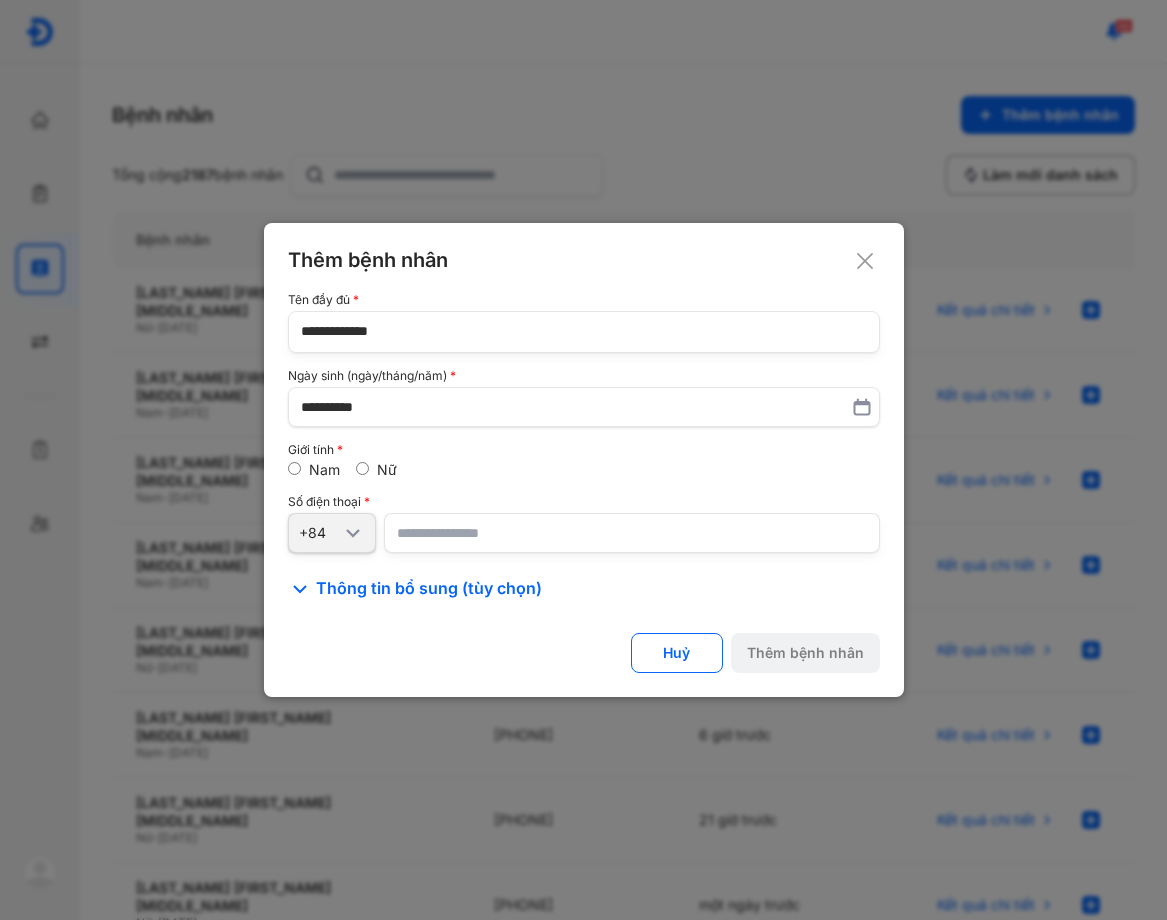 click at bounding box center (632, 533) 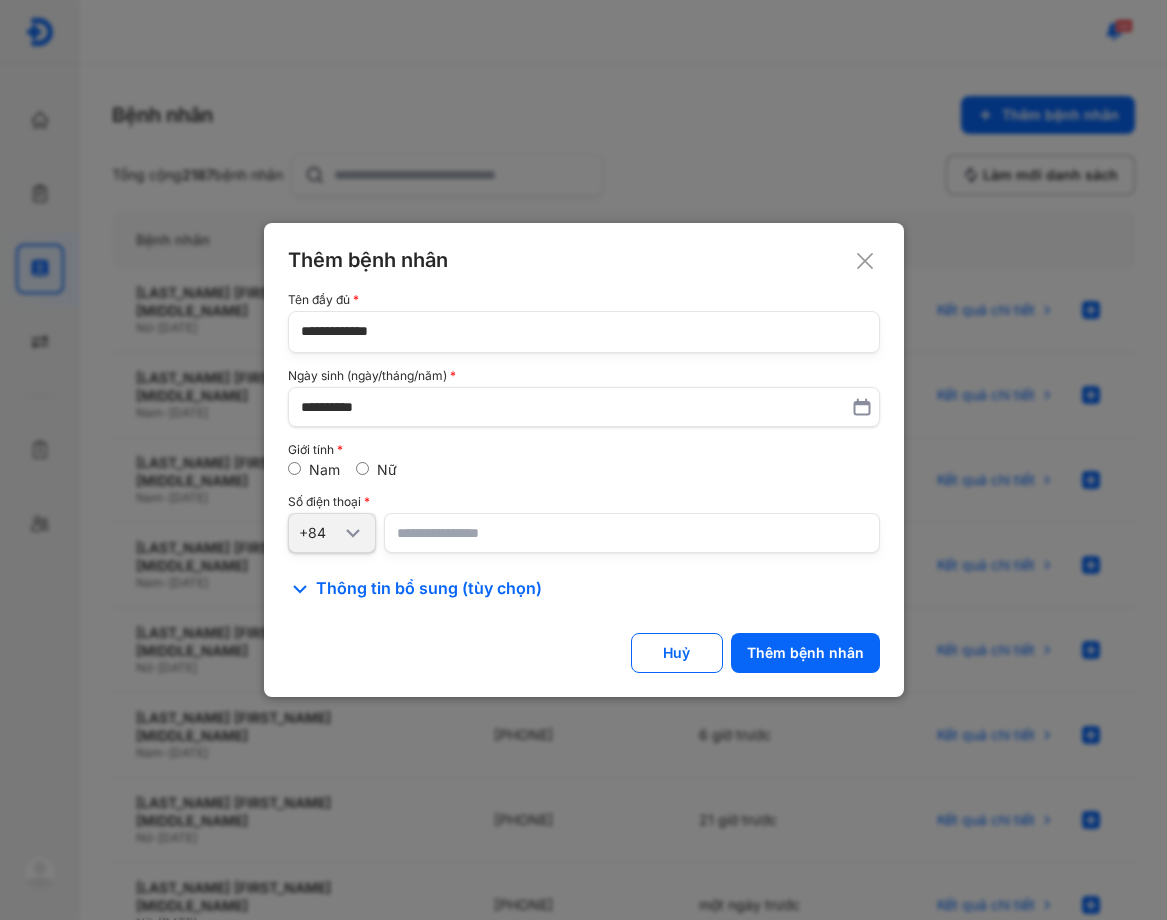 click on "Số điện thoại" at bounding box center (584, 502) 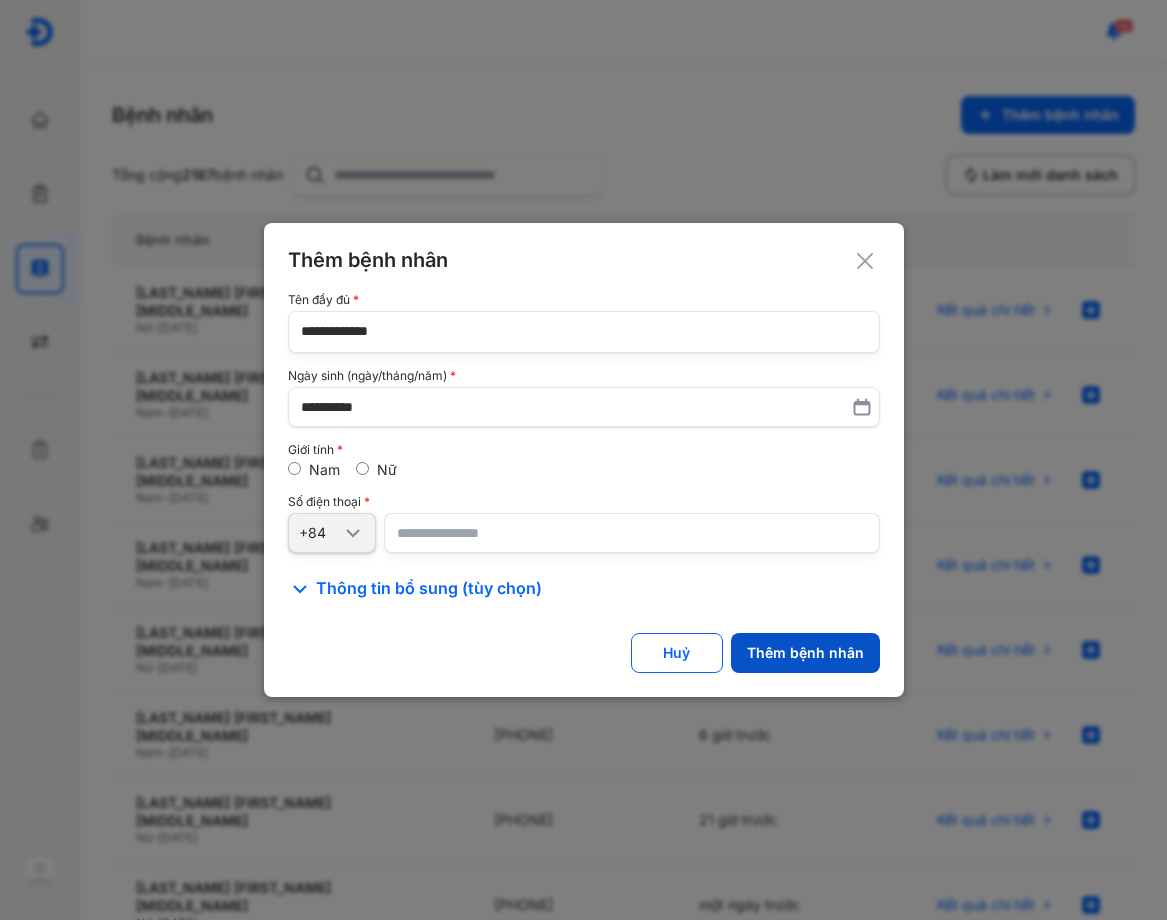 click on "Thêm bệnh nhân" 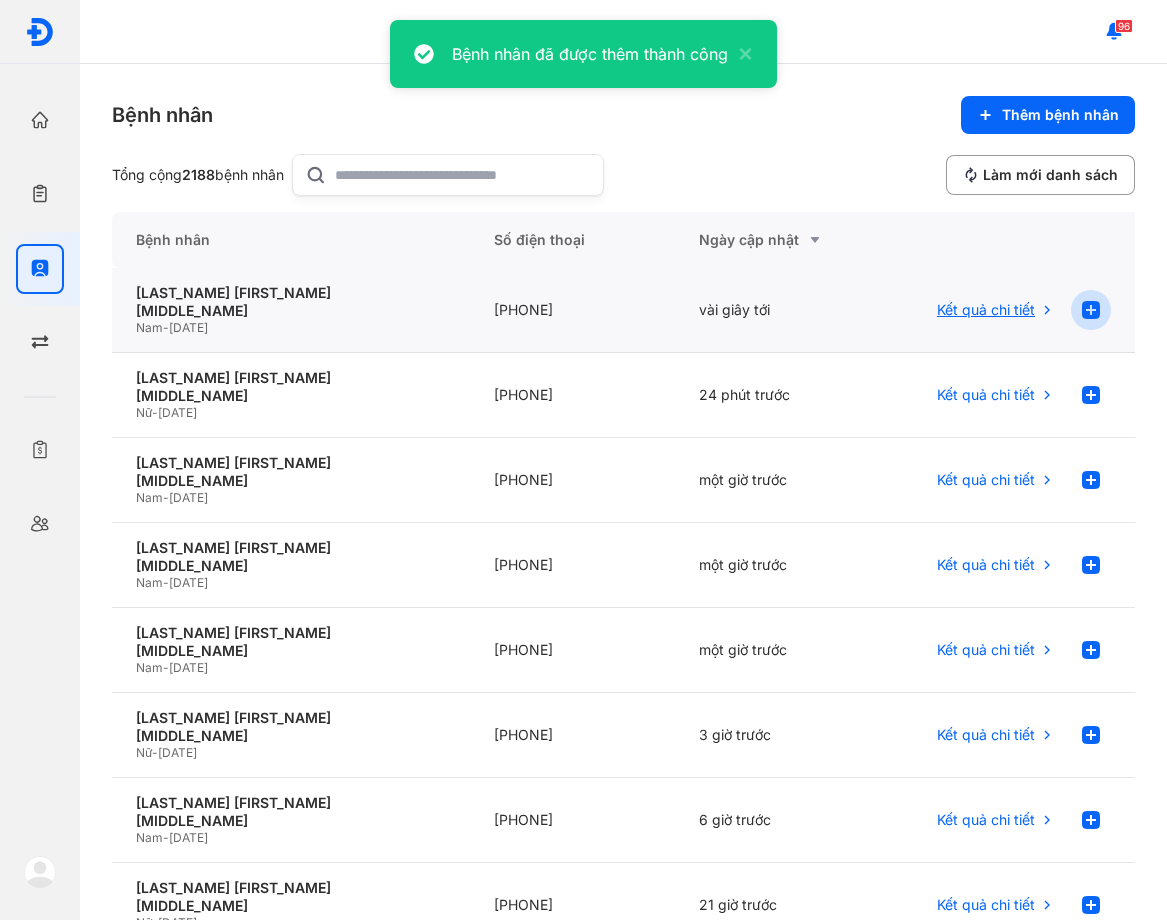 click 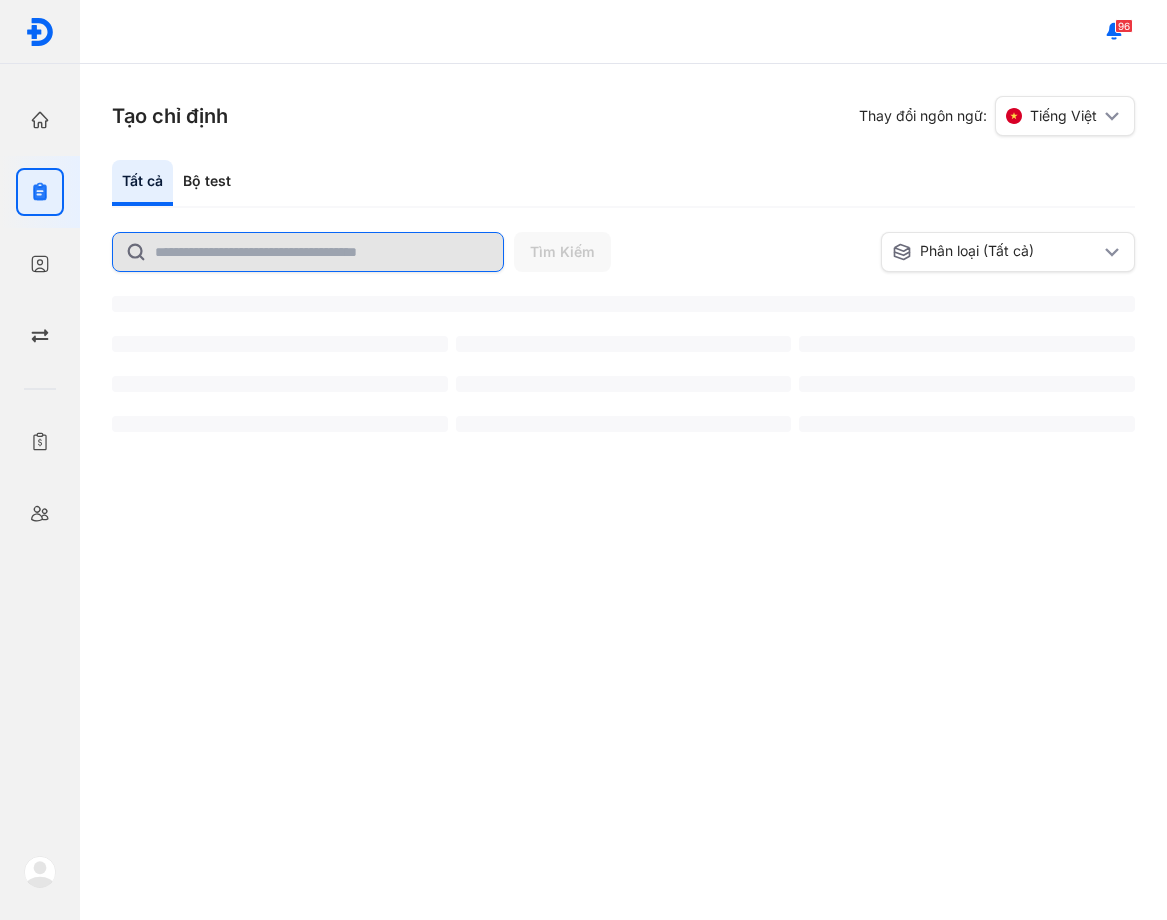 scroll, scrollTop: 0, scrollLeft: 0, axis: both 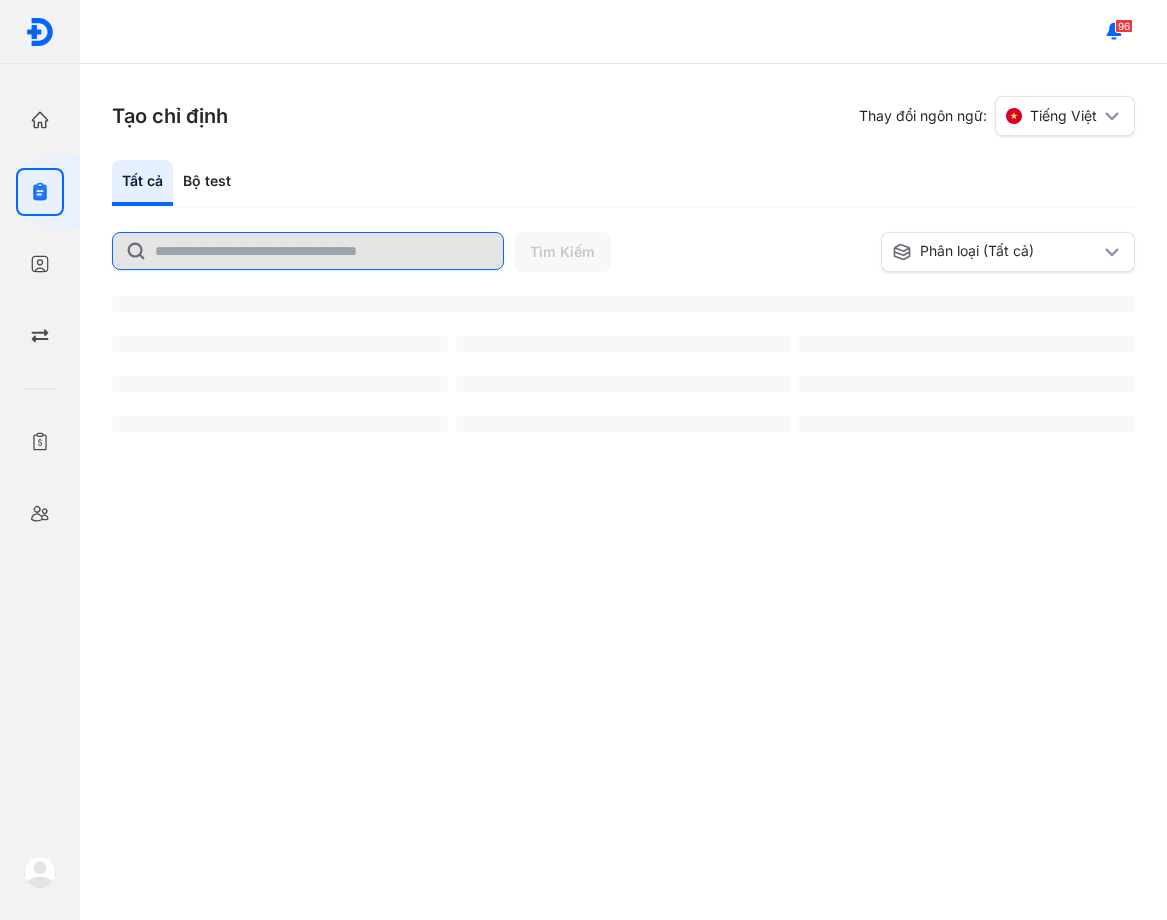 click 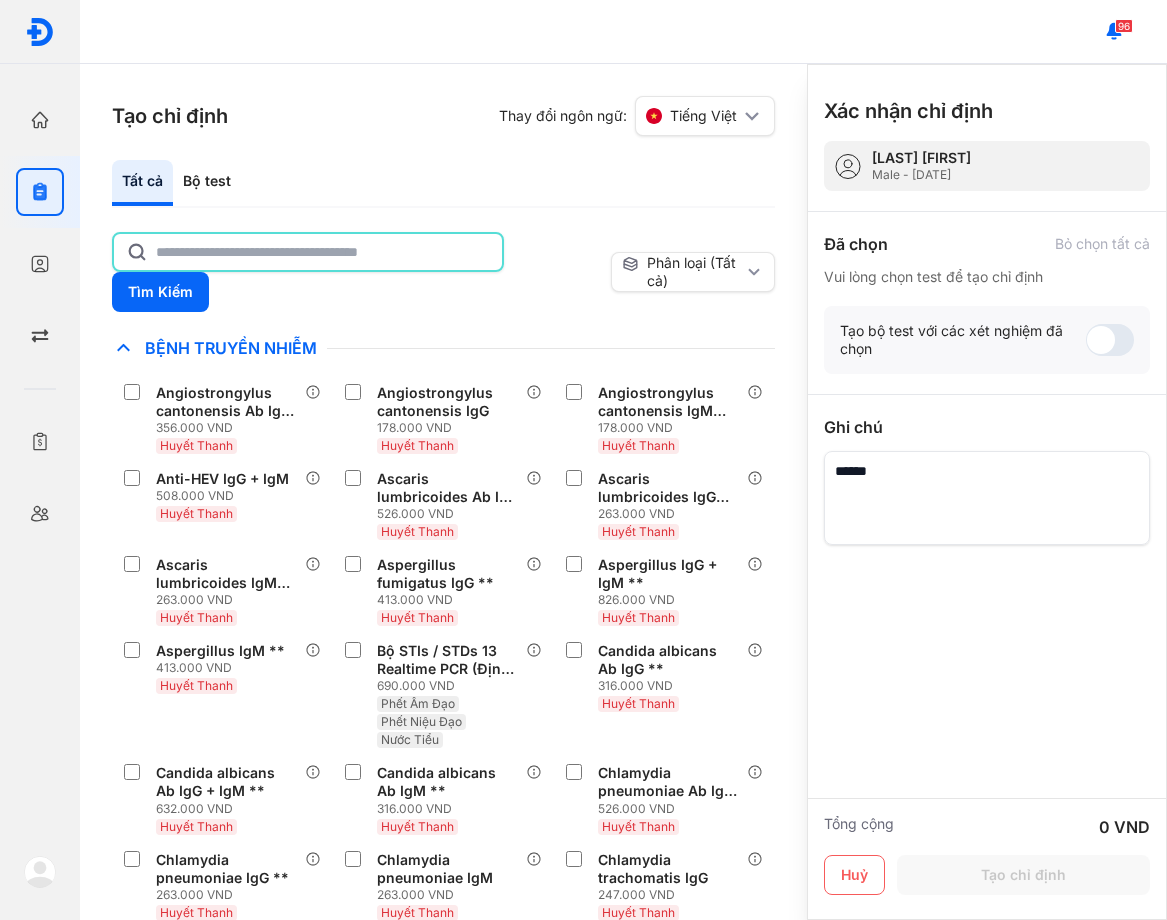 click 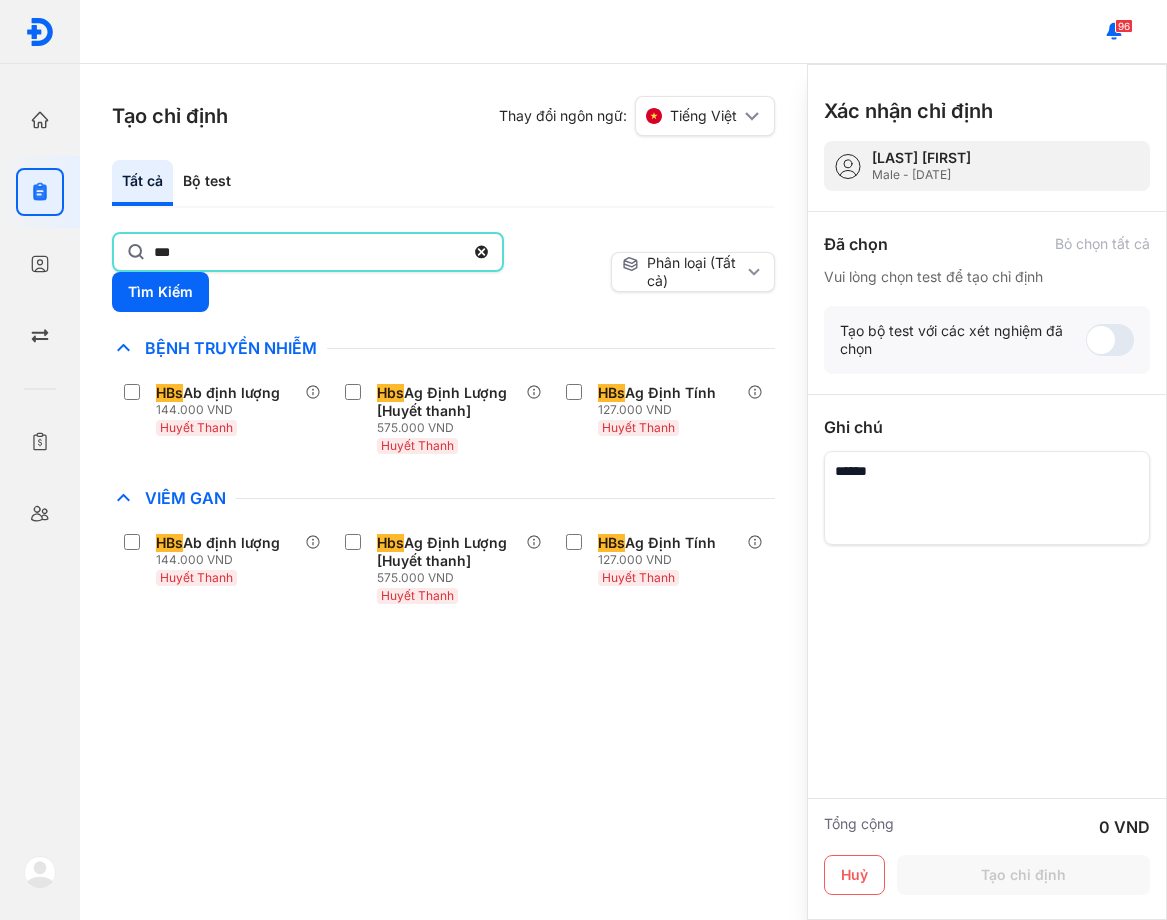 click on "***" 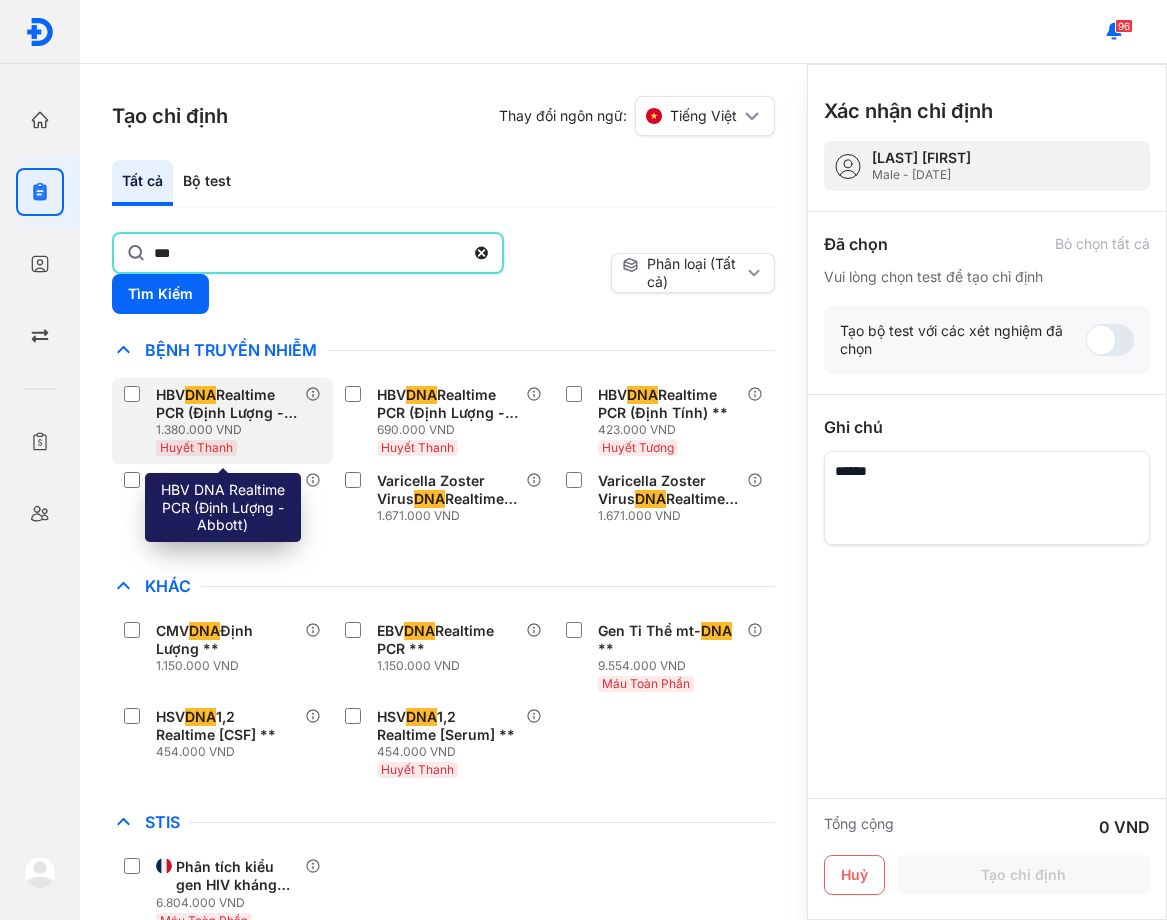 click on "HBV  DNA  Realtime PCR (Định Lượng - Abbott)" at bounding box center (226, 404) 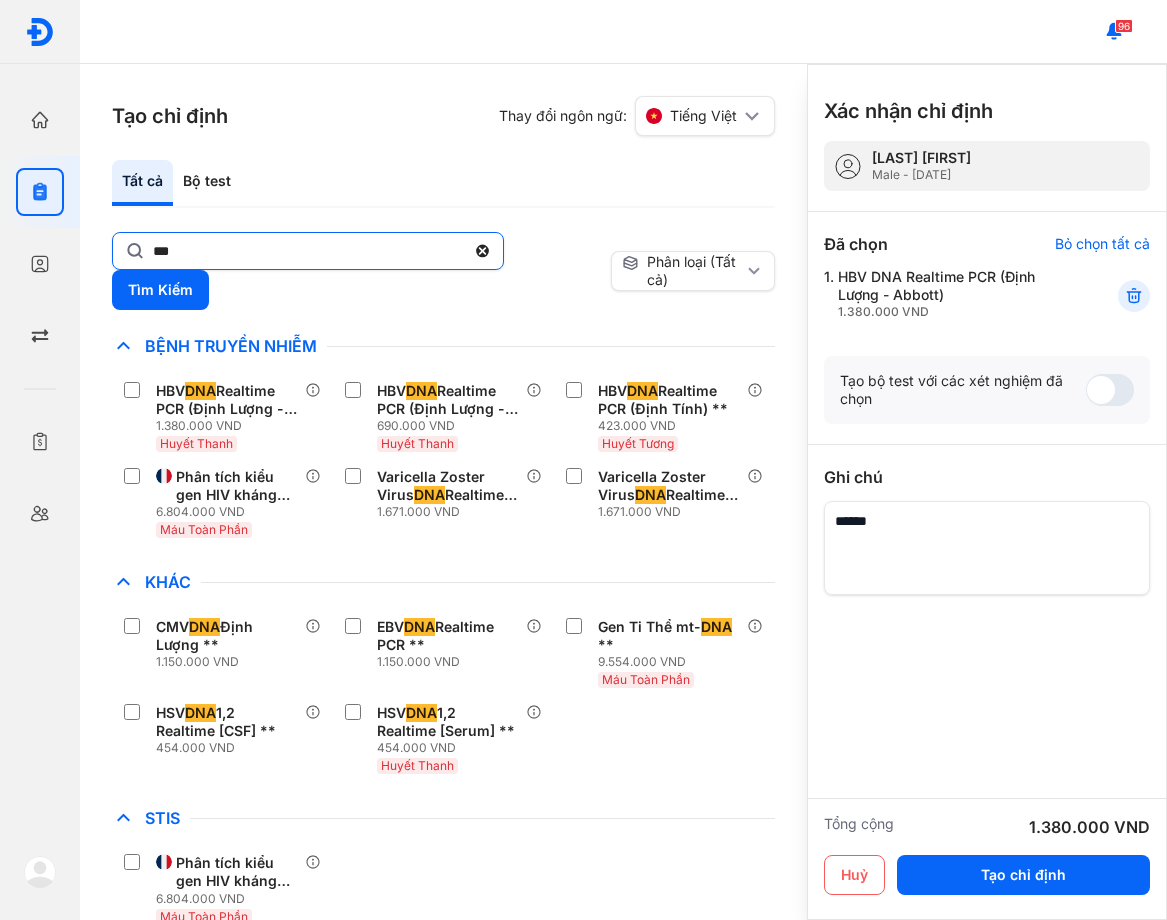 click on "***" 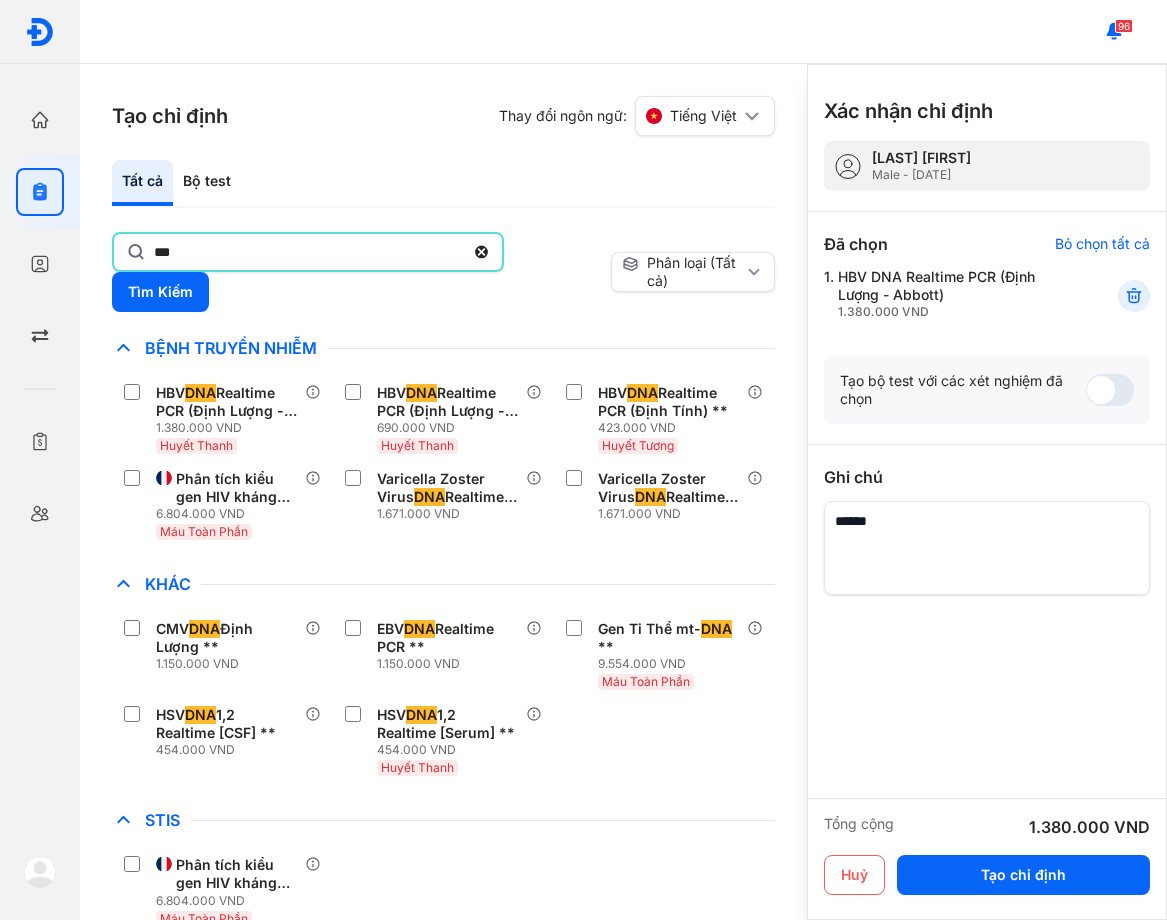 click on "***" 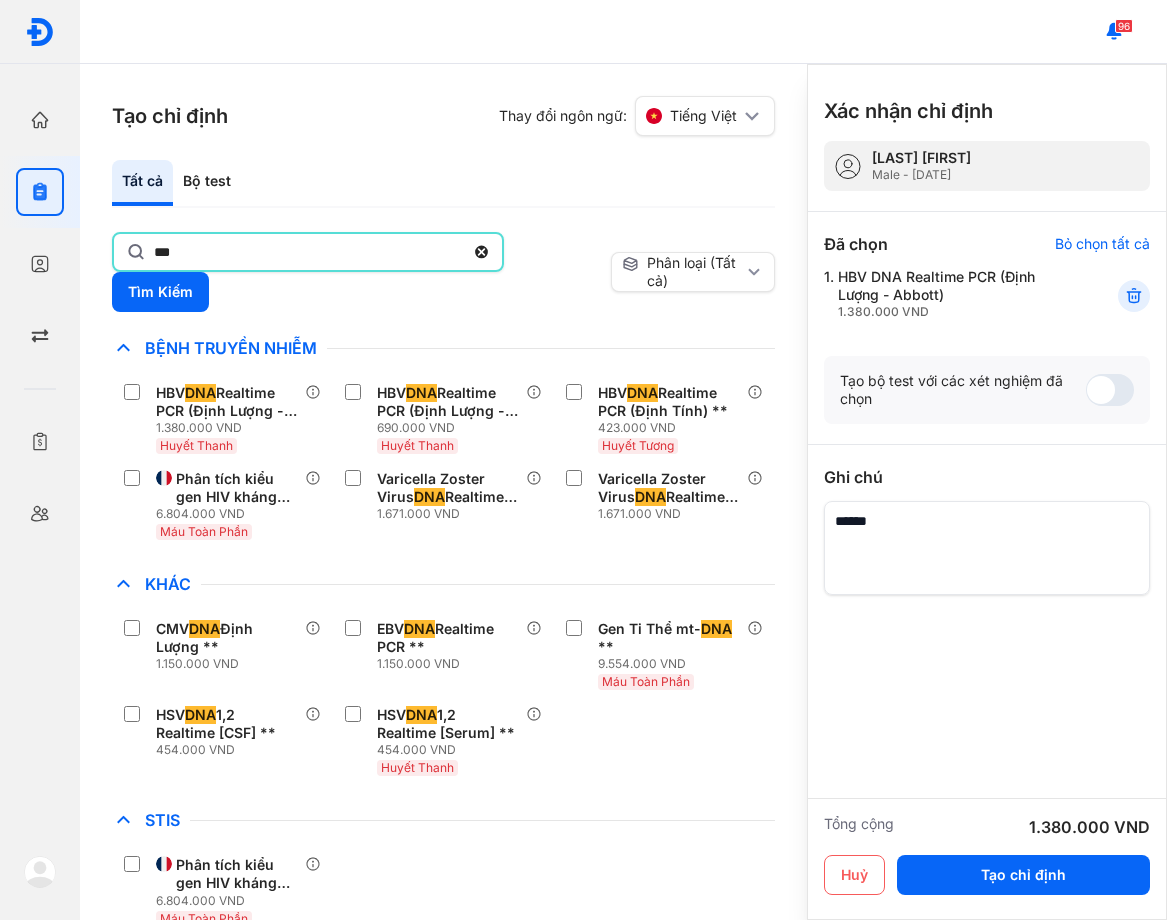 type on "***" 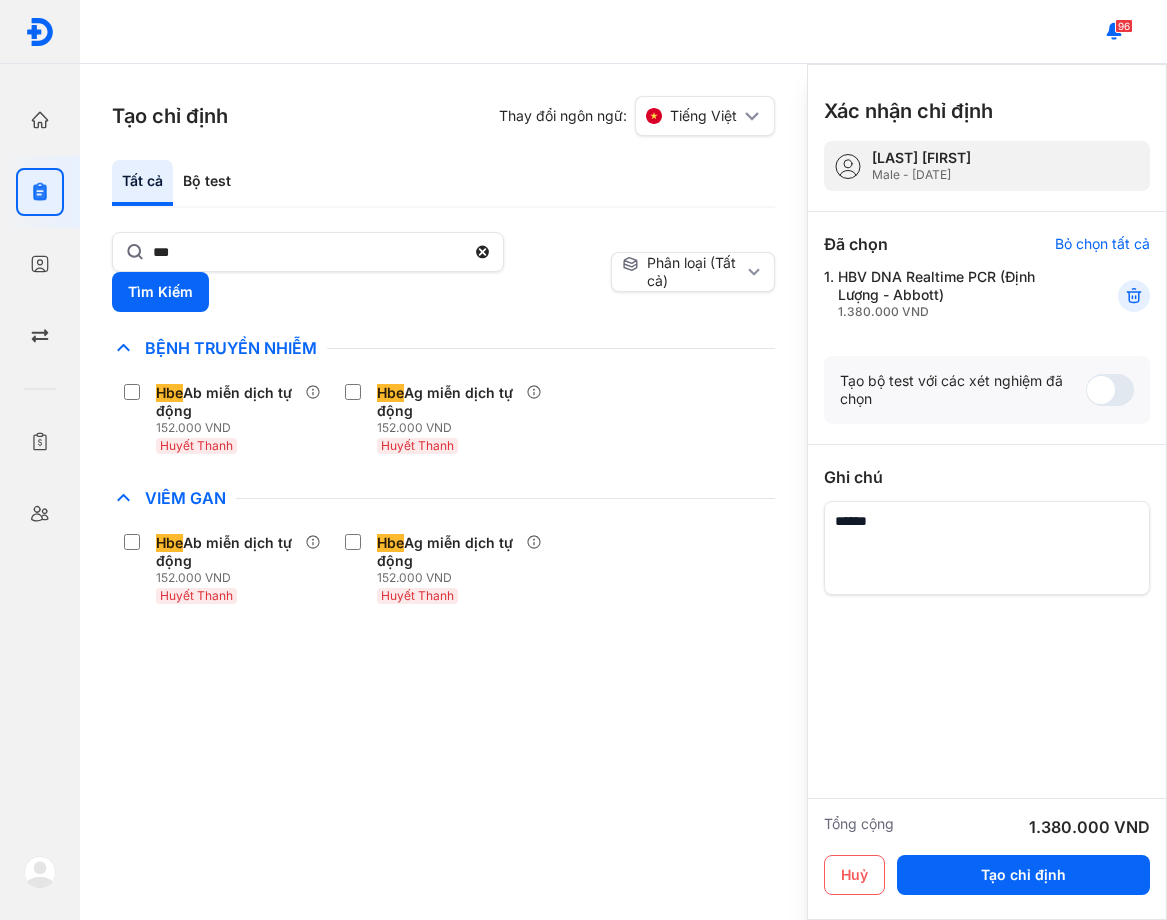 click on "Tạo chỉ định Thay đổi ngôn ngữ:  Tiếng Việt Tất cả Bộ test *** Tìm Kiếm  Phân loại (Tất cả) Lưu làm chế độ xem mặc định Chỉ định nhiều nhất Bệnh Truyền Nhiễm Hbe Ab miễn dịch tự động 152.000 VND Huyết Thanh Hbe Ag miễn dịch tự động 152.000 VND Huyết Thanh Chẩn Đoán Hình Ảnh Chất Gây Nghiện COVID Di Truyền Dị Ứng Điện Di Độc Chất Đông Máu Gan Hô Hấp Huyết Học Khác Ký Sinh Trùng Nội Tiết Tố & Hóoc-môn Sản Phụ Khoa Sàng Lọc Tiền Sinh STIs Sức Khỏe Nam Giới Thận Tiểu Đường Tim Mạch Tổng Quát Tự Miễn Tuyến Giáp Ung Thư Vi Chất Vi Sinh Viêm Gan Hbe Ab miễn dịch tự động 152.000 VND Huyết Thanh Hbe Ag miễn dịch tự động 152.000 VND Huyết Thanh Yếu Tố Viêm lx 2 Xét nghiệm Định lượng iPTH (intact Parathyroid hormone) [Huyết Thanh], Canxi (Ca) [Nước Tiểu] Thêm vào chỉ định" at bounding box center (443, 492) 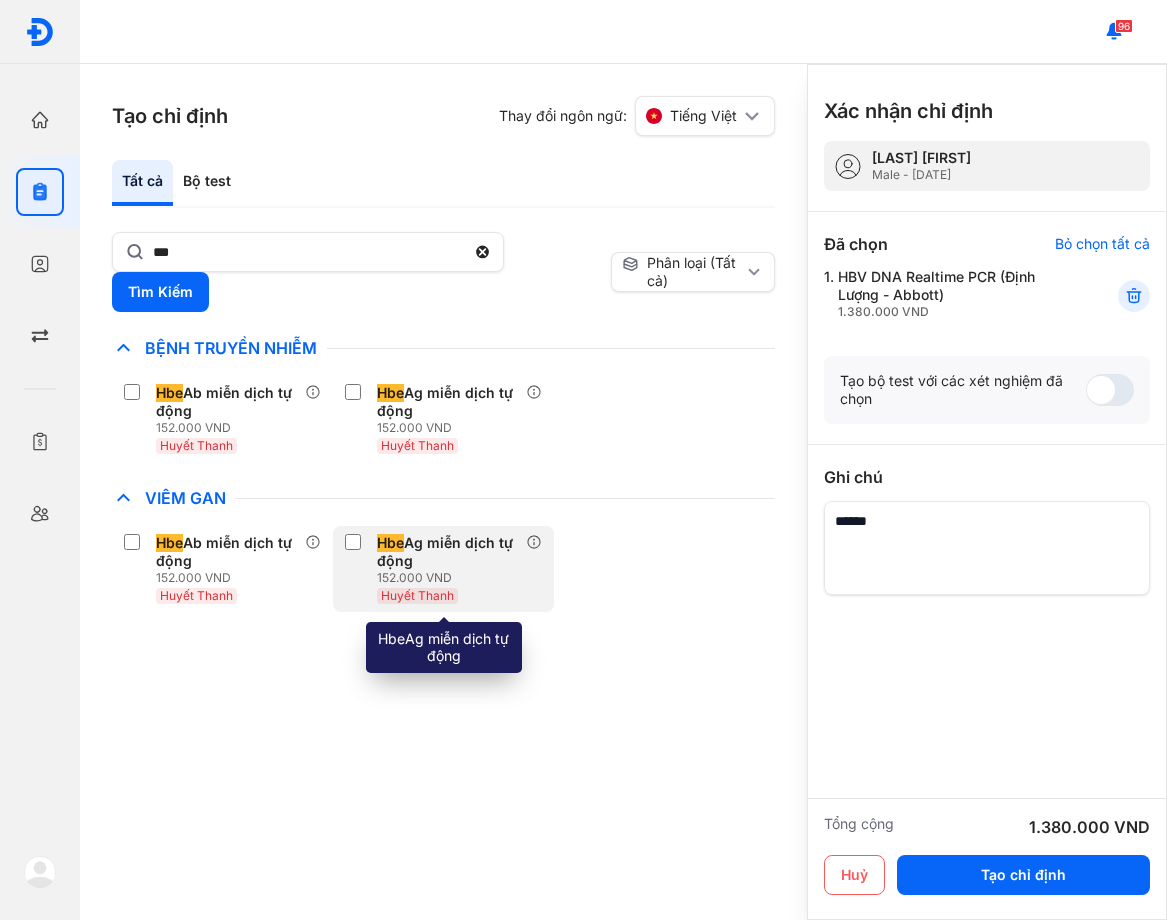 click on "Hbe Ag miễn dịch tự động" at bounding box center (447, 552) 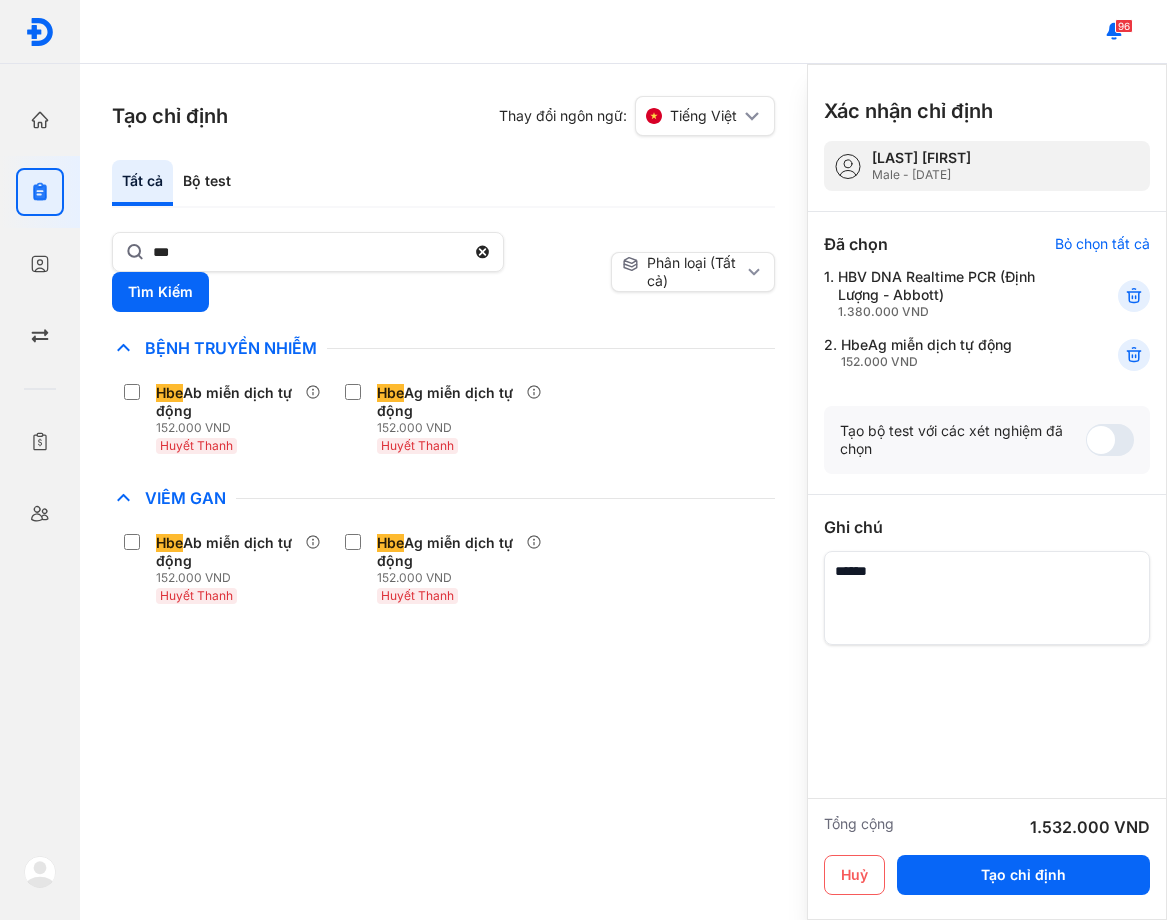 click on "Hbe Ab miễn dịch tự động 152.000 VND Huyết Thanh Hbe Ag miễn dịch tự động 152.000 VND Huyết Thanh" at bounding box center (443, 569) 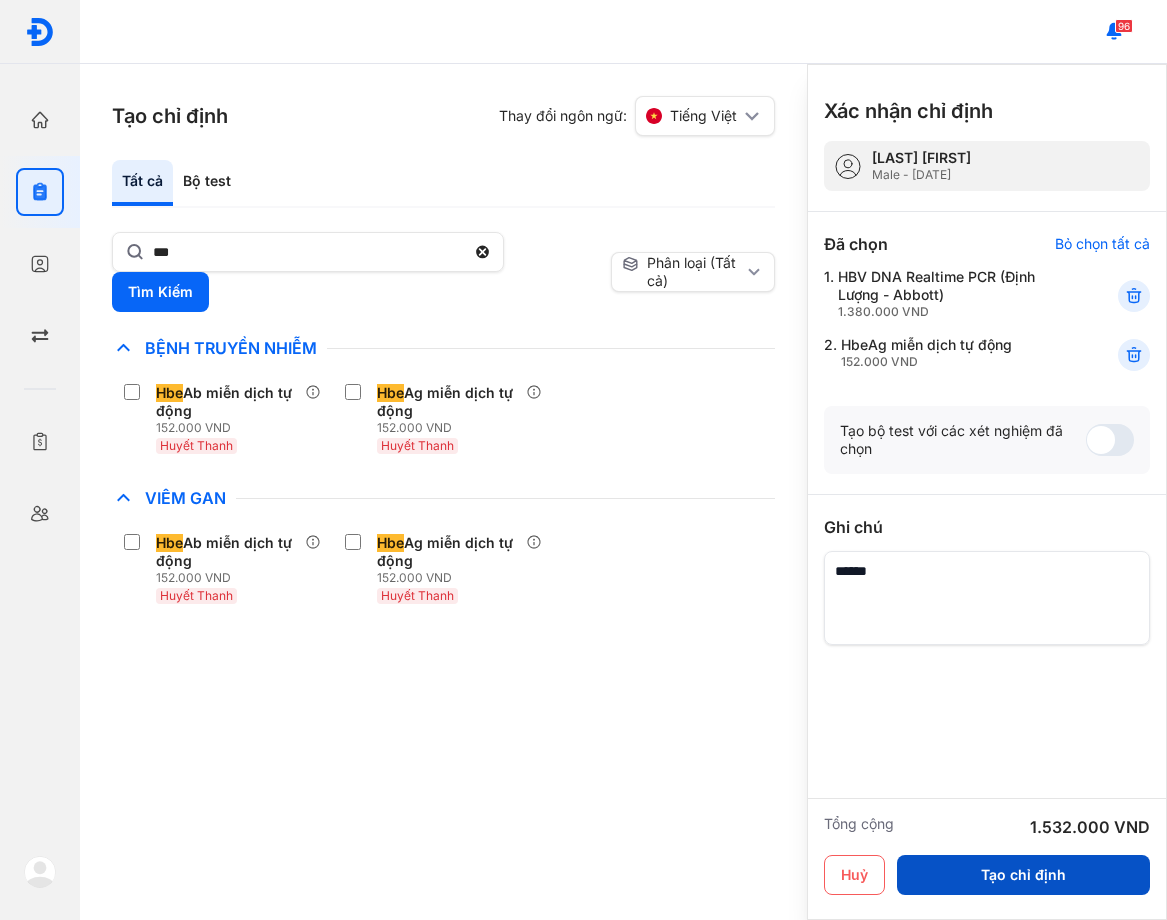 click on "Tạo chỉ định" at bounding box center (1023, 875) 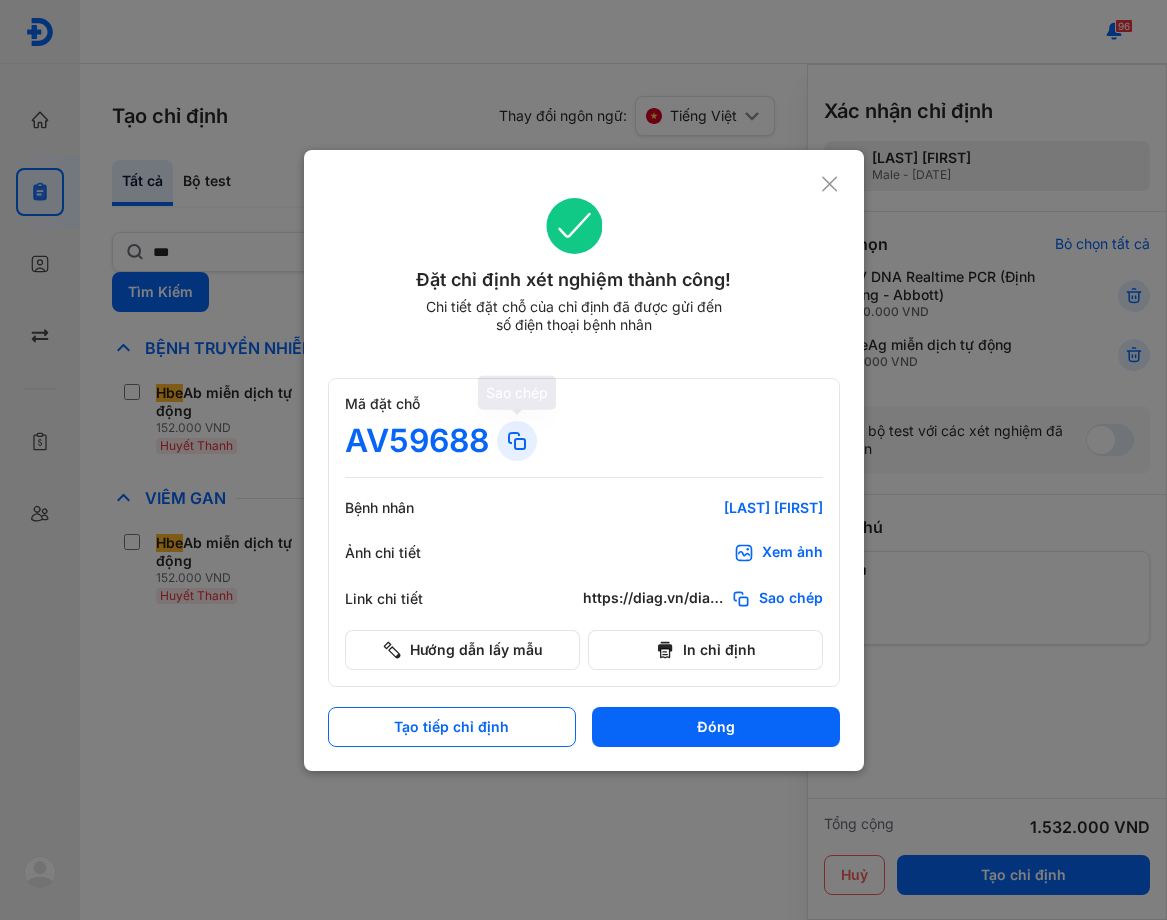 click 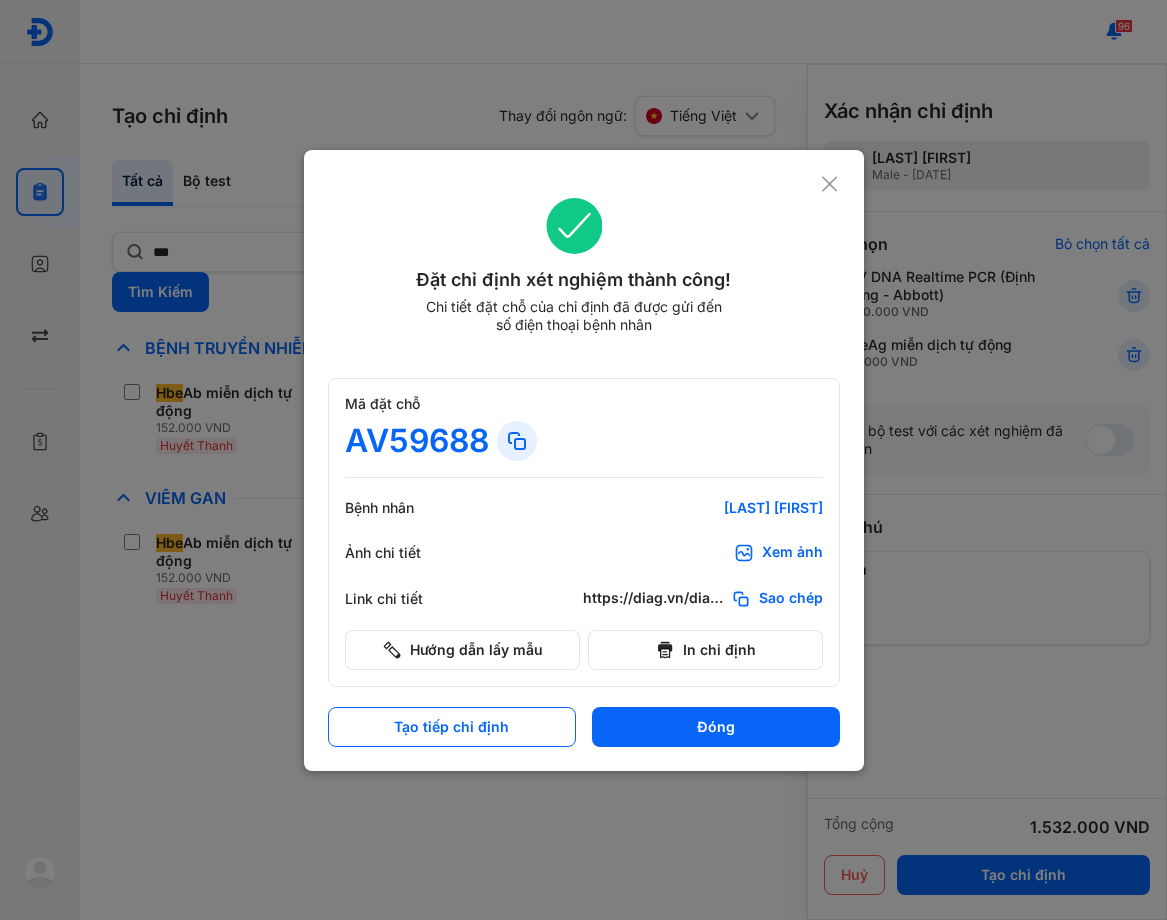 click 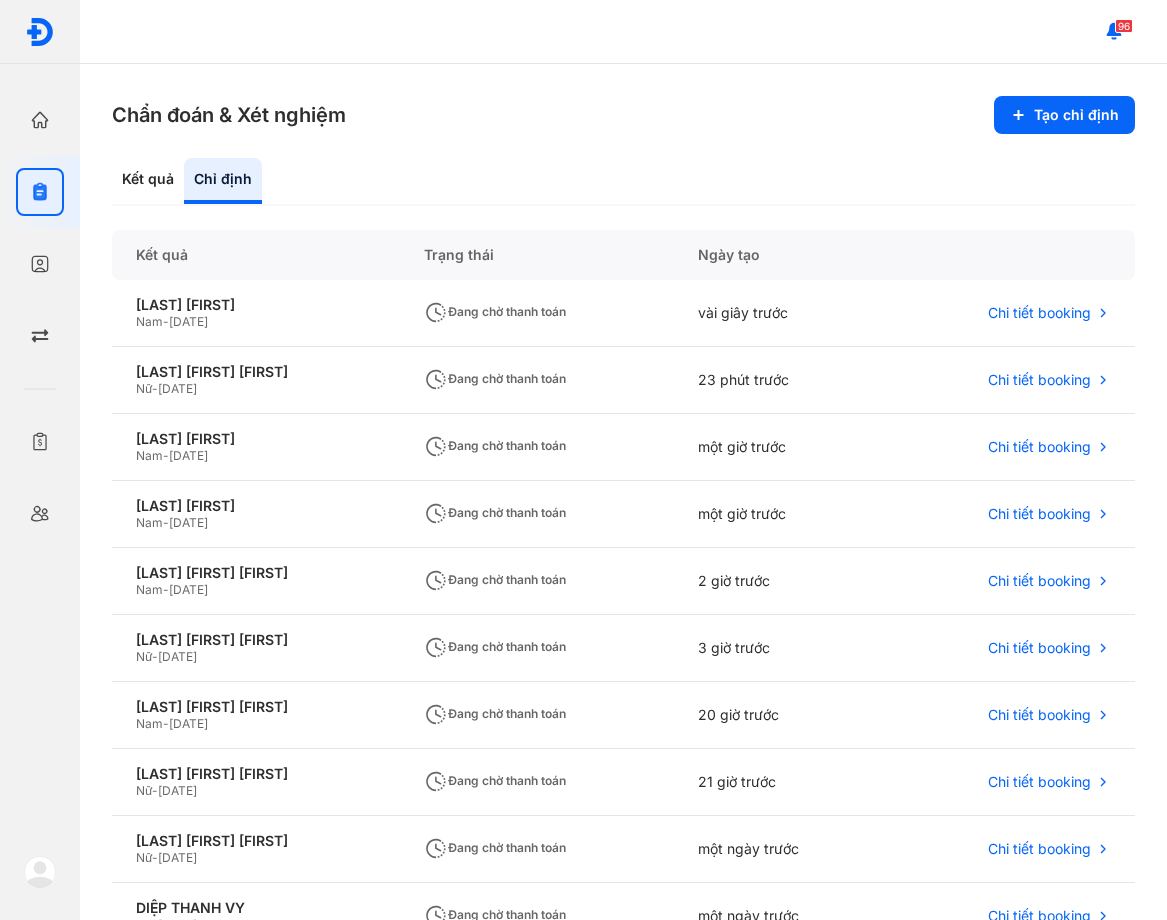 click on "Chẩn đoán & Xét nghiệm  Tạo chỉ định Kết quả Chỉ định Kết quả Trạng thái Ngày tạo [LAST] [FIRST] Nam  -  [DATE]    Đang chờ thanh toán vài giây trước Chi tiết booking [LAST] [FIRST] [FIRST] Nữ  -  [DATE]    Đang chờ thanh toán 23 phút trước Chi tiết booking [LAST] [FIRST] Nam  -  [DATE]    Đang chờ thanh toán một giờ trước Chi tiết booking [LAST] [FIRST] Nam  -  [DATE]    Đang chờ thanh toán một giờ trước Chi tiết booking [LAST] [FIRST] Nam  -  [DATE]    Đang chờ thanh toán 2 giờ trước Chi tiết booking [LAST] [FIRST] [FIRST] Nữ  -  [DATE]    Đang chờ thanh toán 3 giờ trước Chi tiết booking [LAST] [FIRST] Nam  -  [DATE]    Đang chờ thanh toán 20 giờ trước Chi tiết booking [LAST] [FIRST] [FIRST] Nữ  -  [DATE]    Đang chờ thanh toán 21 giờ trước Chi tiết booking [LAST] [FIRST] [FIRST] Nữ  -  [DATE] Chi tiết booking" at bounding box center [623, 492] 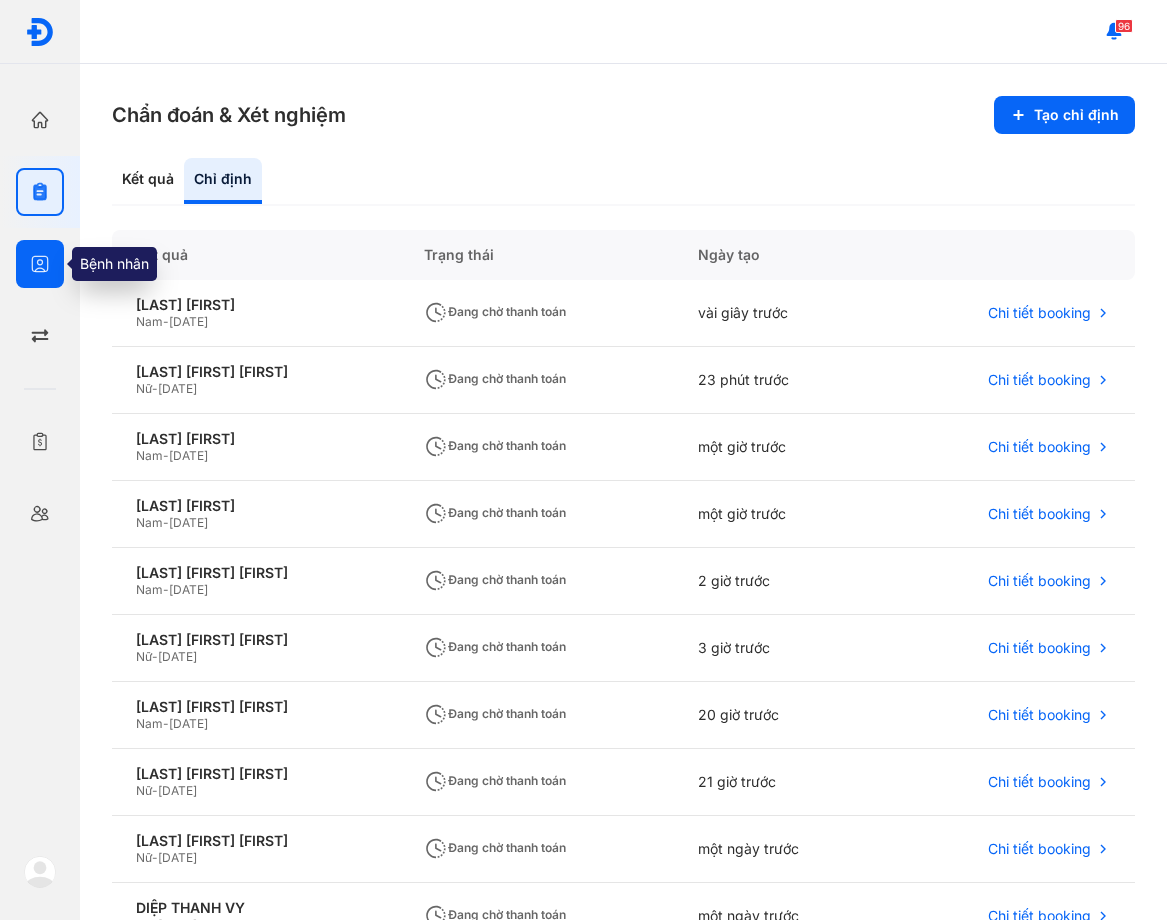 click 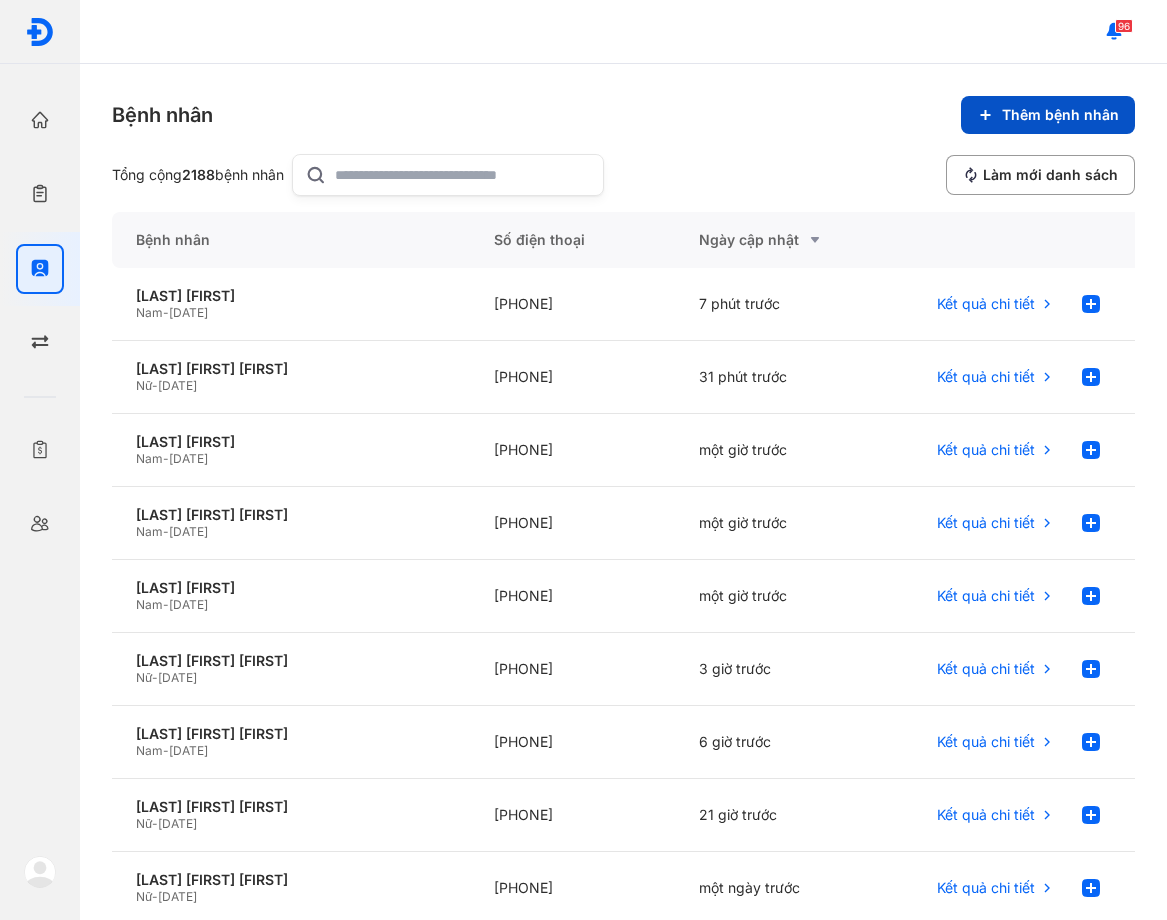 click on "Thêm bệnh nhân" at bounding box center (1048, 115) 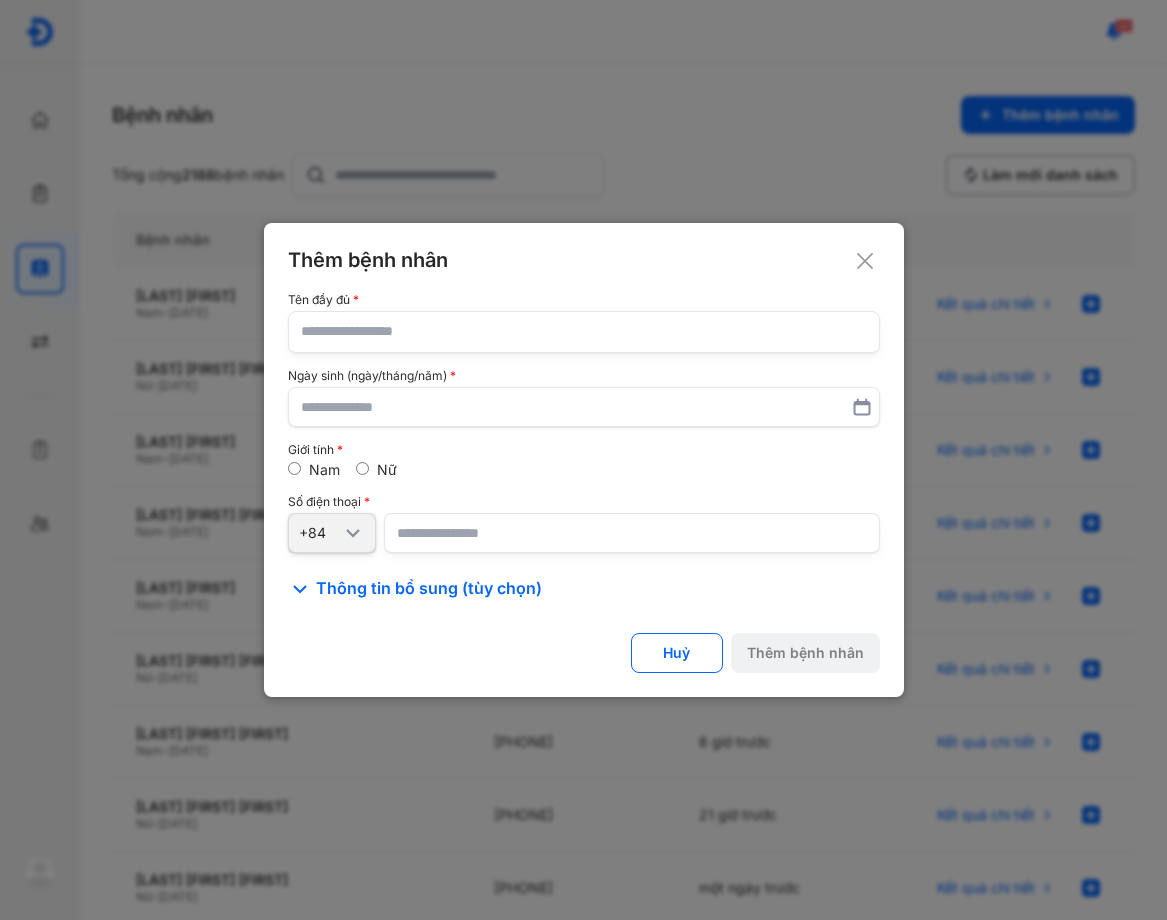 drag, startPoint x: 428, startPoint y: 356, endPoint x: 439, endPoint y: 331, distance: 27.313 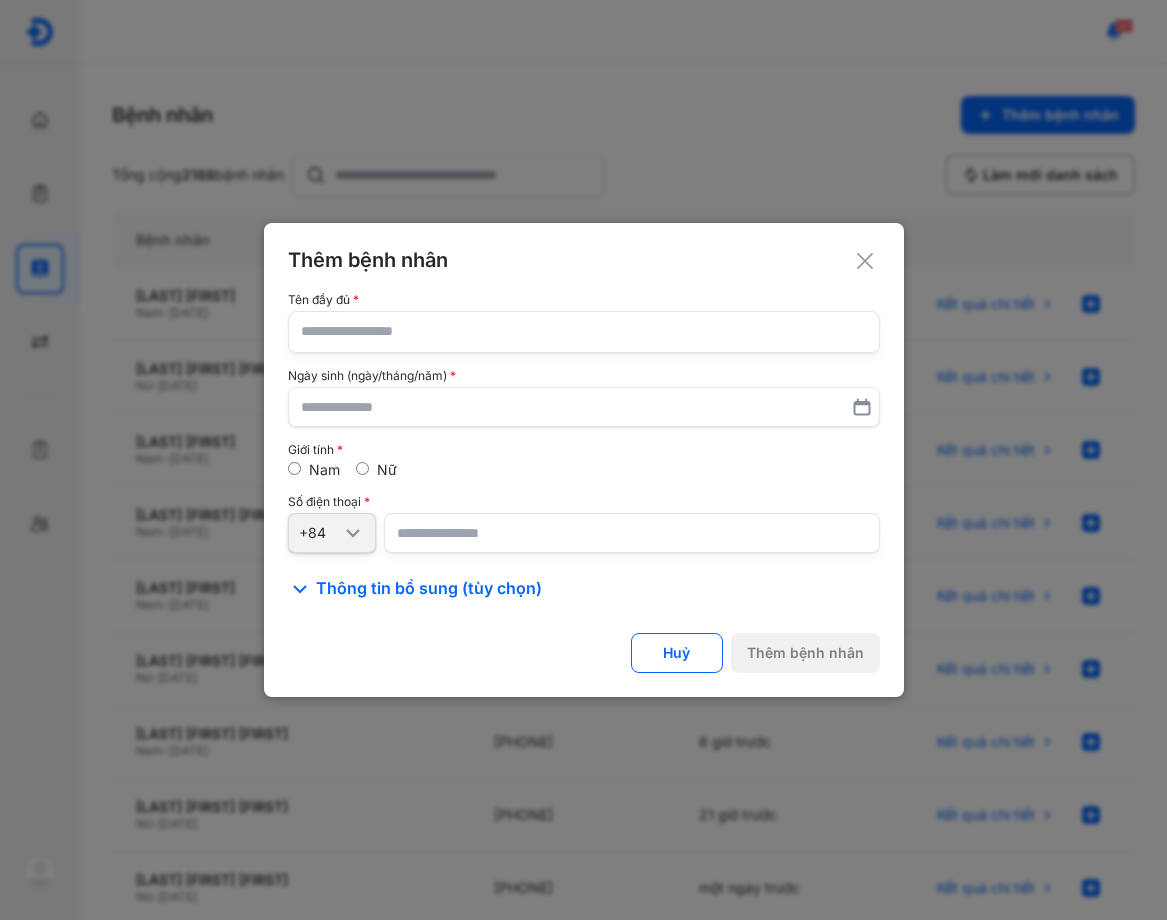 click 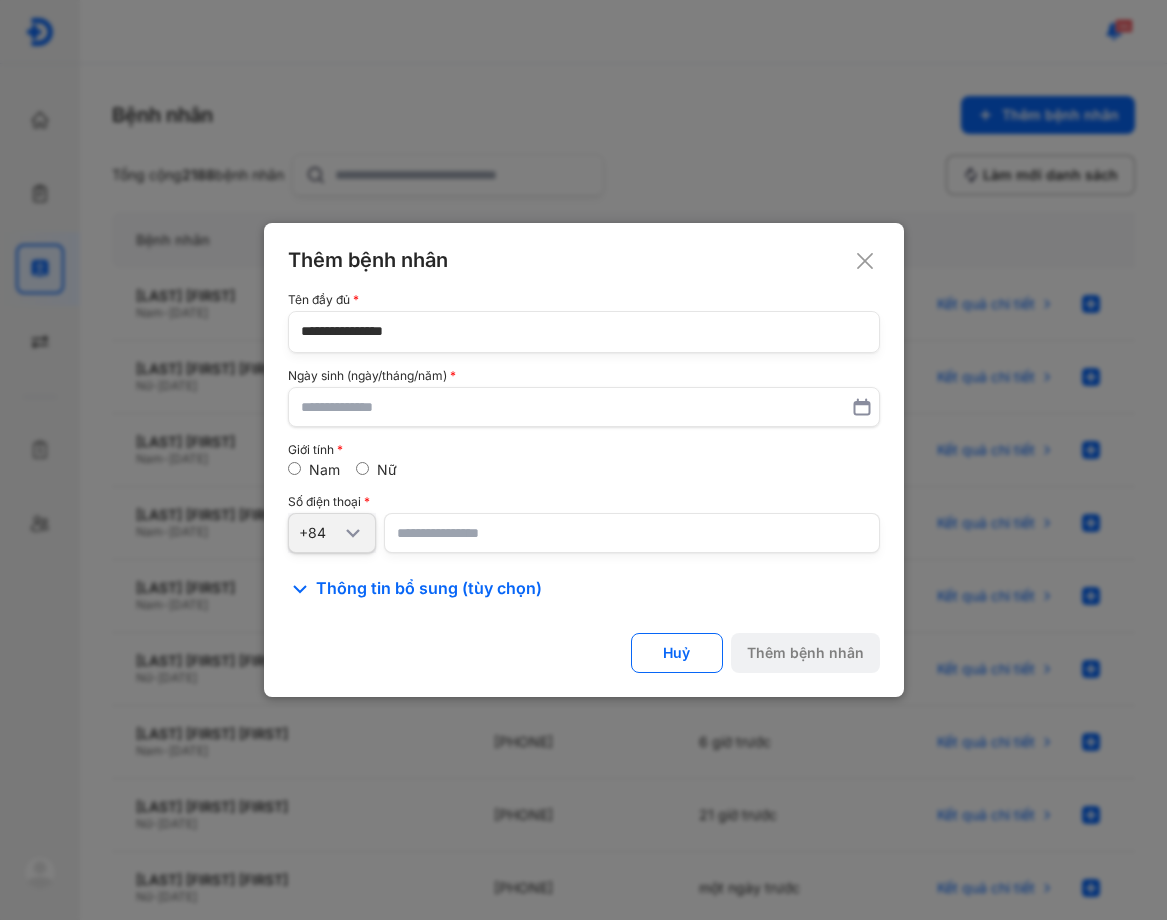 type on "**********" 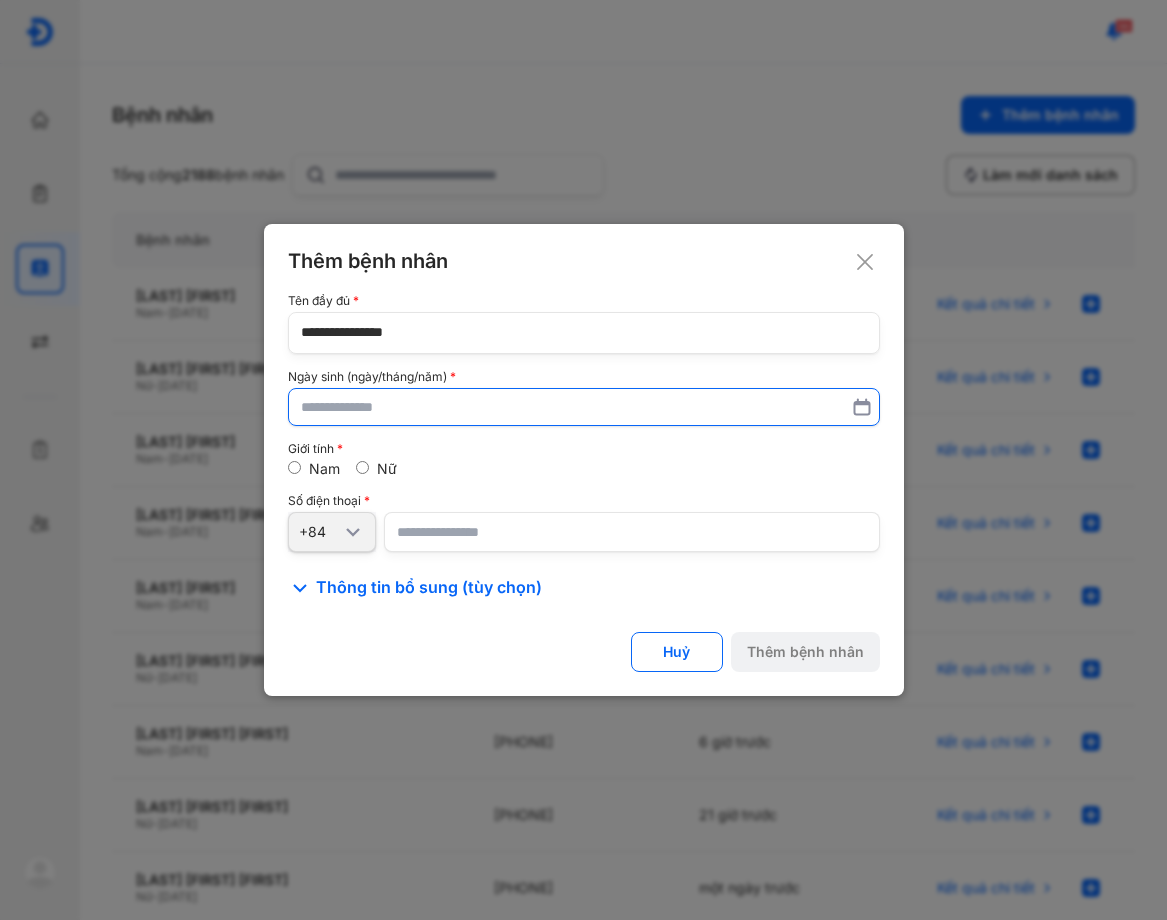 click at bounding box center [584, 407] 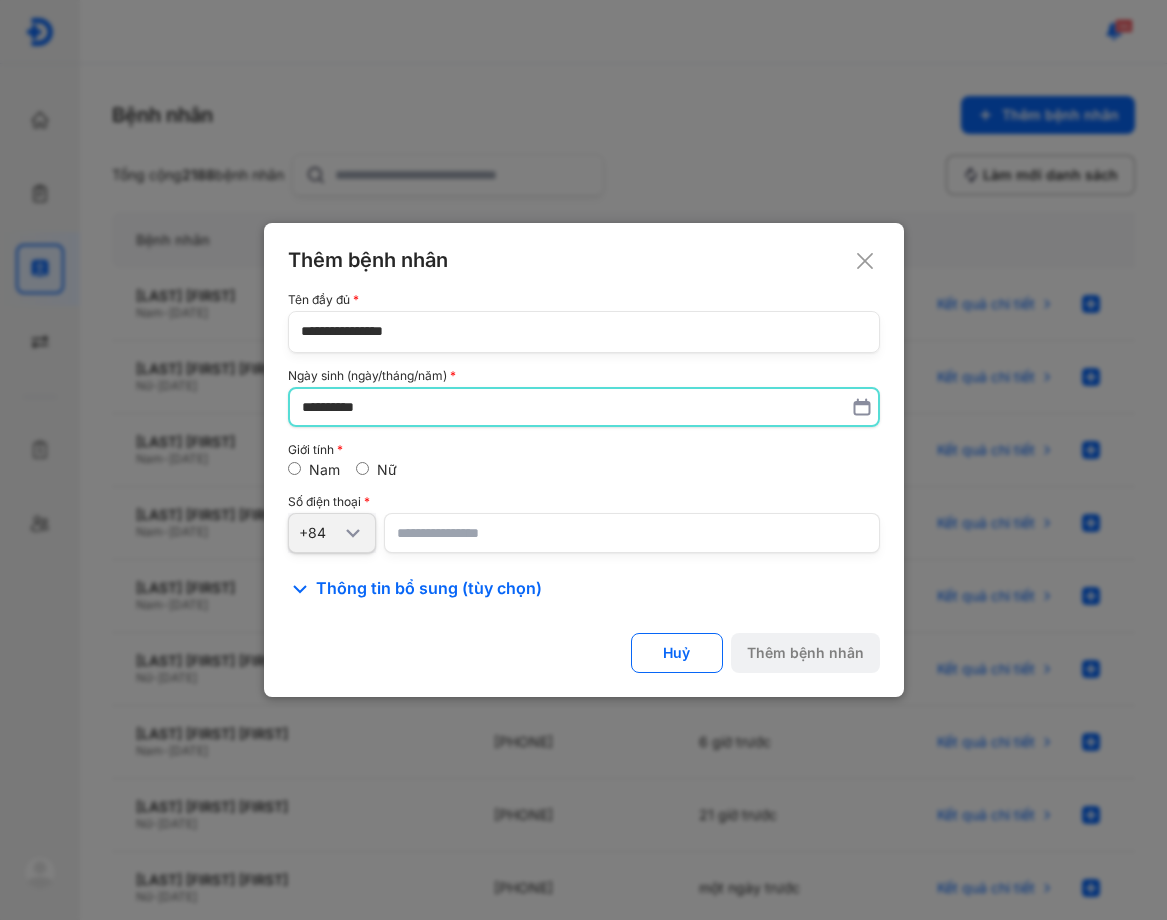 type on "**********" 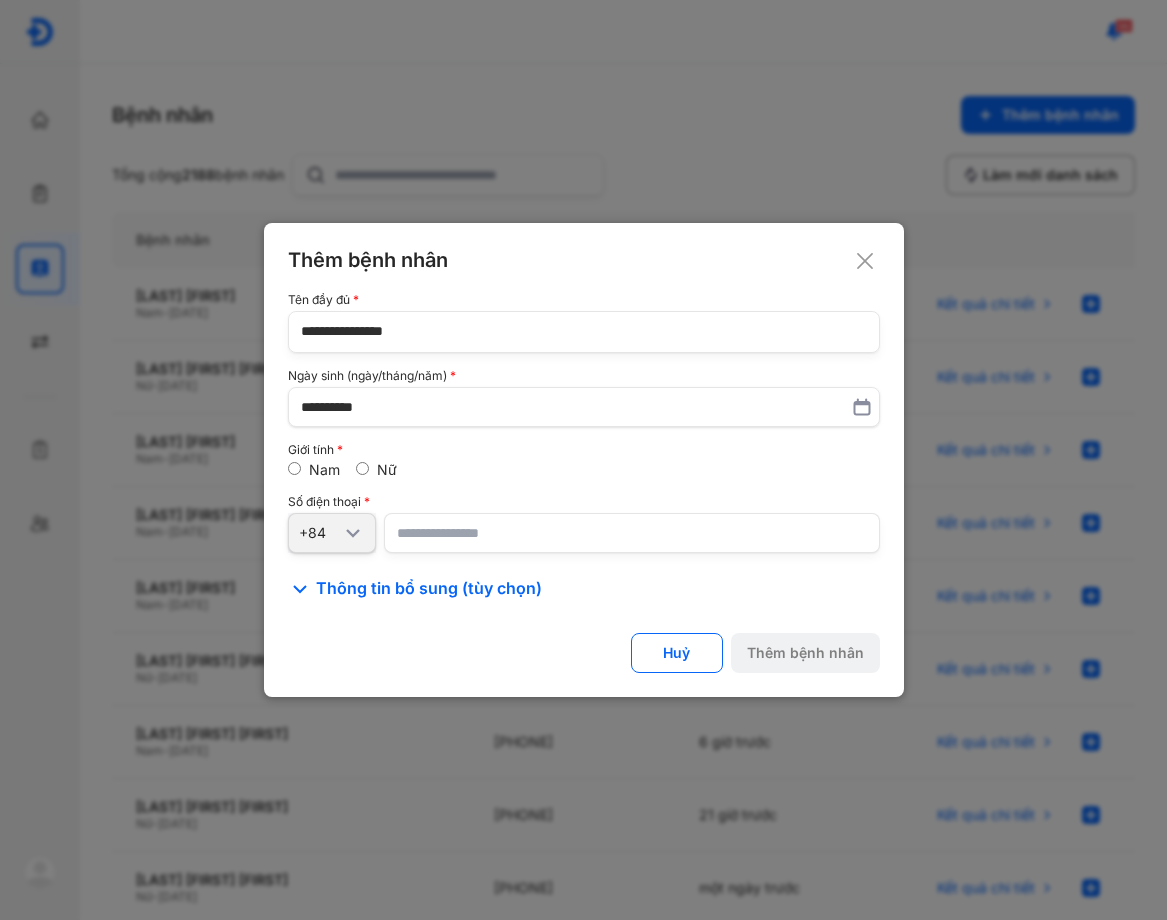 click at bounding box center (632, 533) 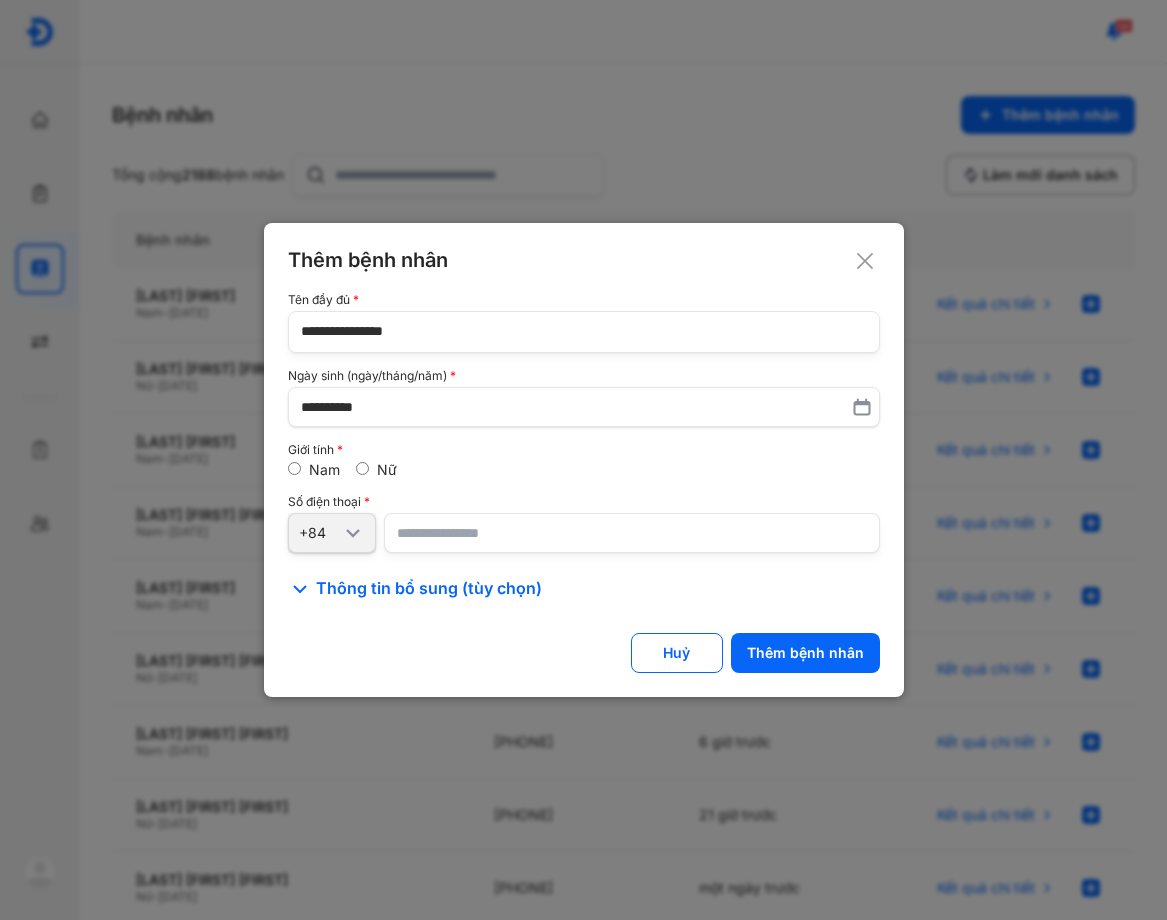 type on "**********" 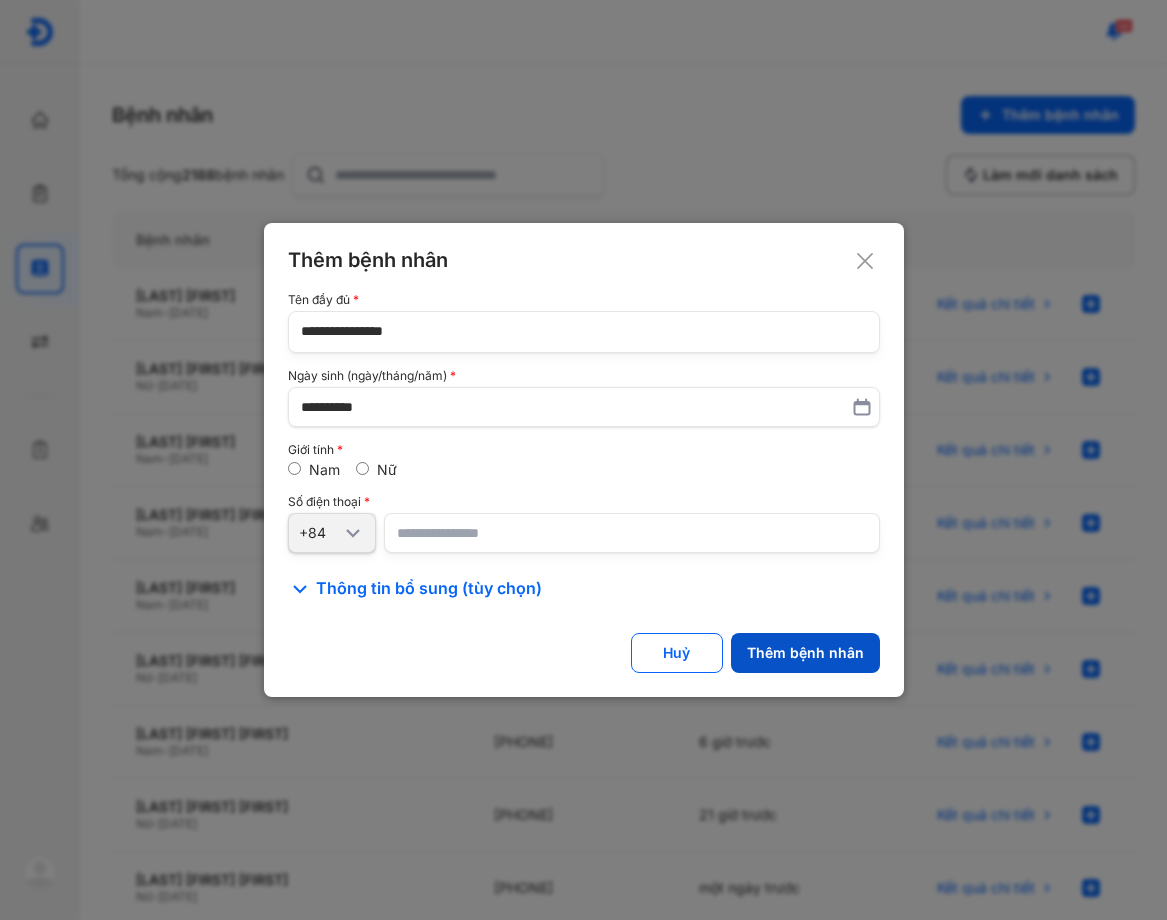 click on "Thêm bệnh nhân" at bounding box center [805, 653] 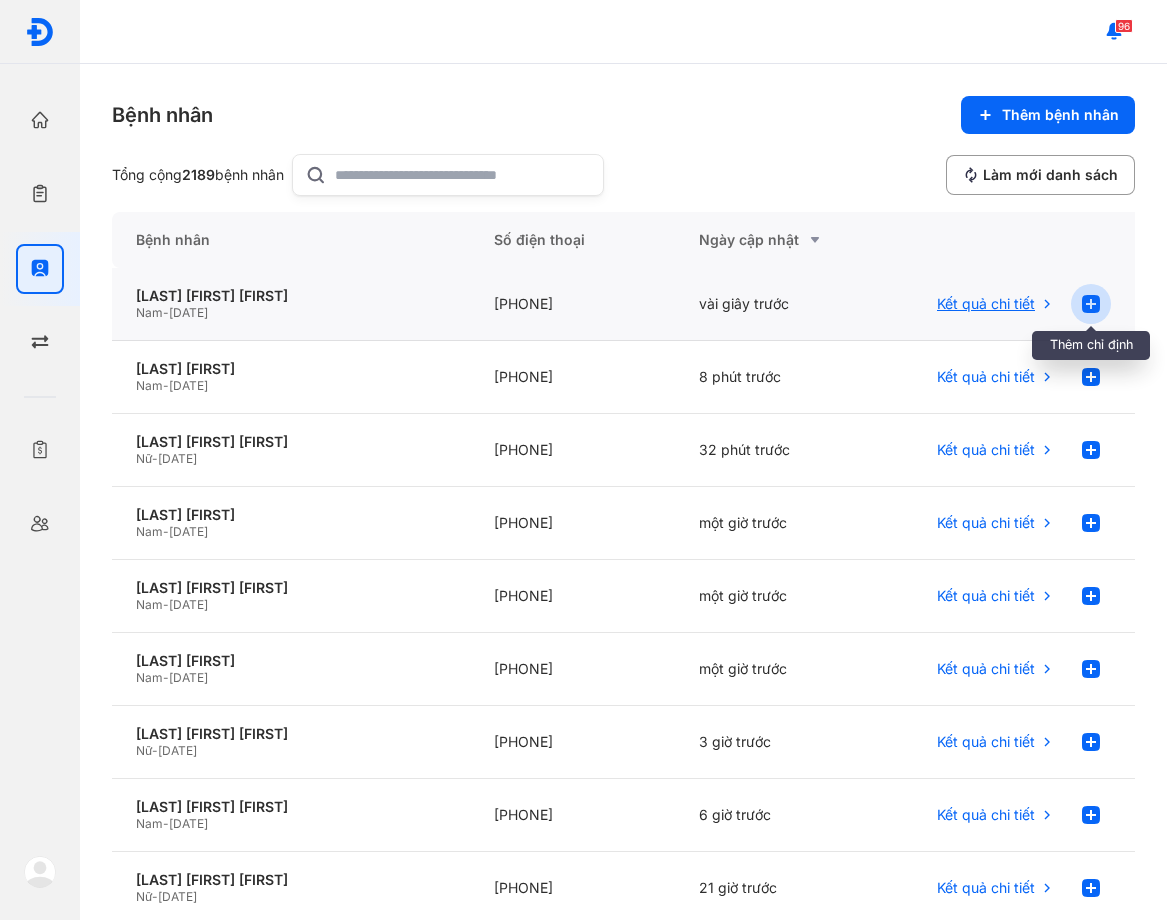 click 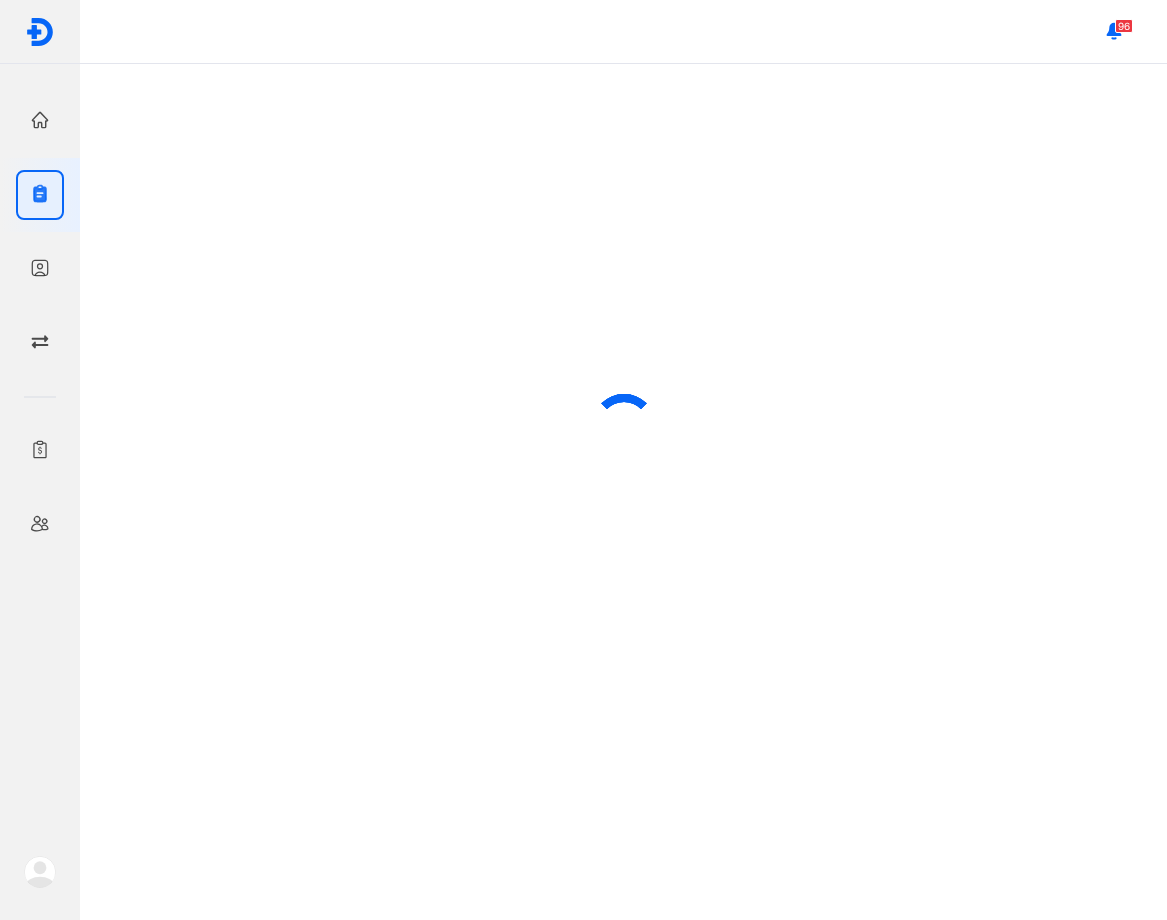 scroll, scrollTop: 0, scrollLeft: 0, axis: both 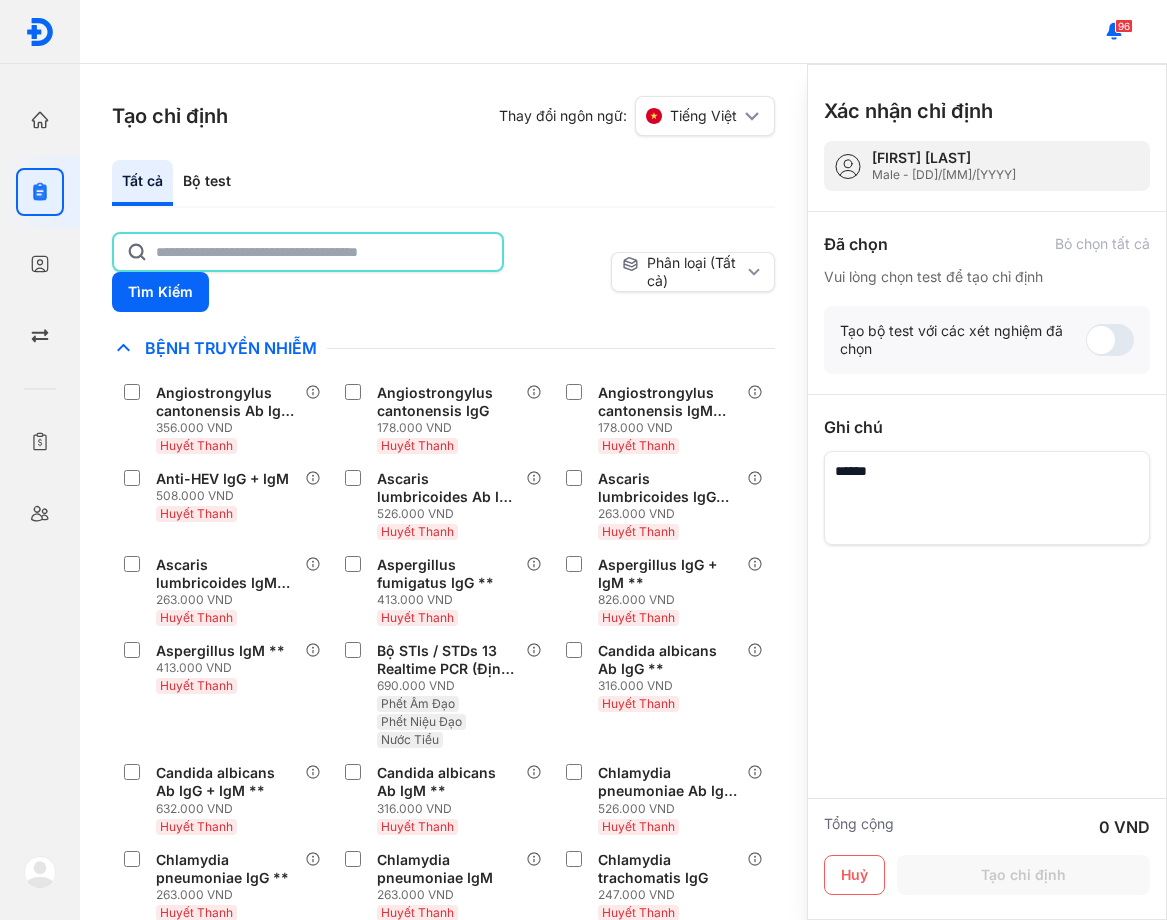 click 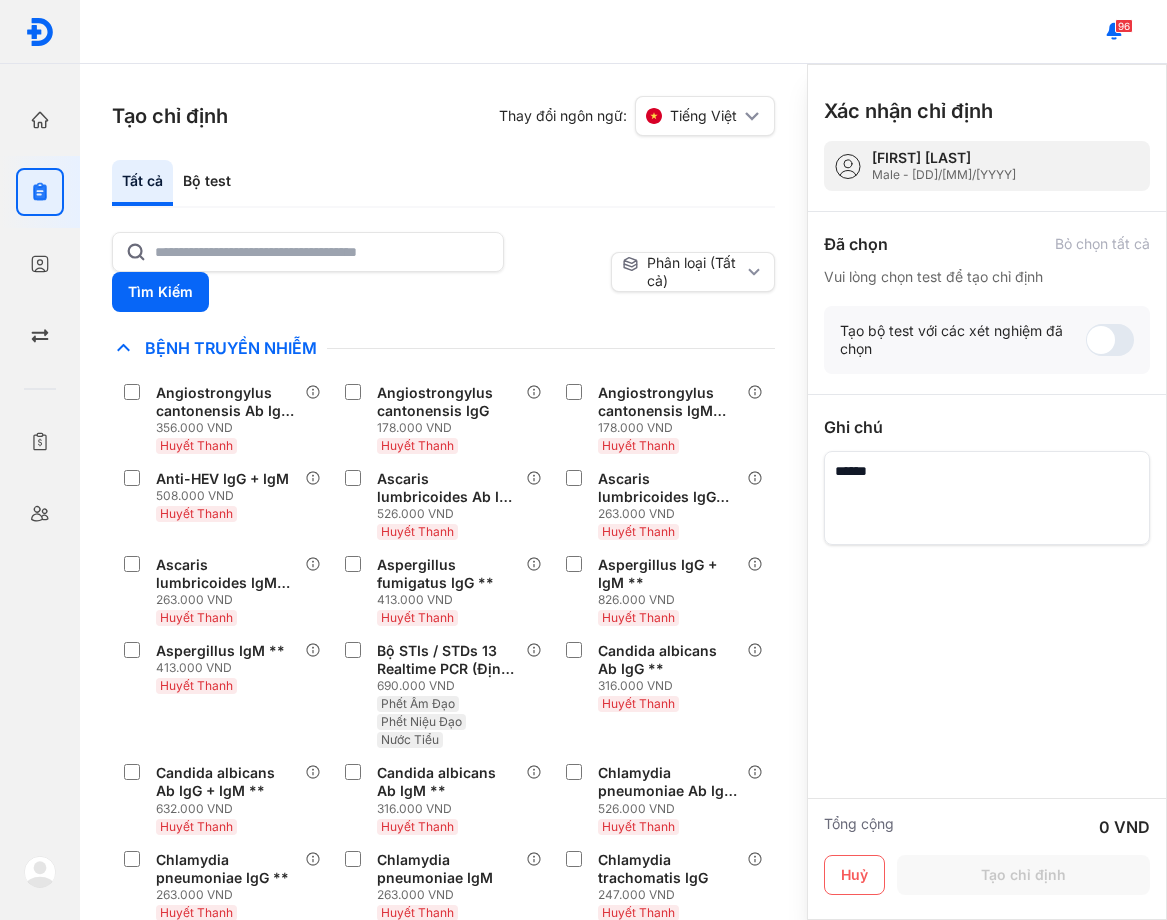 click on "Tất cả Bộ test" at bounding box center [443, 184] 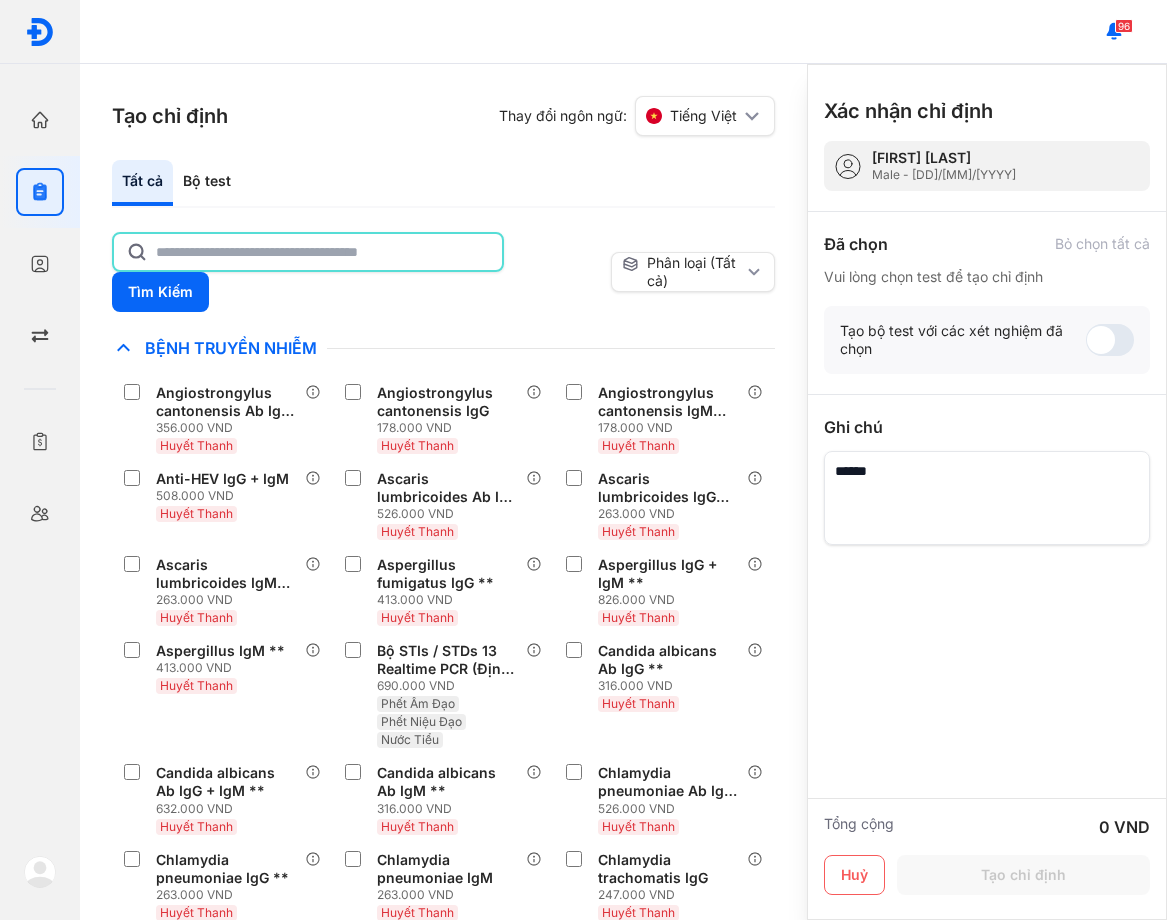 click 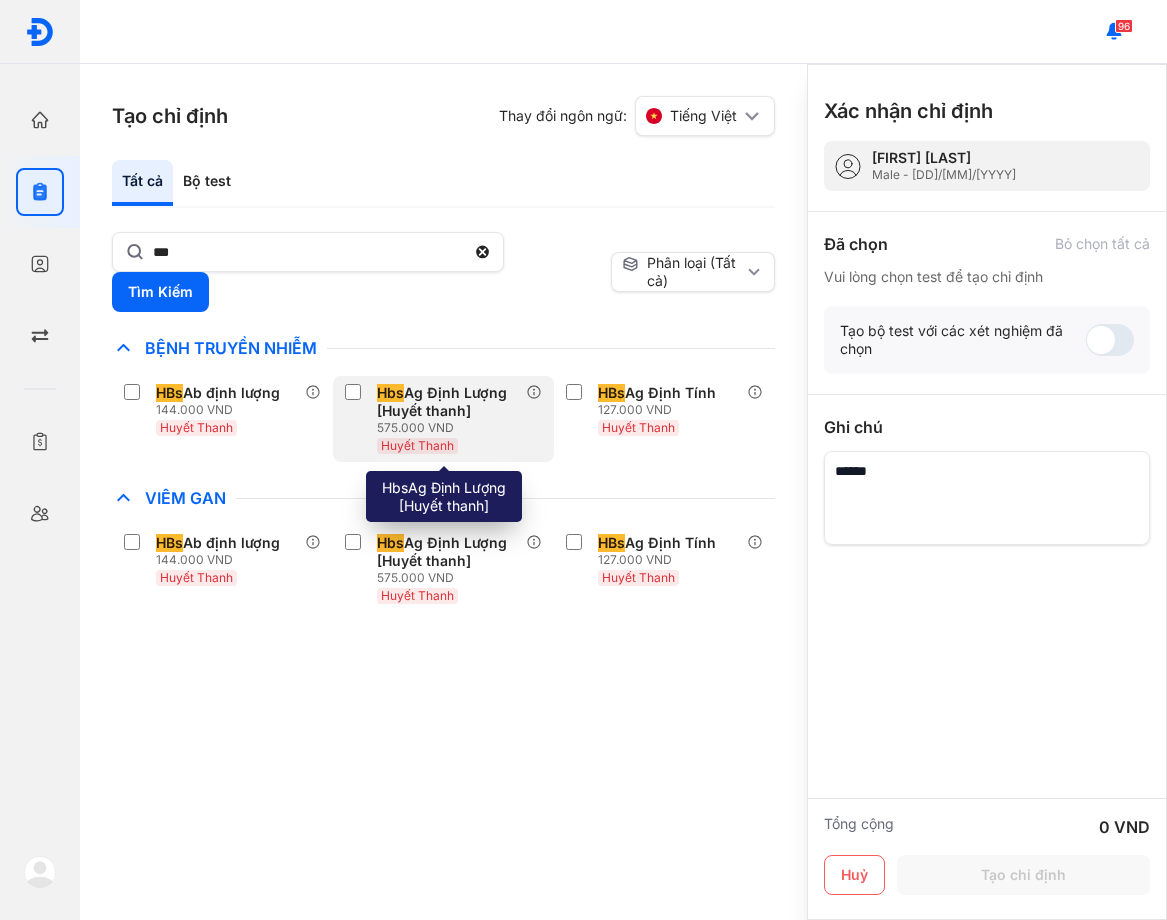 click on "575.000 VND" at bounding box center (451, 428) 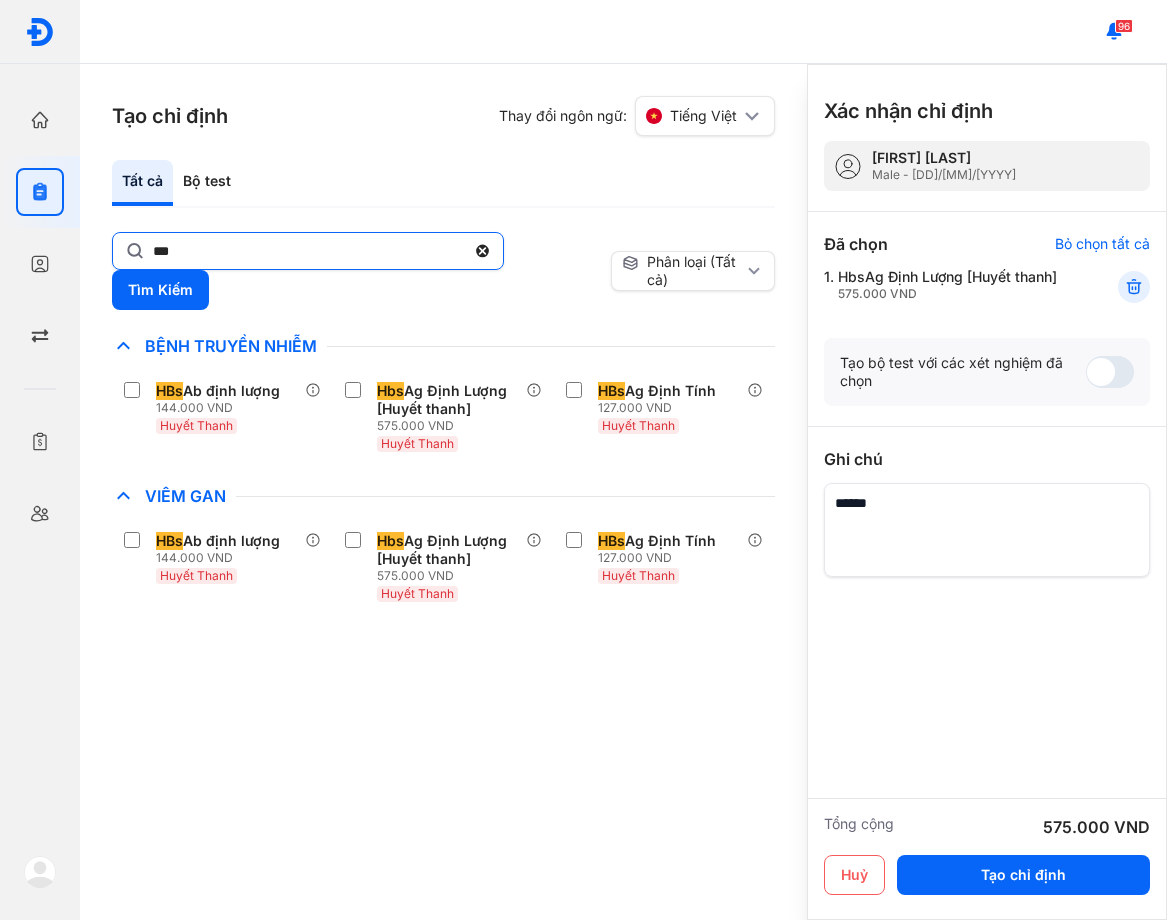 click on "***" 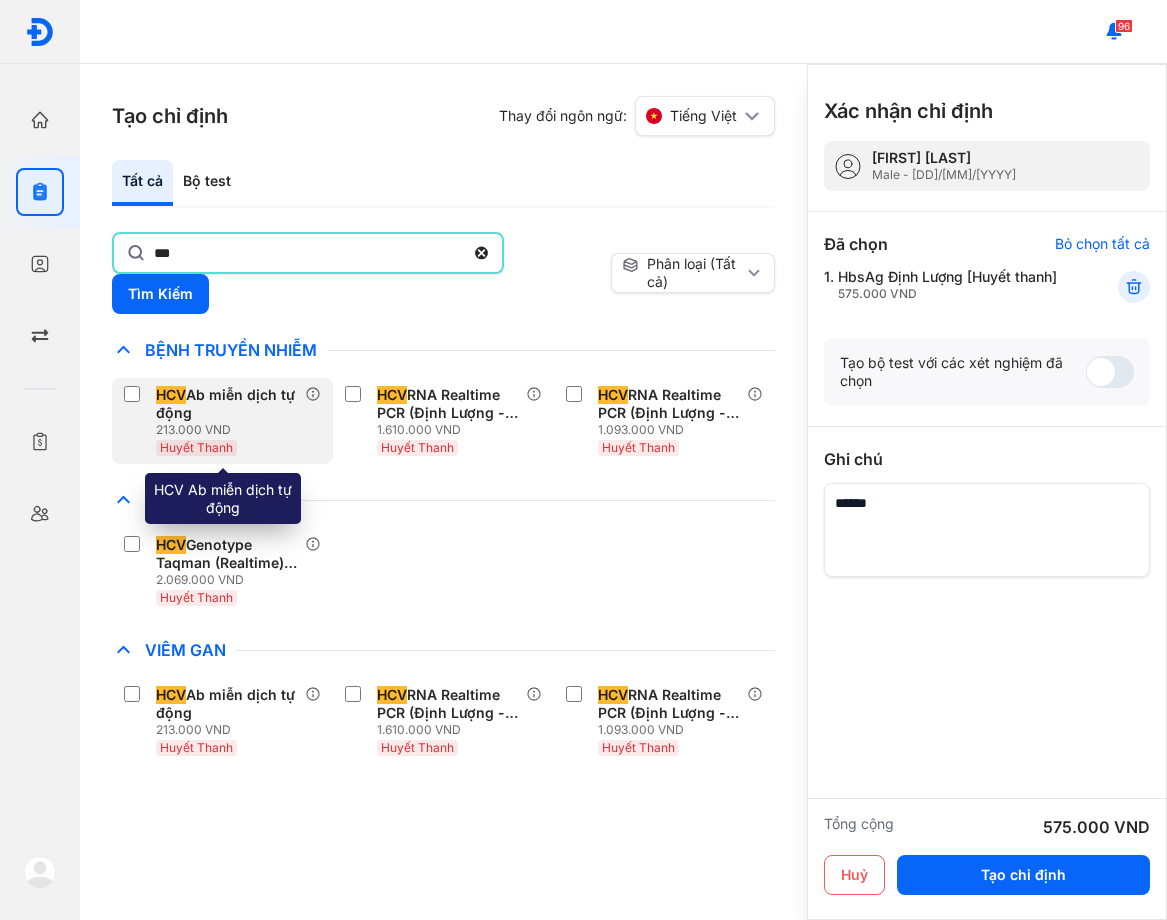 click on "HCV  Ab miễn dịch tự động" at bounding box center (226, 404) 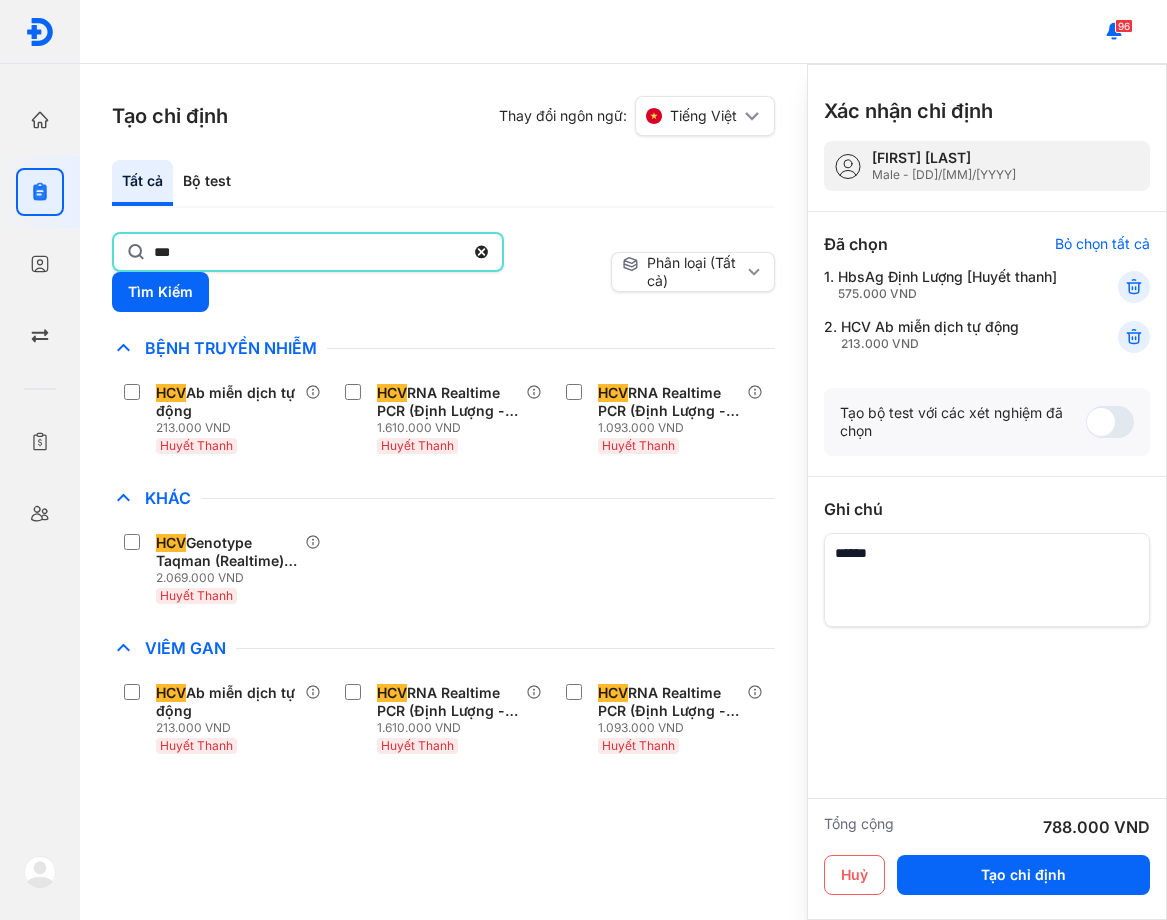 click on "***" 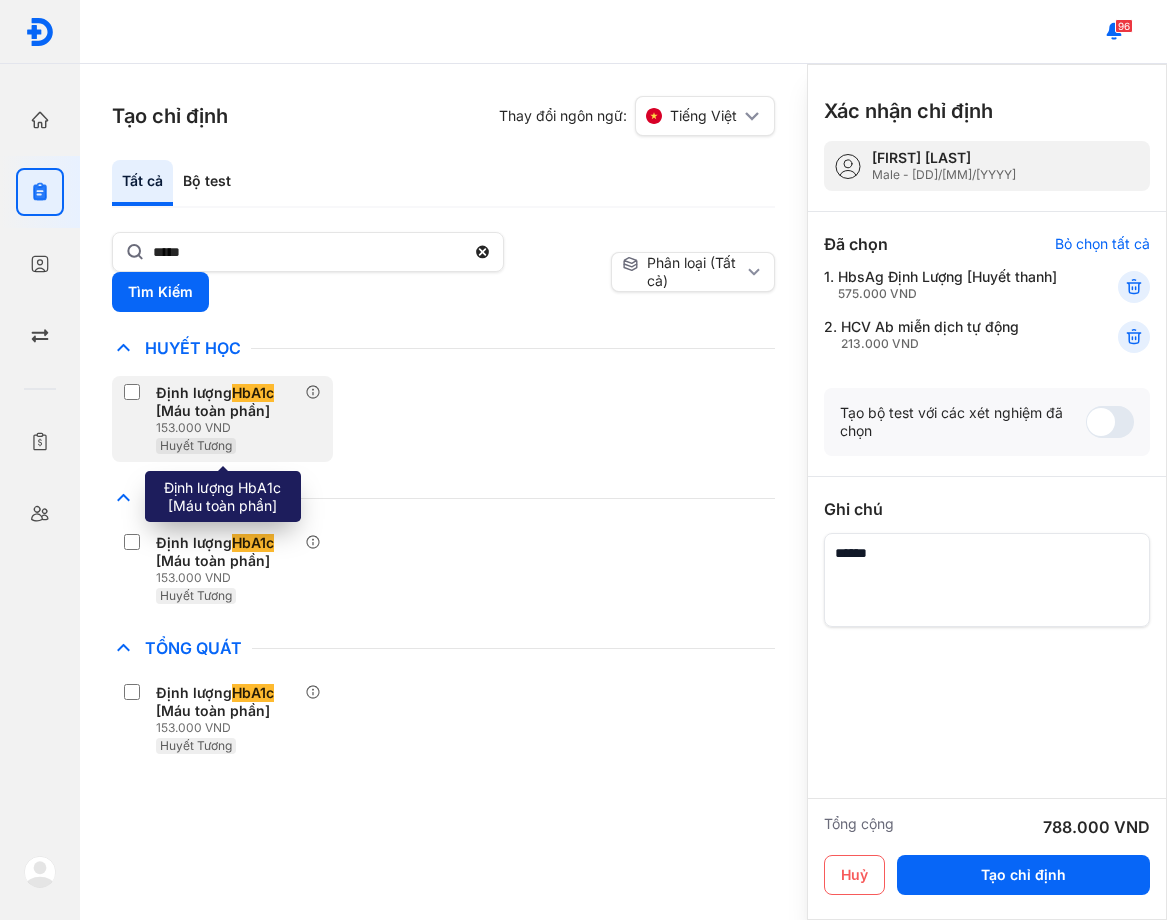 click on "Định lượng  HbA1c  [Máu toàn phần] 153.000 VND Huyết Tương" at bounding box center (214, 419) 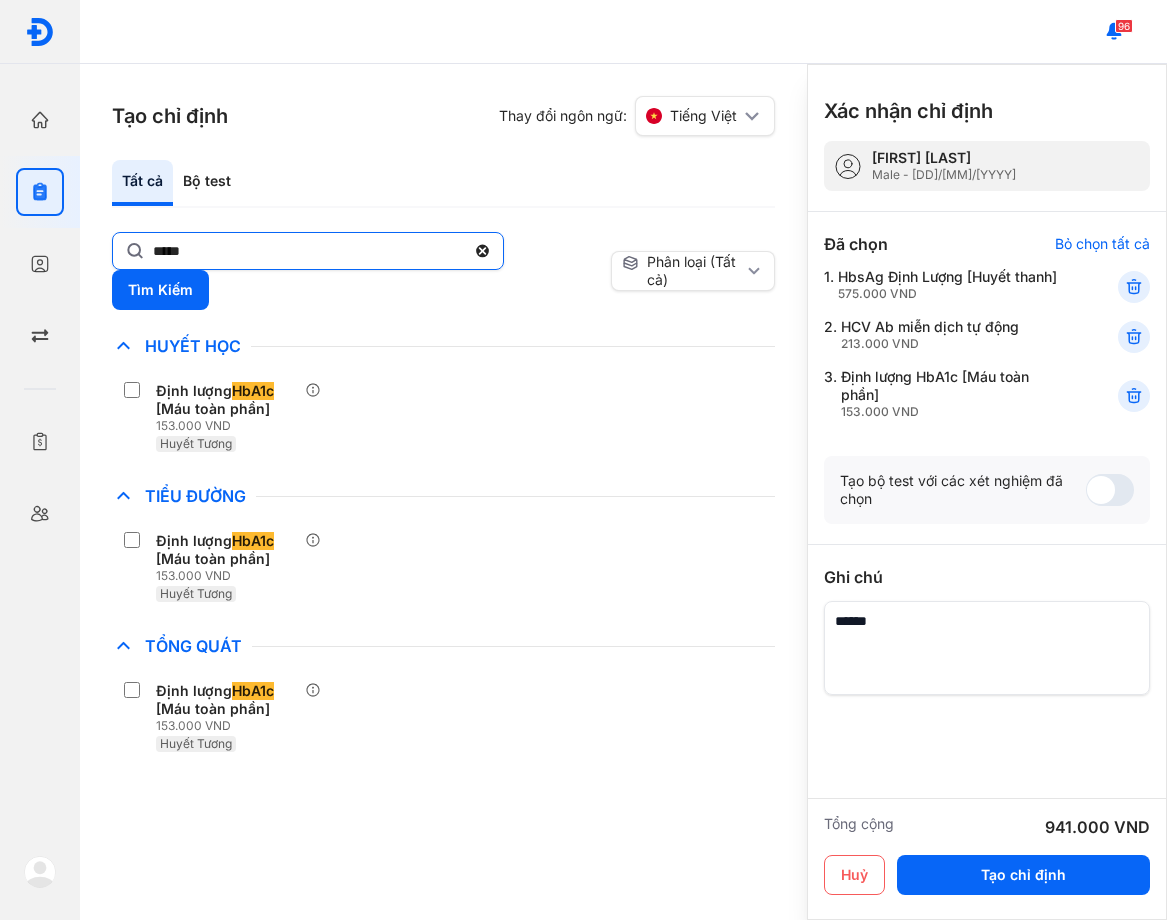 click on "*****" 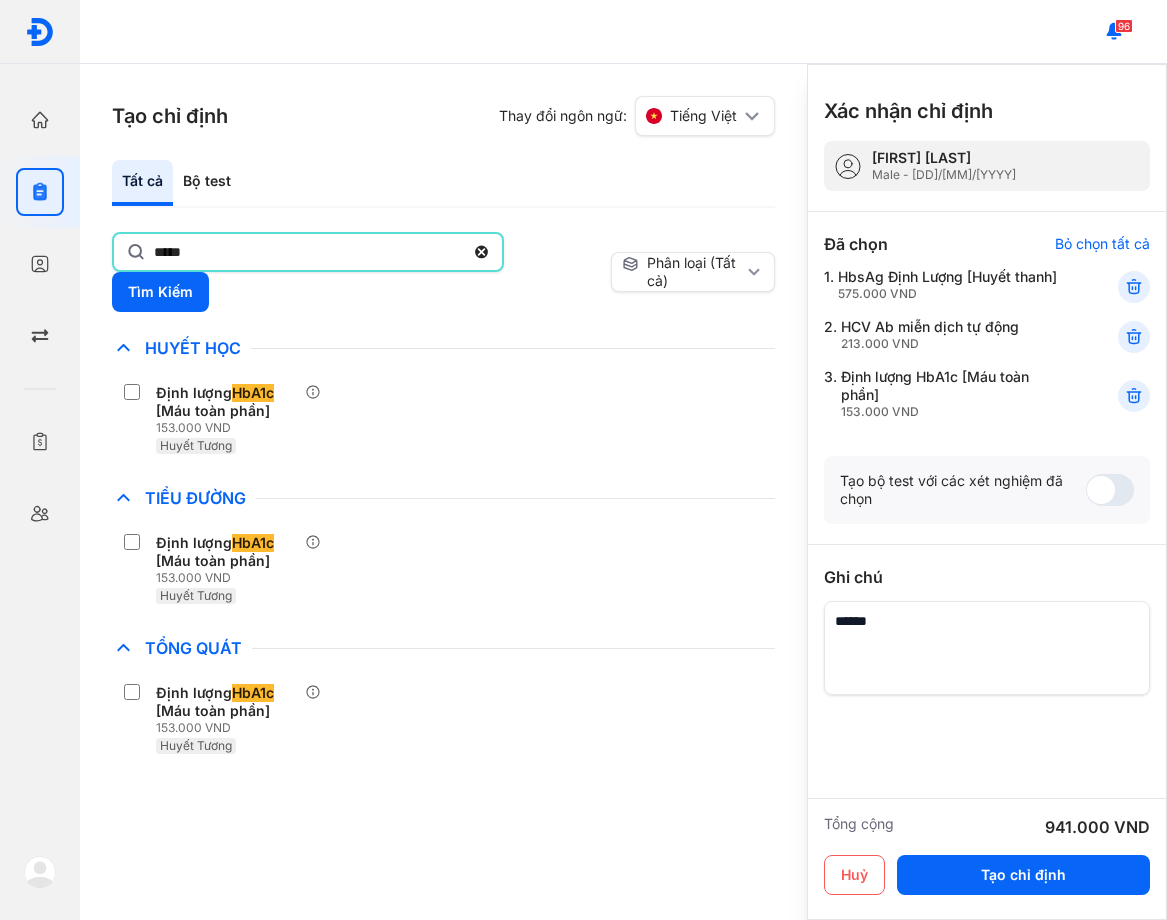 click on "*****" 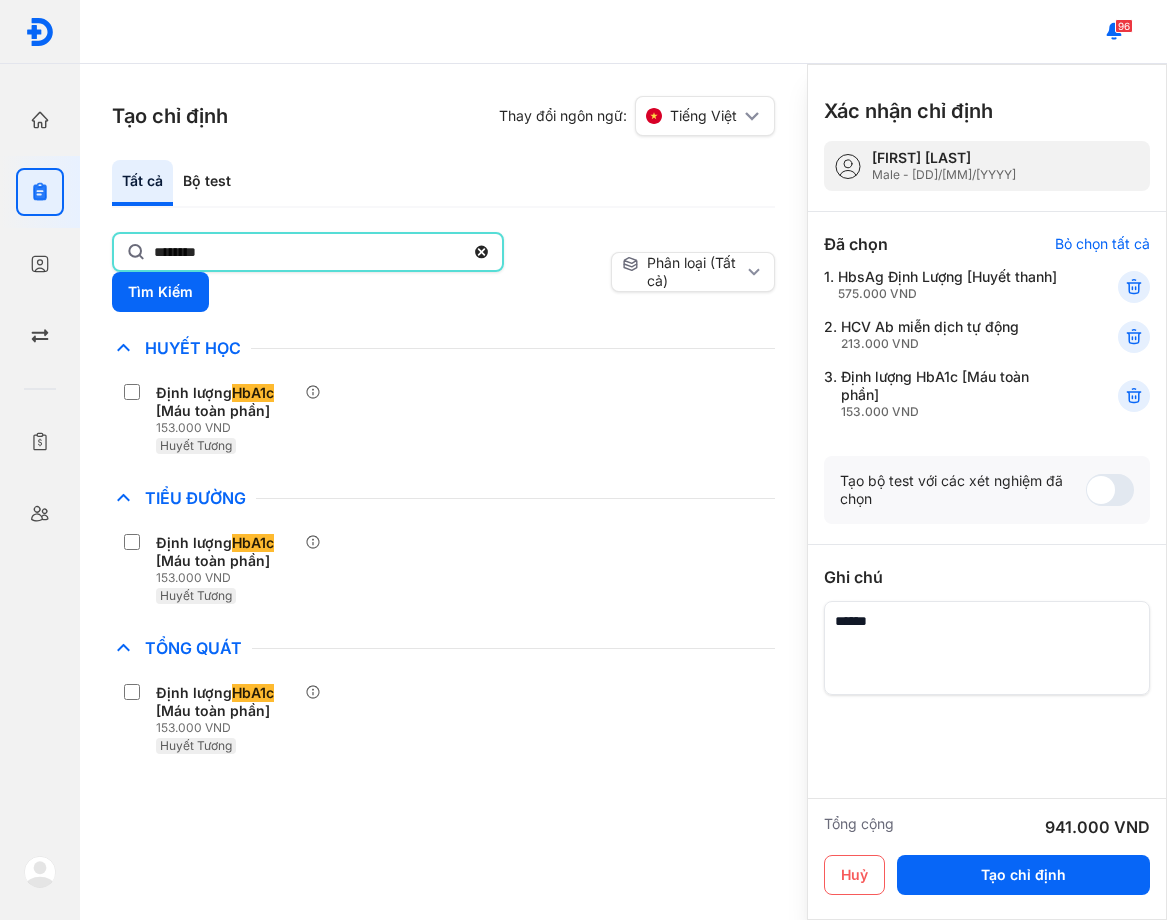 type on "*******" 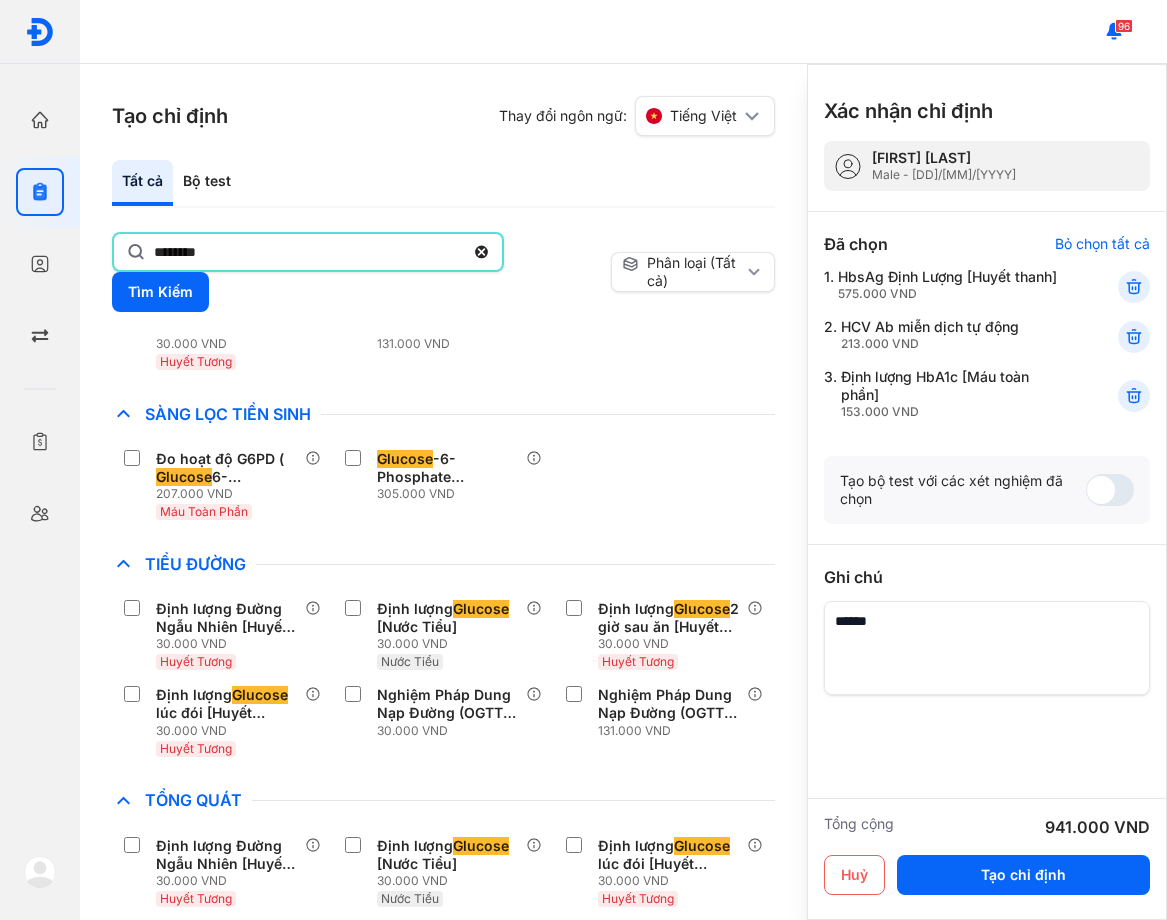 scroll, scrollTop: 253, scrollLeft: 0, axis: vertical 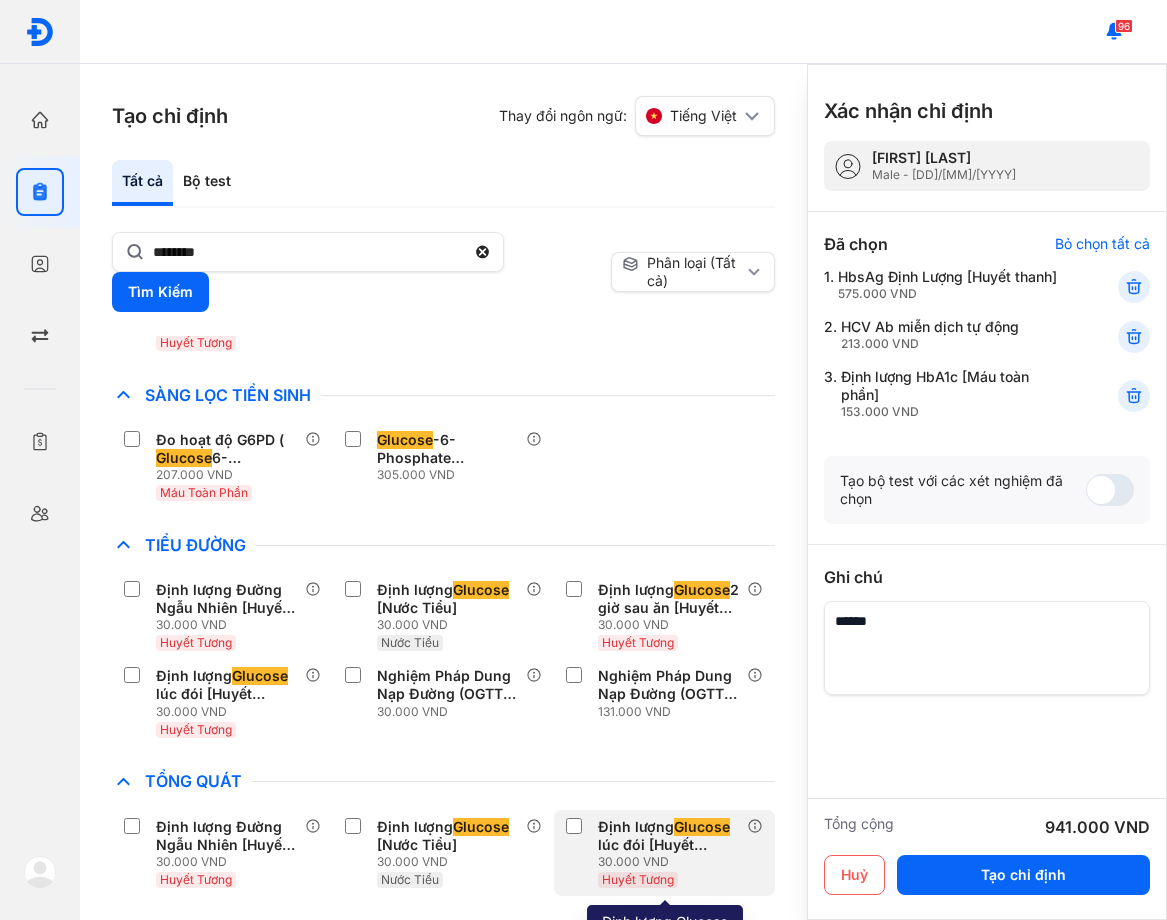 click on "Định lượng  Glucose  lúc đói [Huyết Tương]" at bounding box center (668, 836) 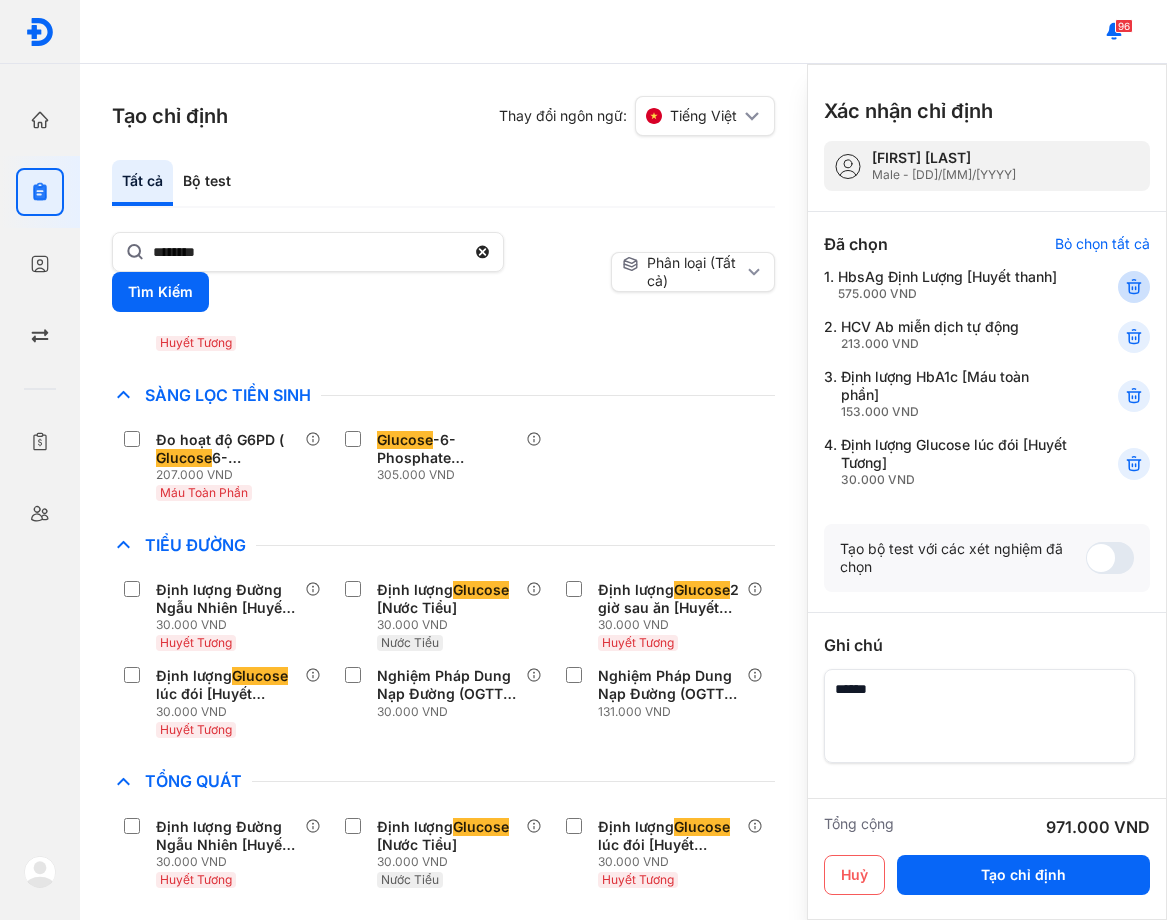 click 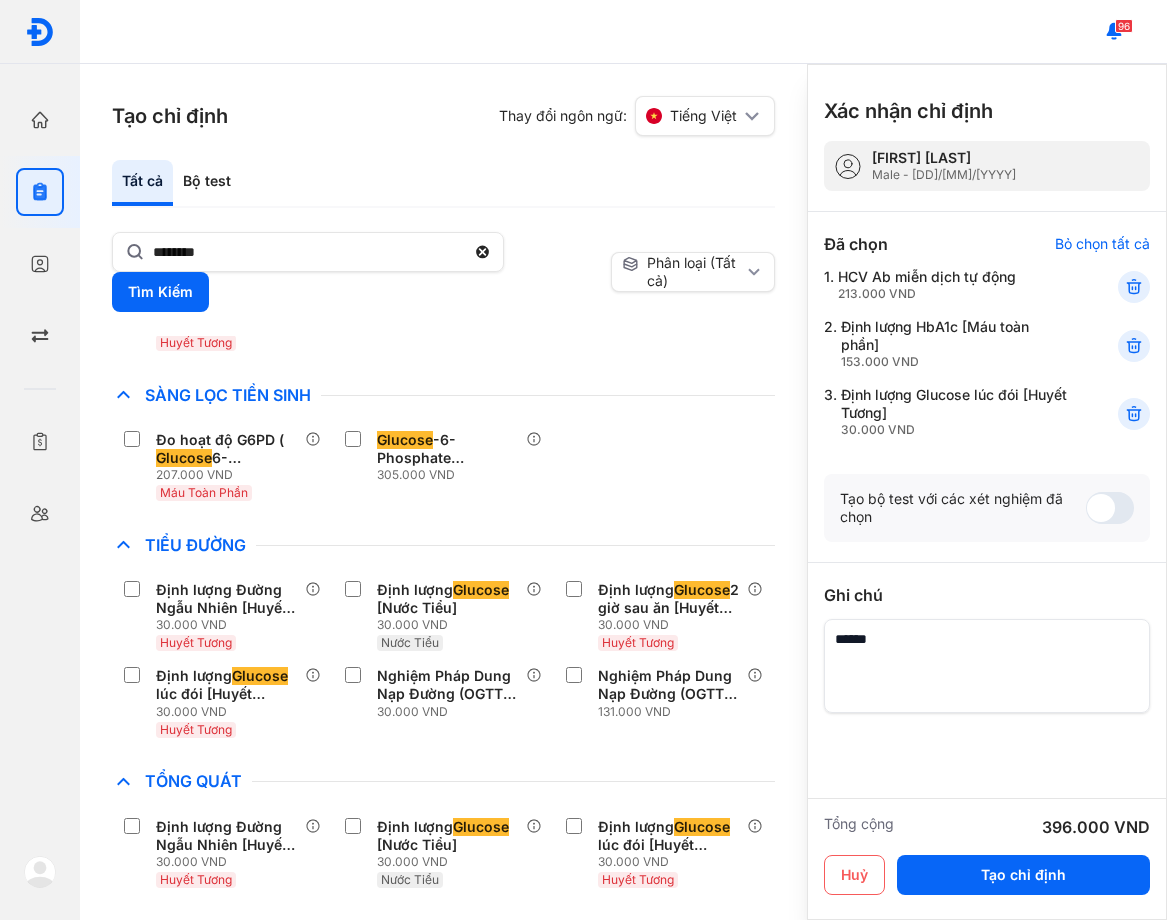 click on "Nghiệm Pháp Dung Nạp Đường (OGTT) - Tiểu Đường Thai Kỳ 131.000 VND" 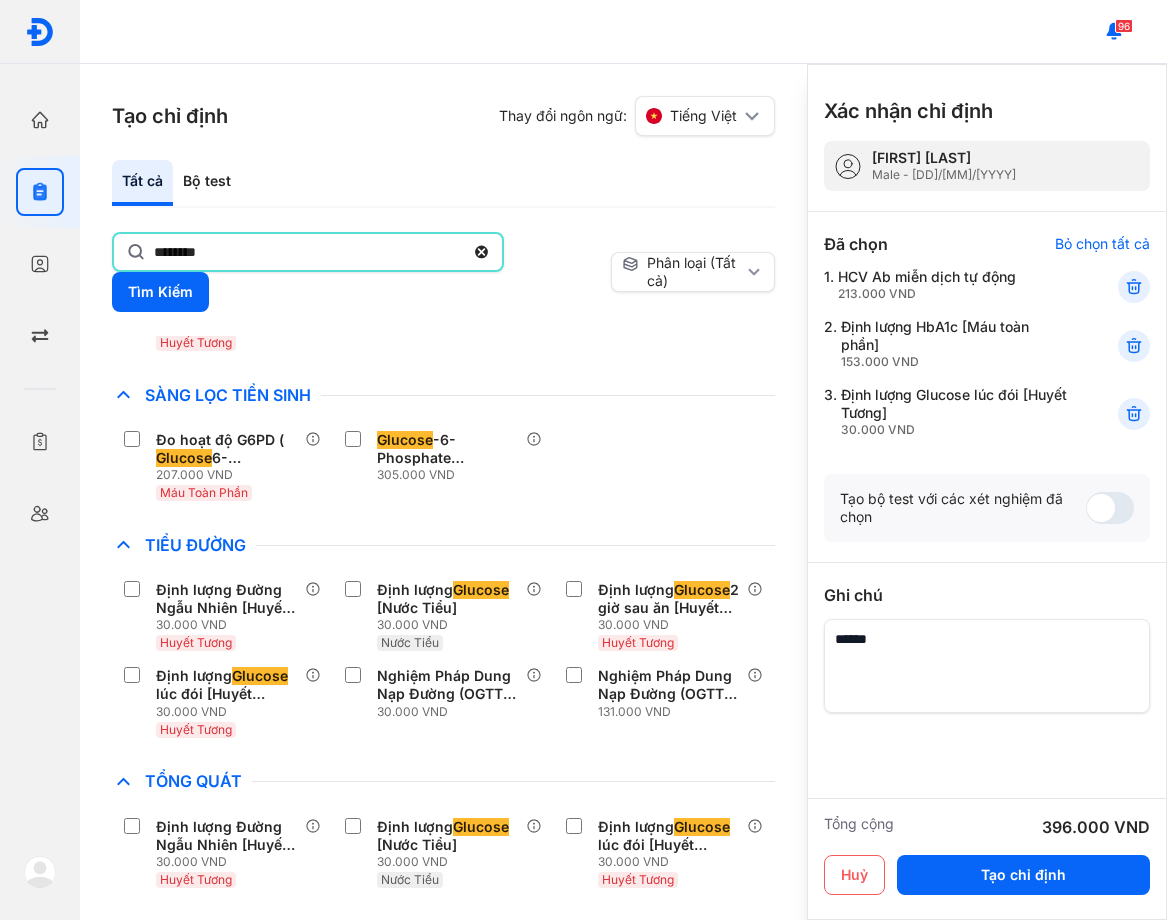 click on "*******" 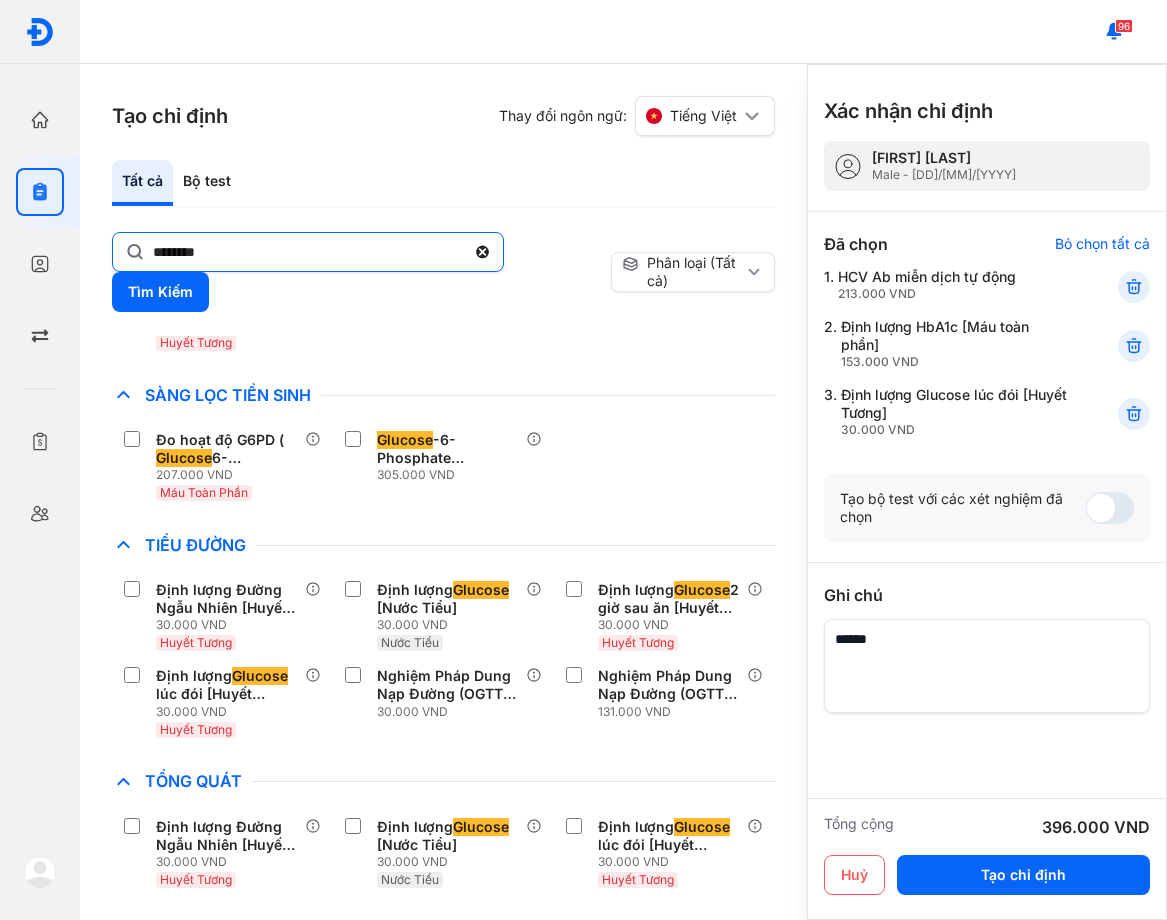 click 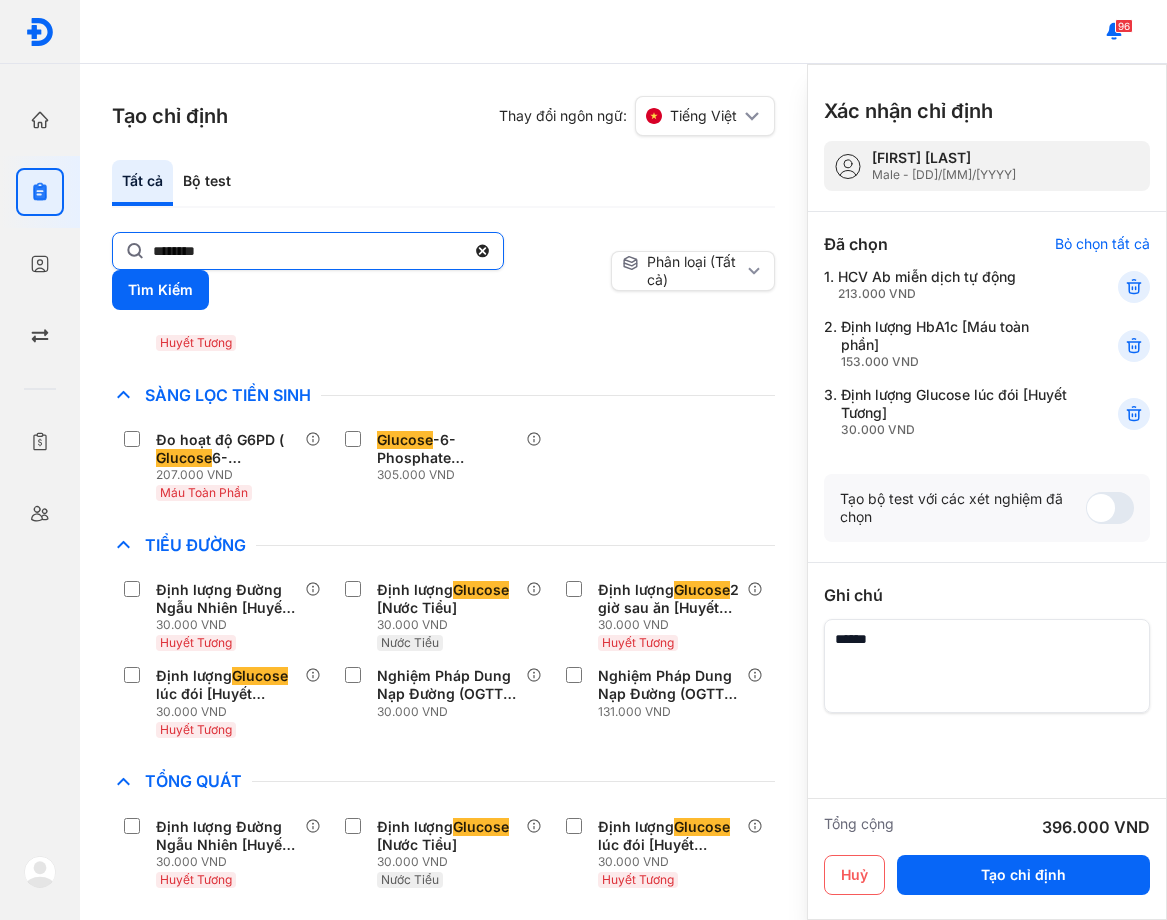 click on "*******" 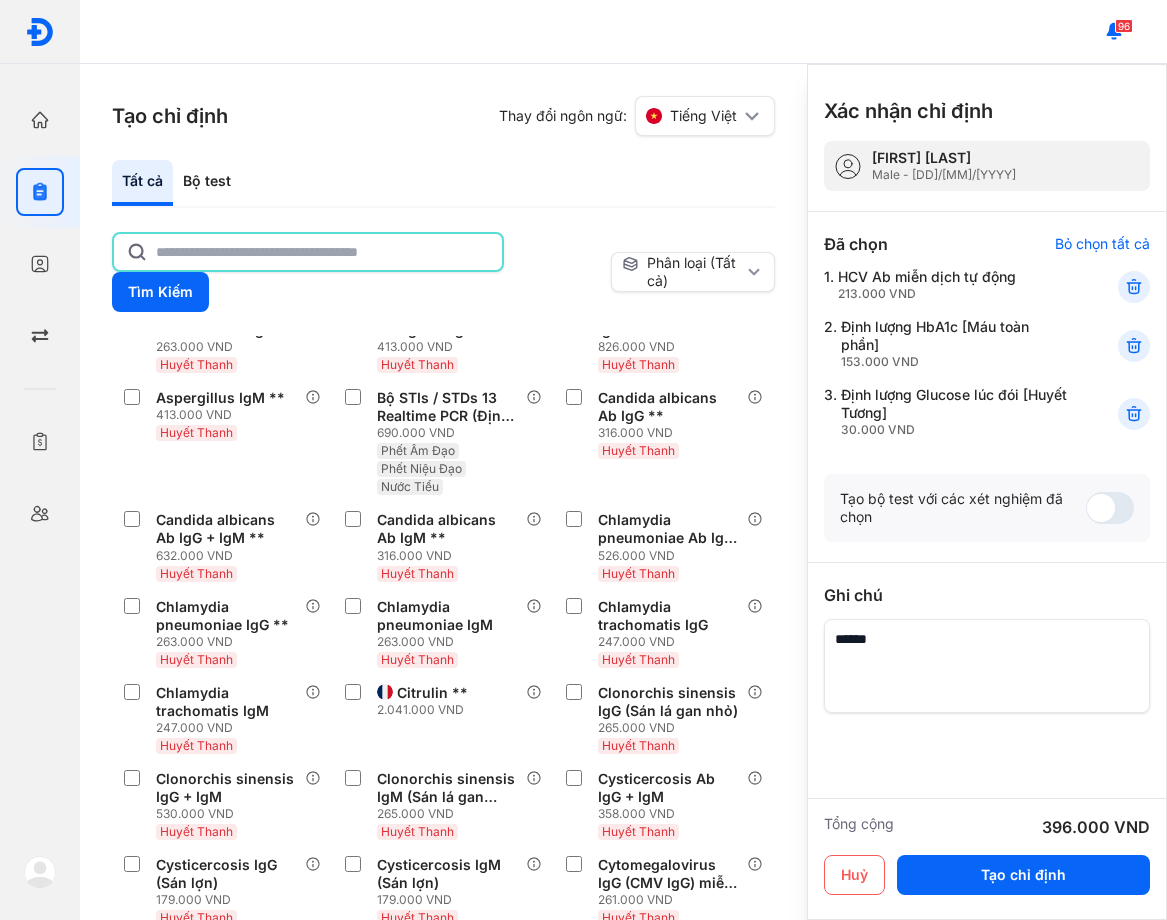 click 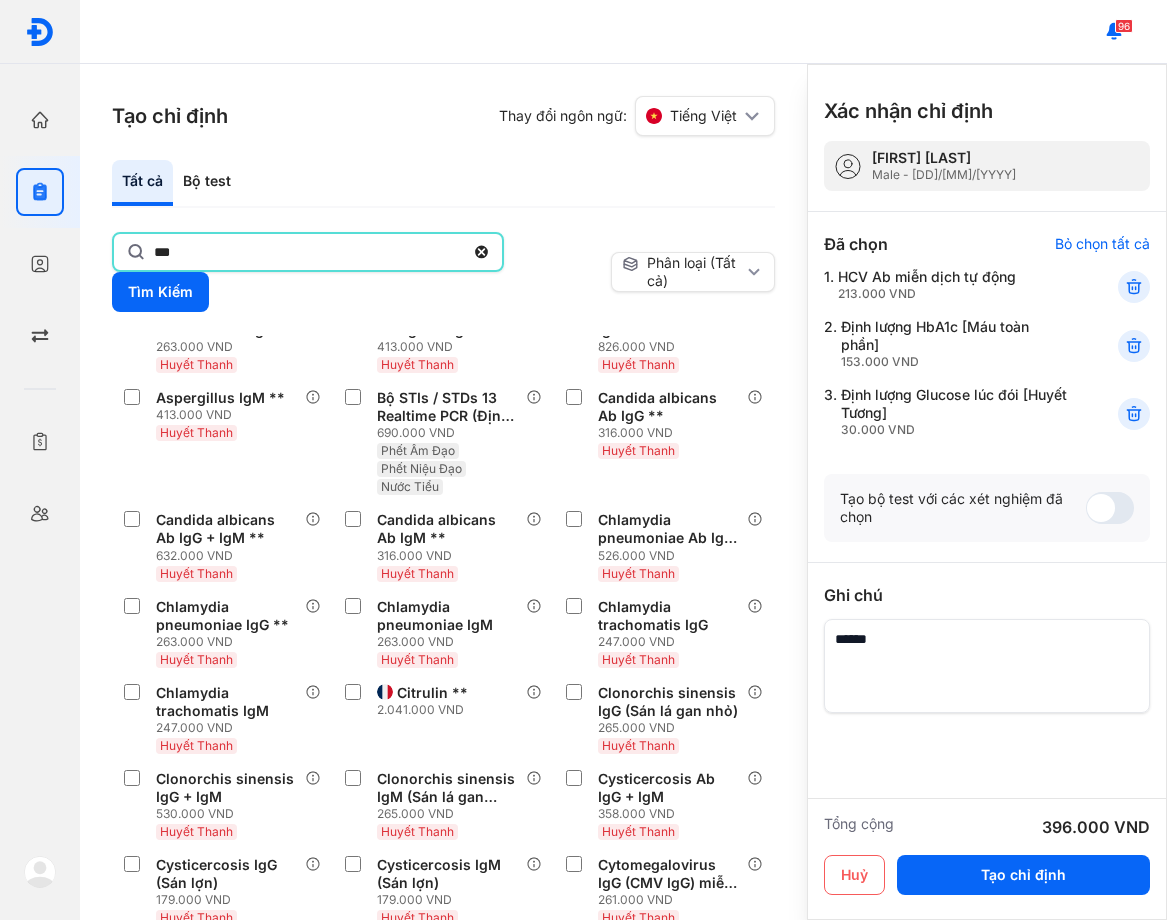 type on "***" 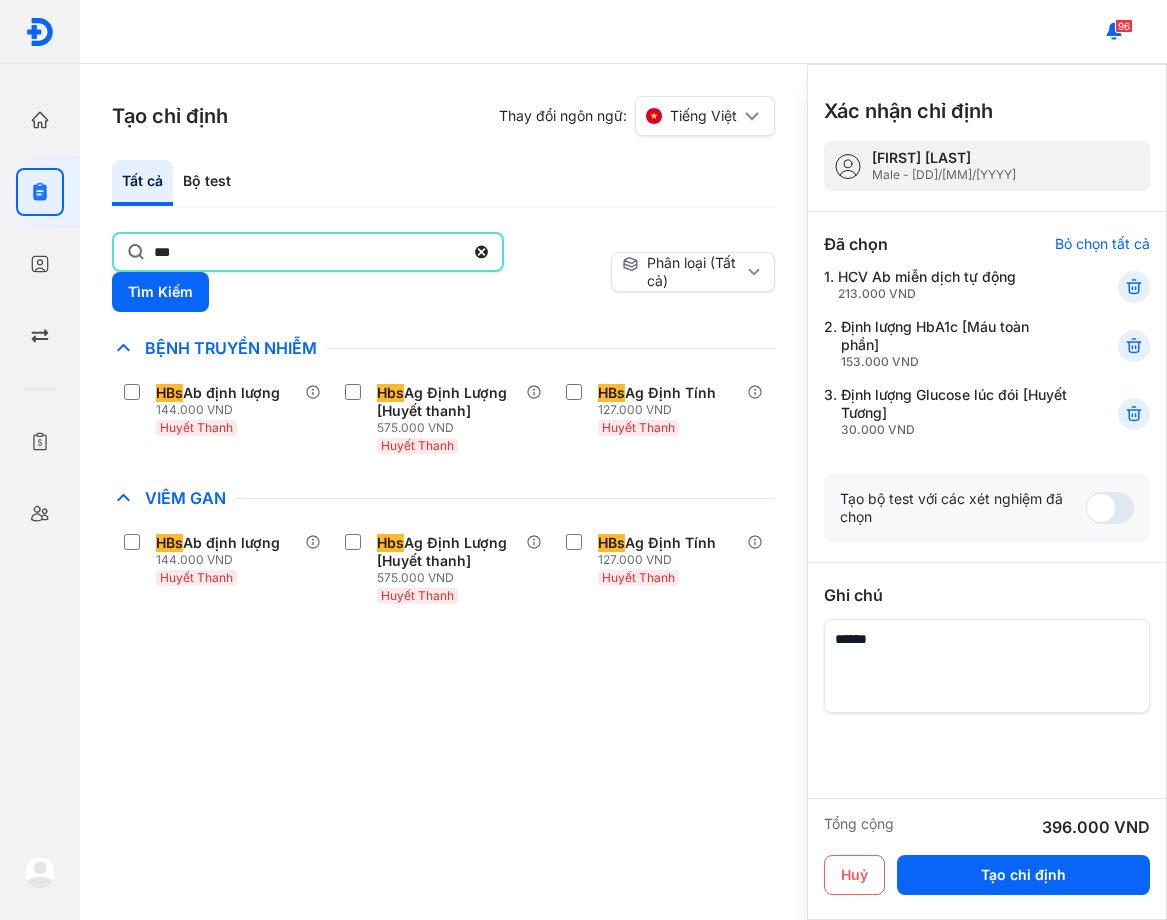 scroll, scrollTop: 0, scrollLeft: 0, axis: both 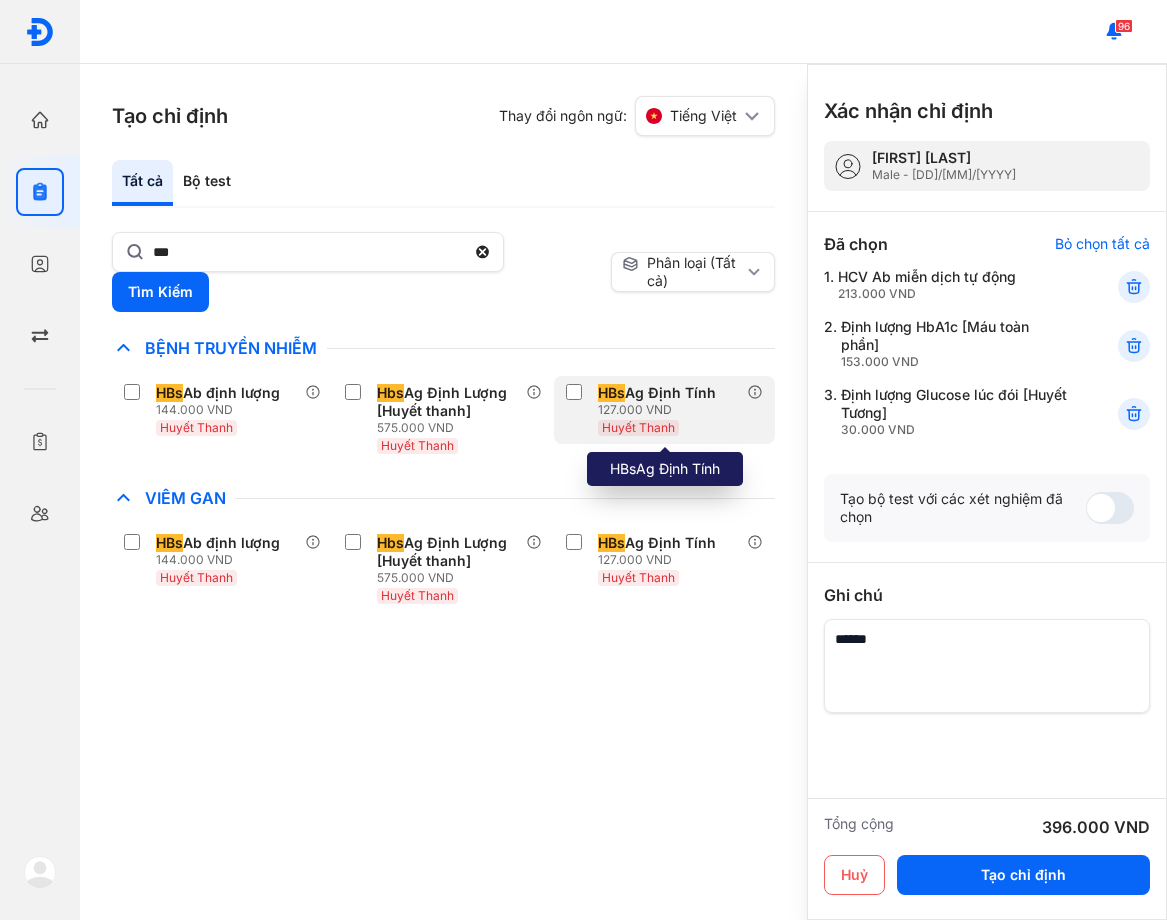 click on "127.000 VND" at bounding box center (661, 410) 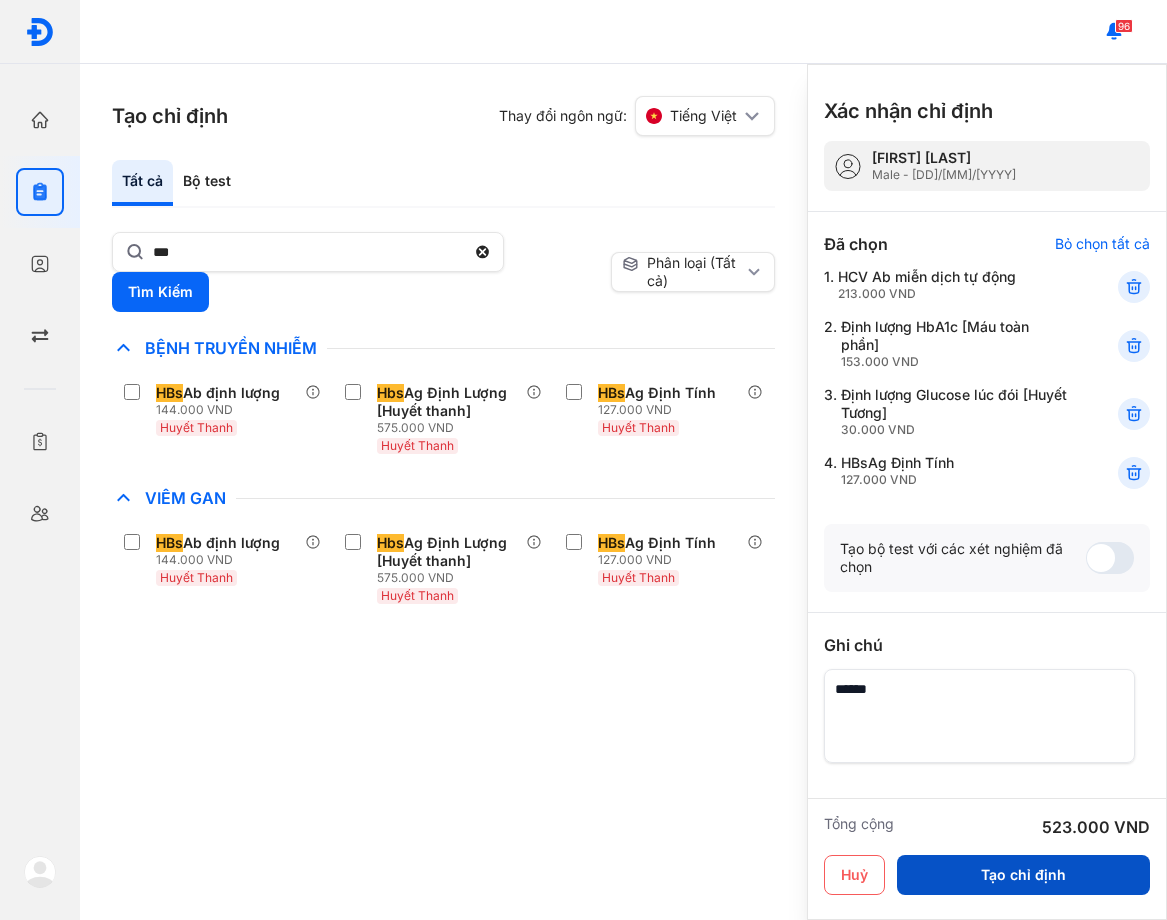 click on "Tạo chỉ định" at bounding box center (1023, 875) 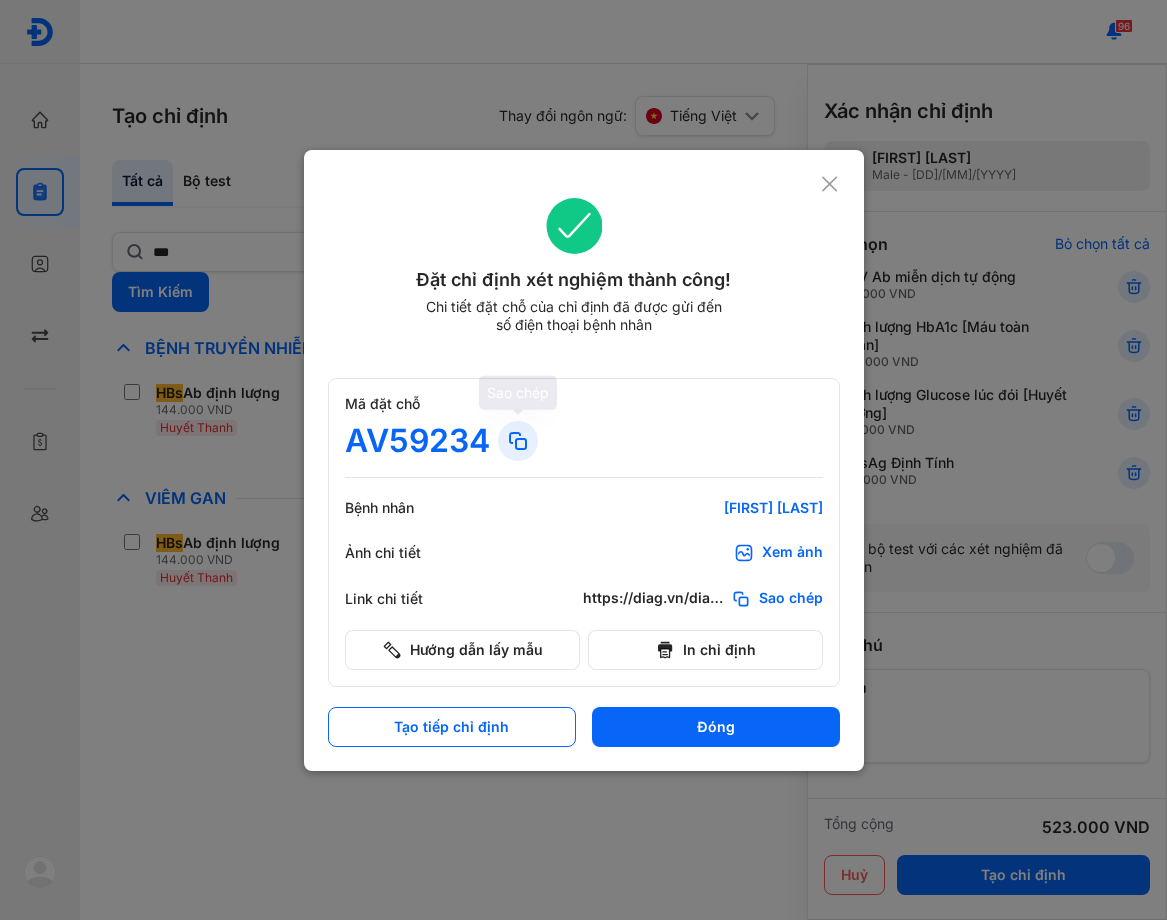click 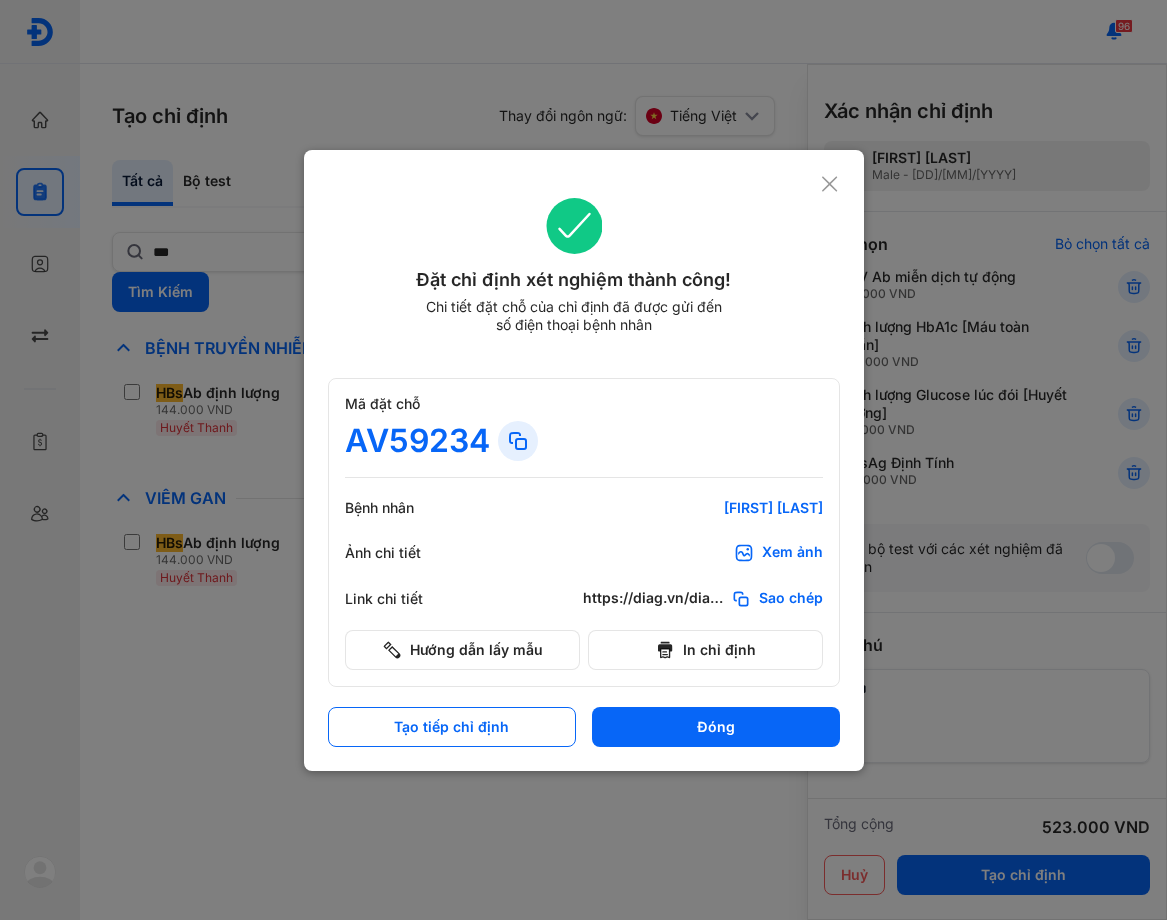 click 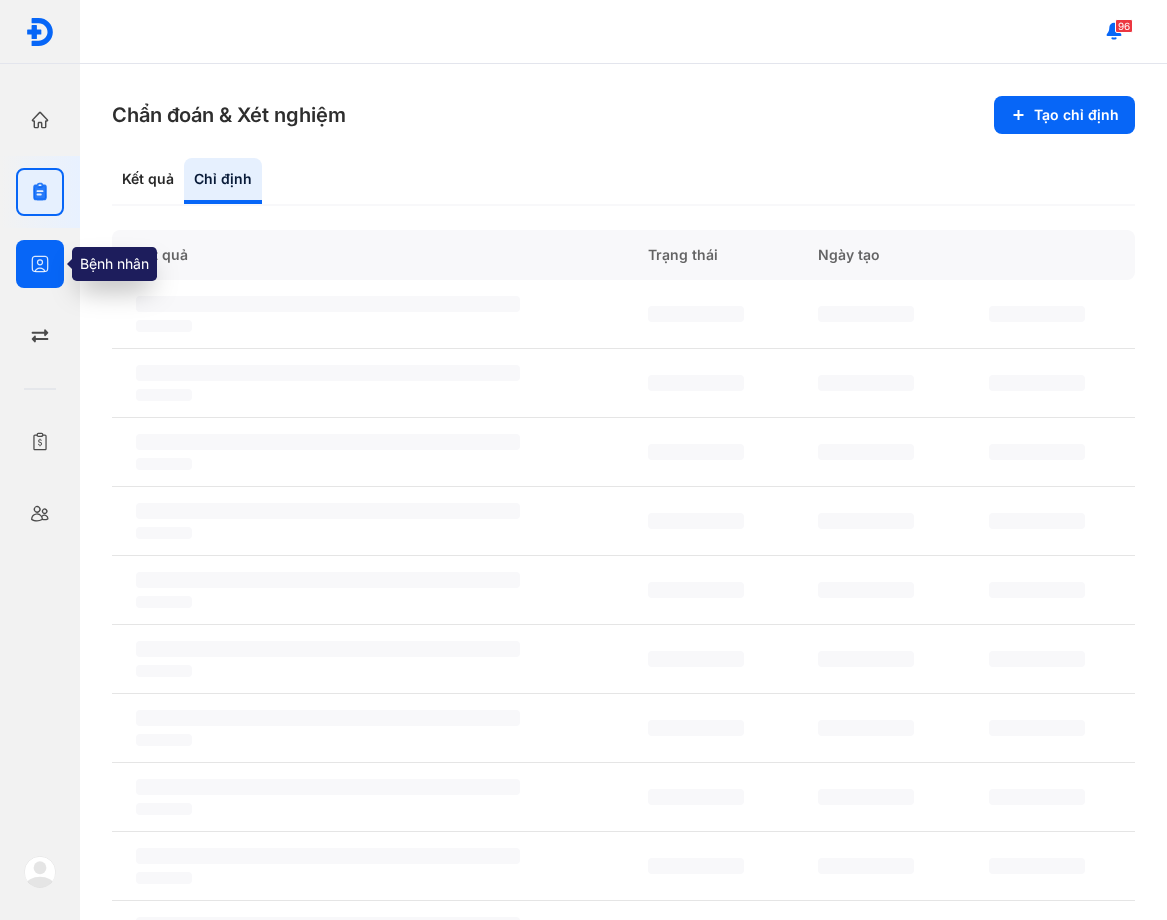 click at bounding box center (40, 264) 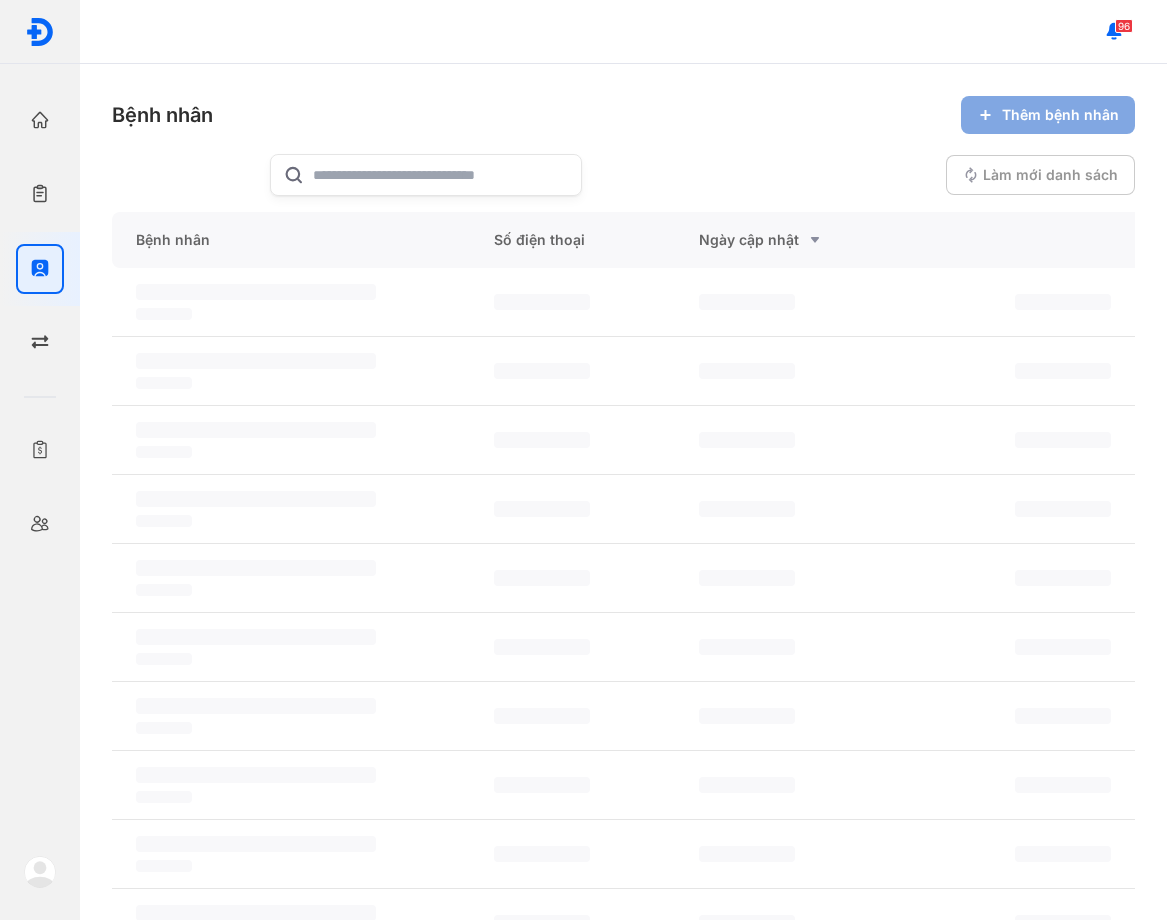 click 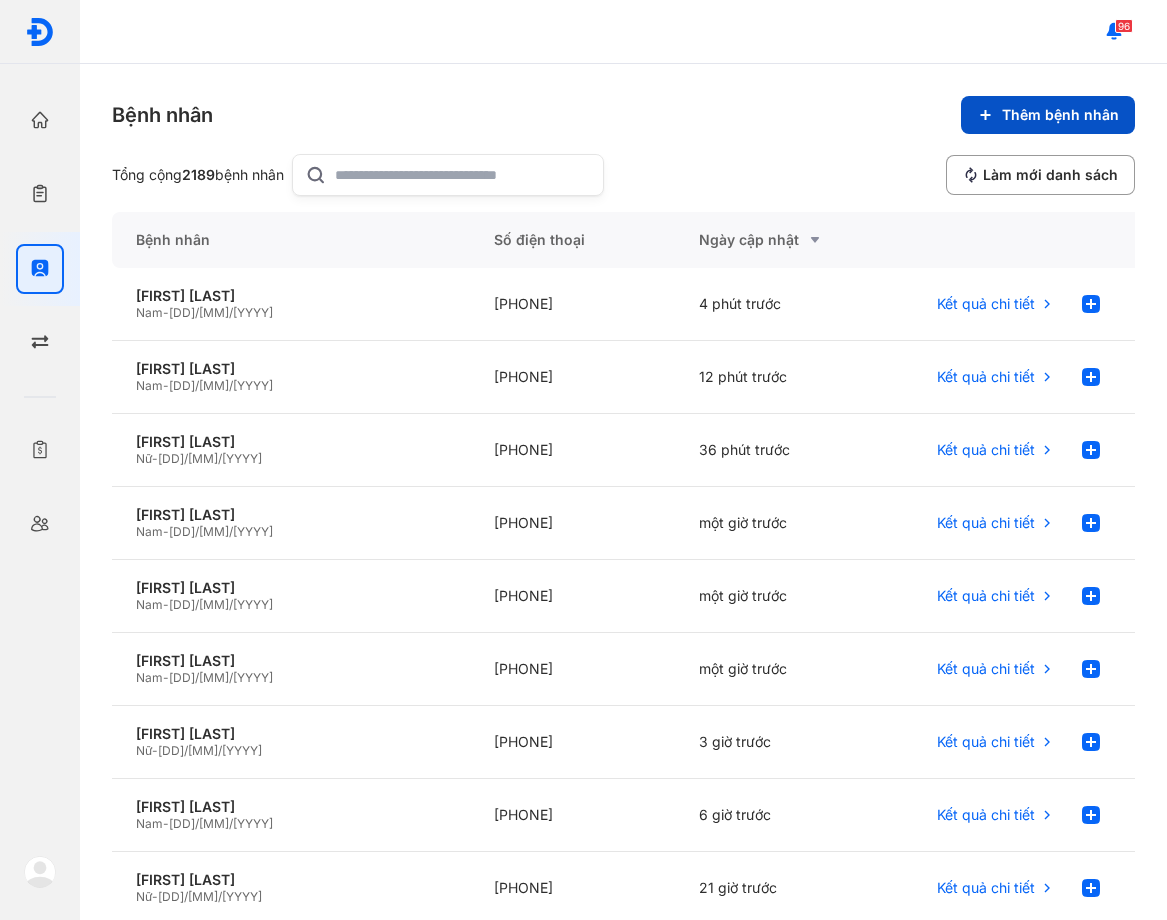 click on "Thêm bệnh nhân" 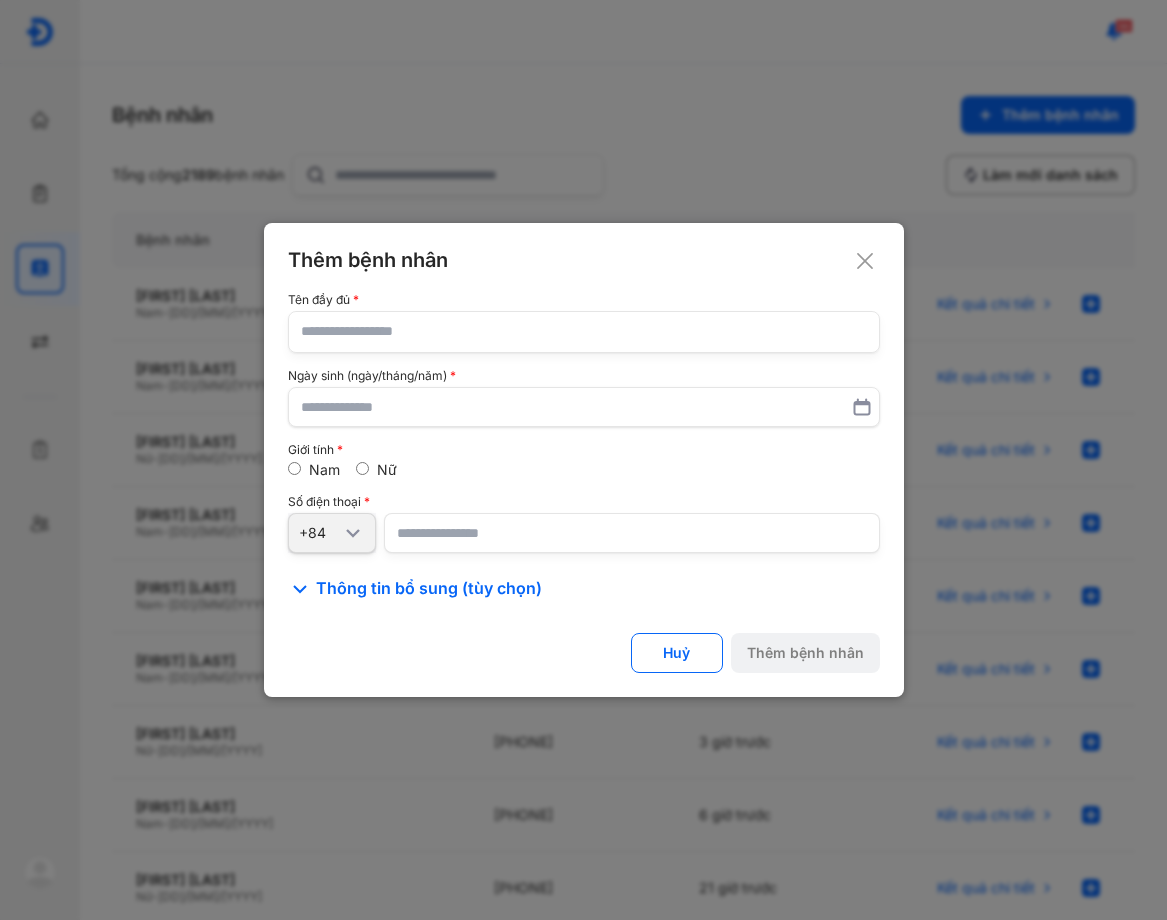click 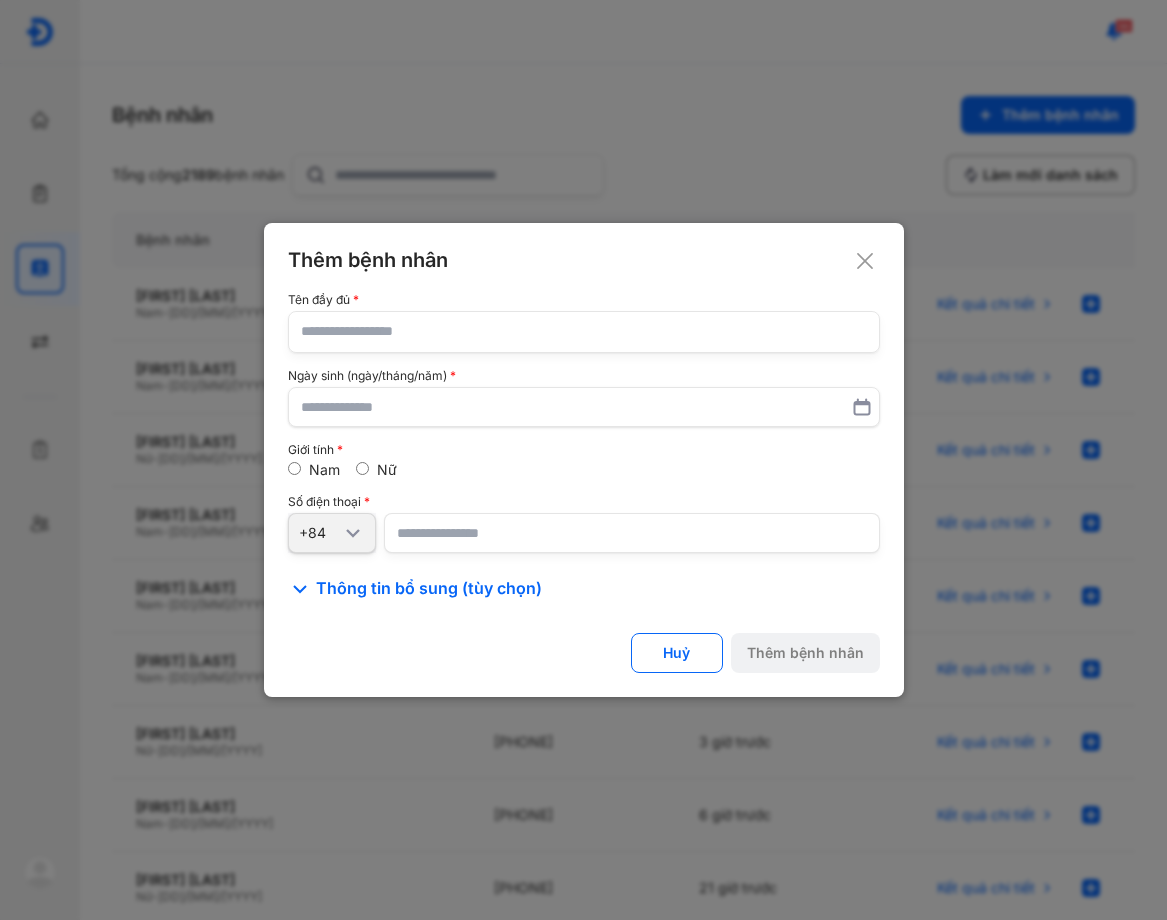 click on "Tên đầy đủ Ngày sinh (ngày/tháng/năm) Giới tính Nam Nữ Số điện thoại +84" 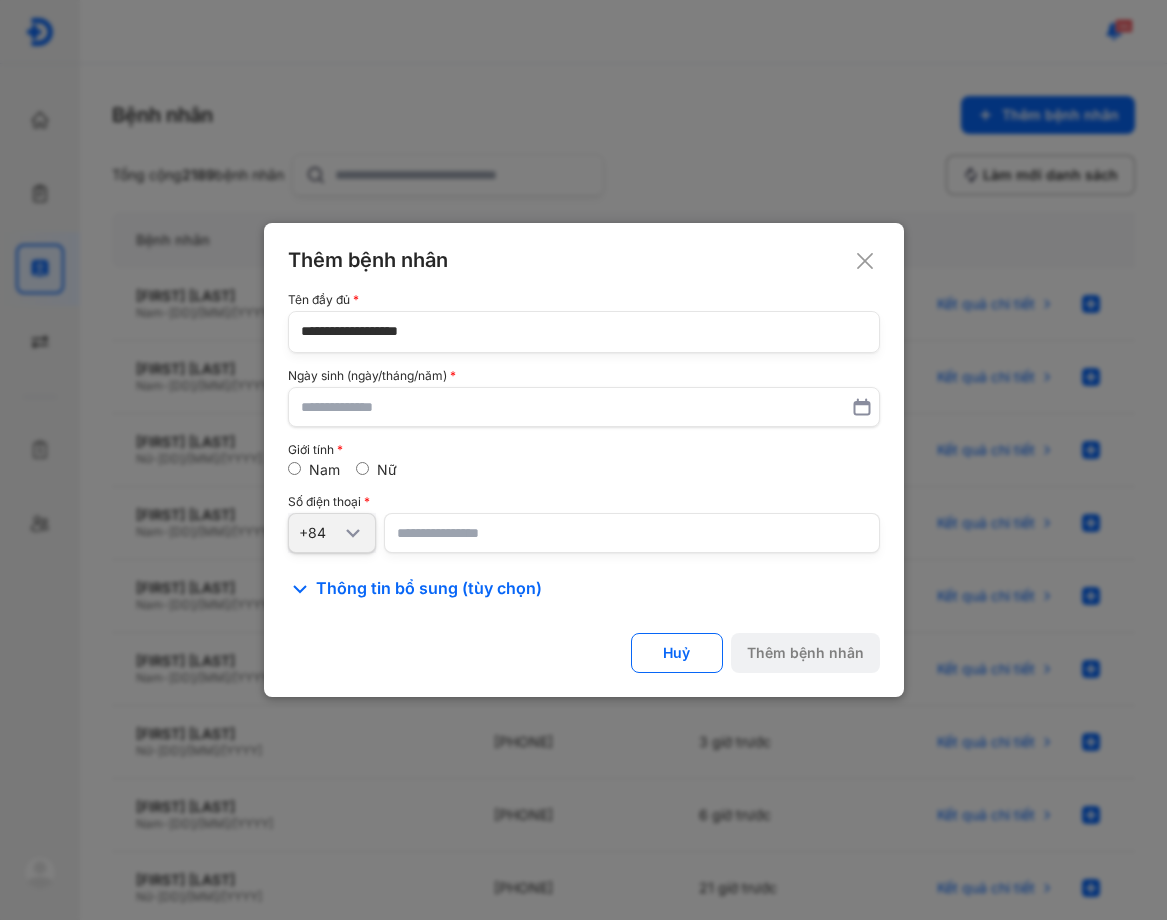 type on "**********" 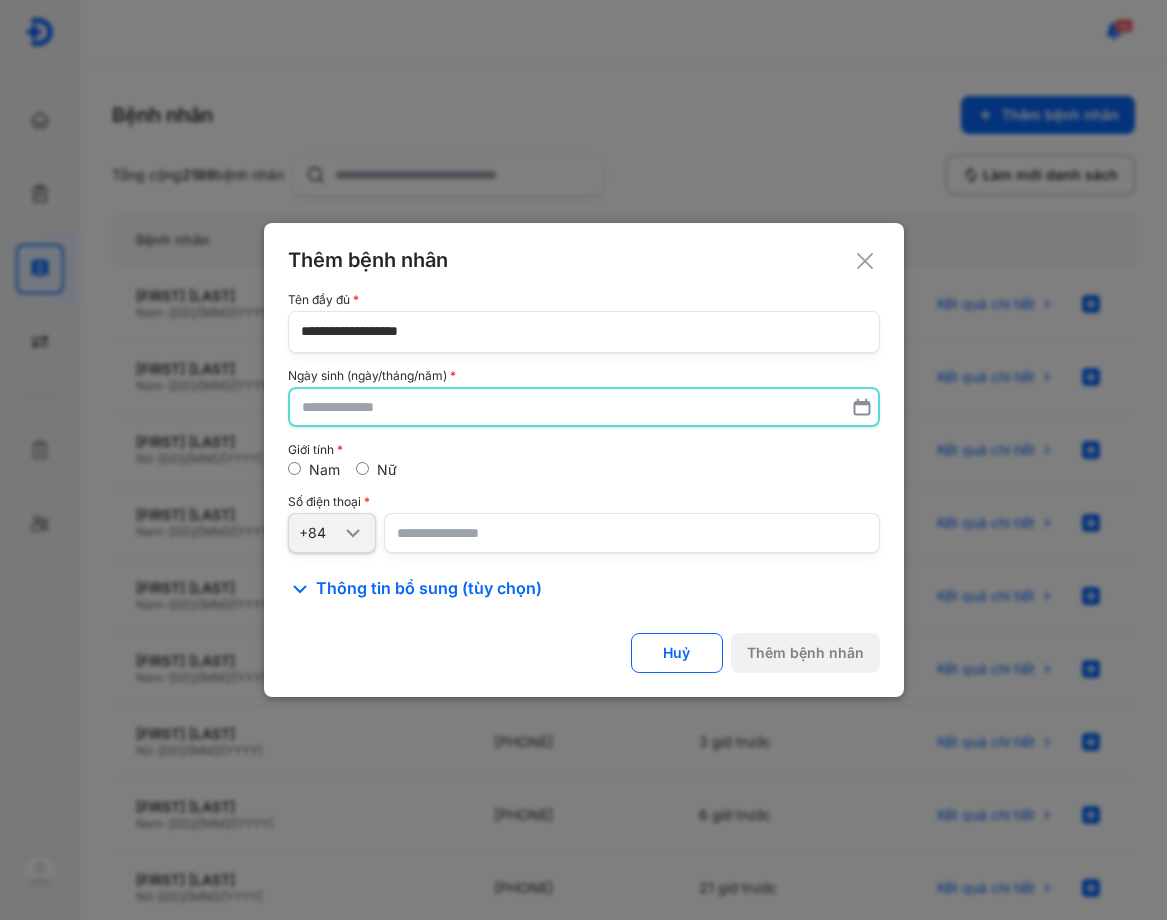 click at bounding box center [584, 407] 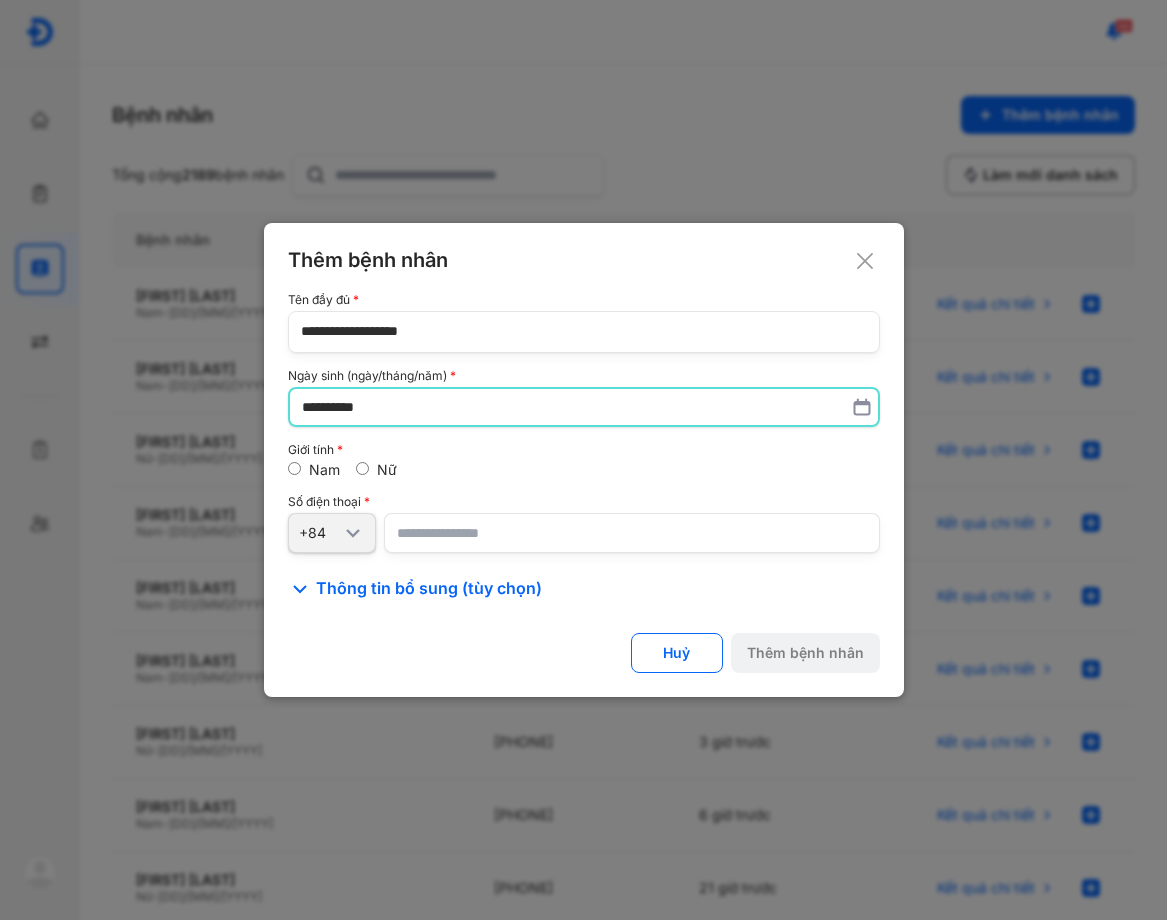 type on "**********" 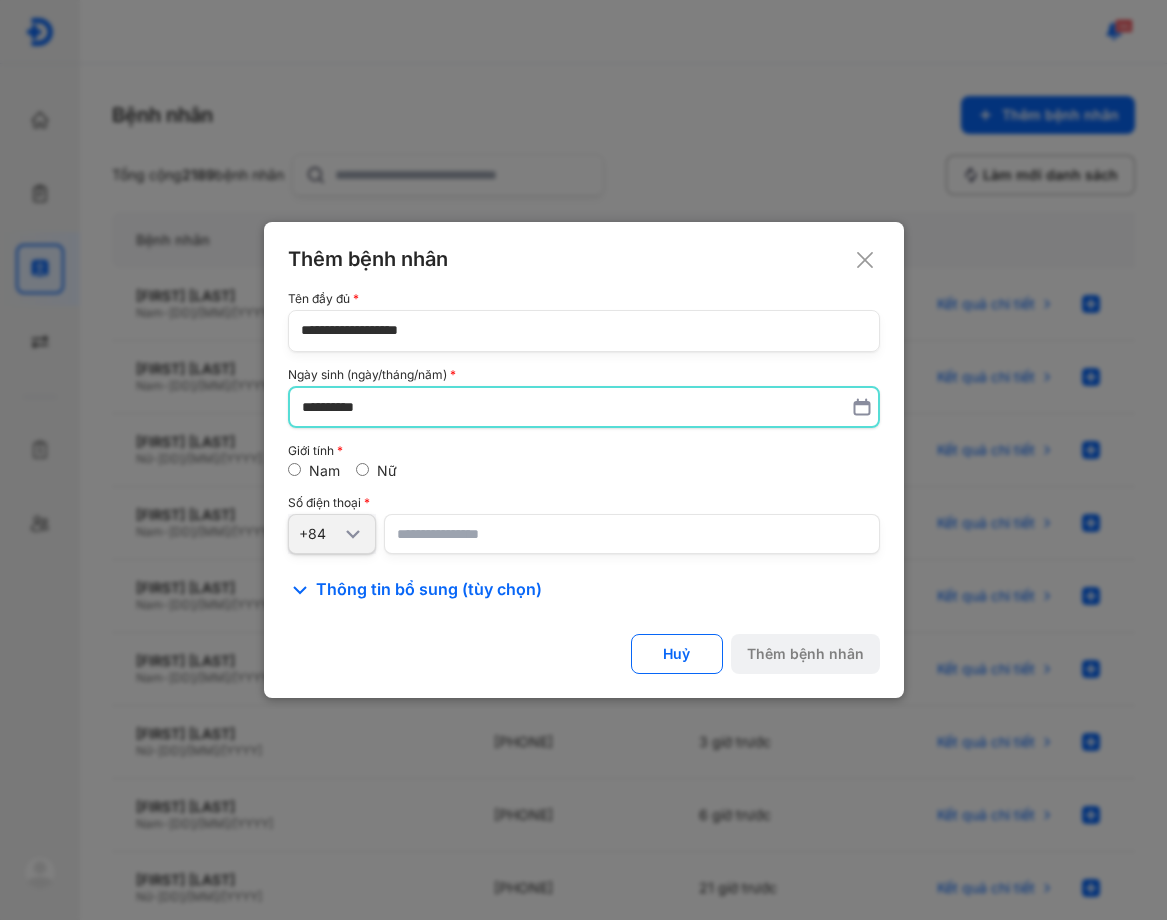 click at bounding box center (632, 534) 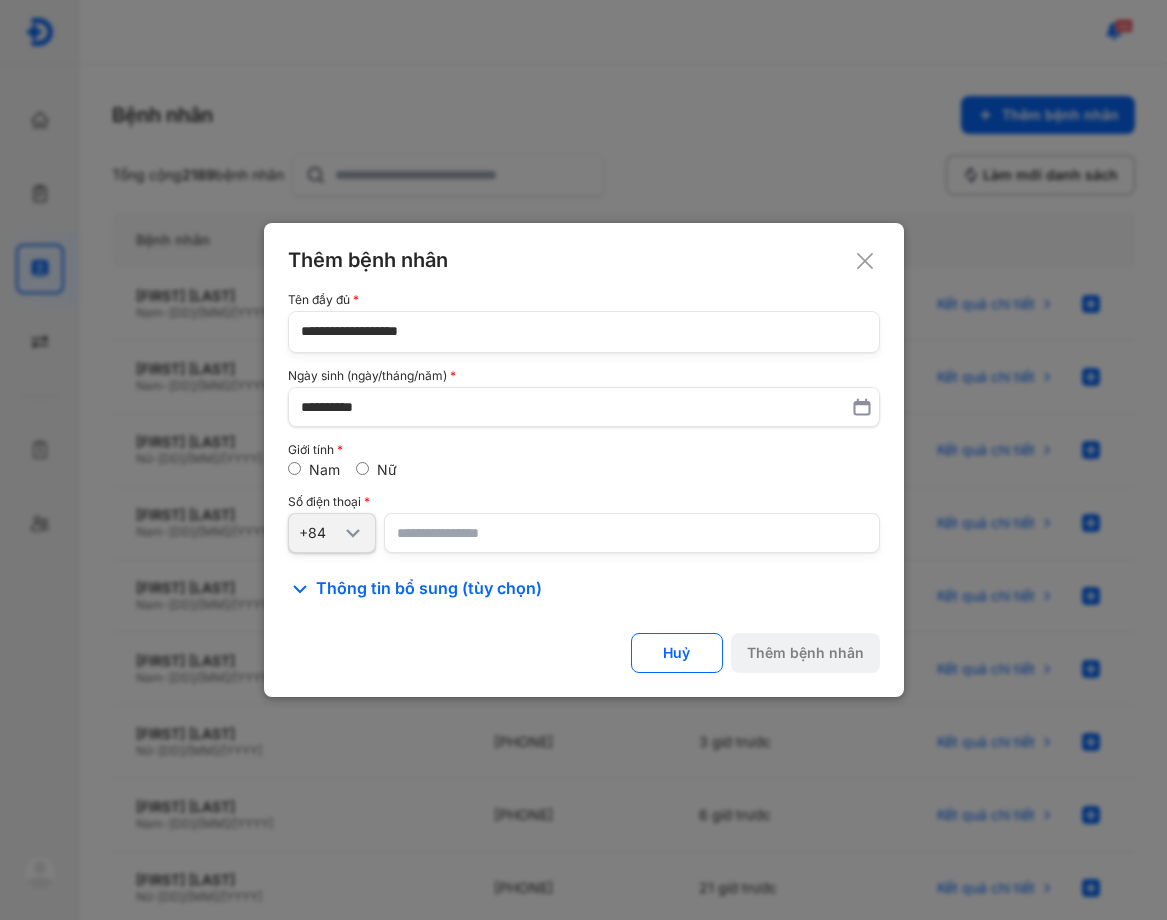 click at bounding box center (632, 533) 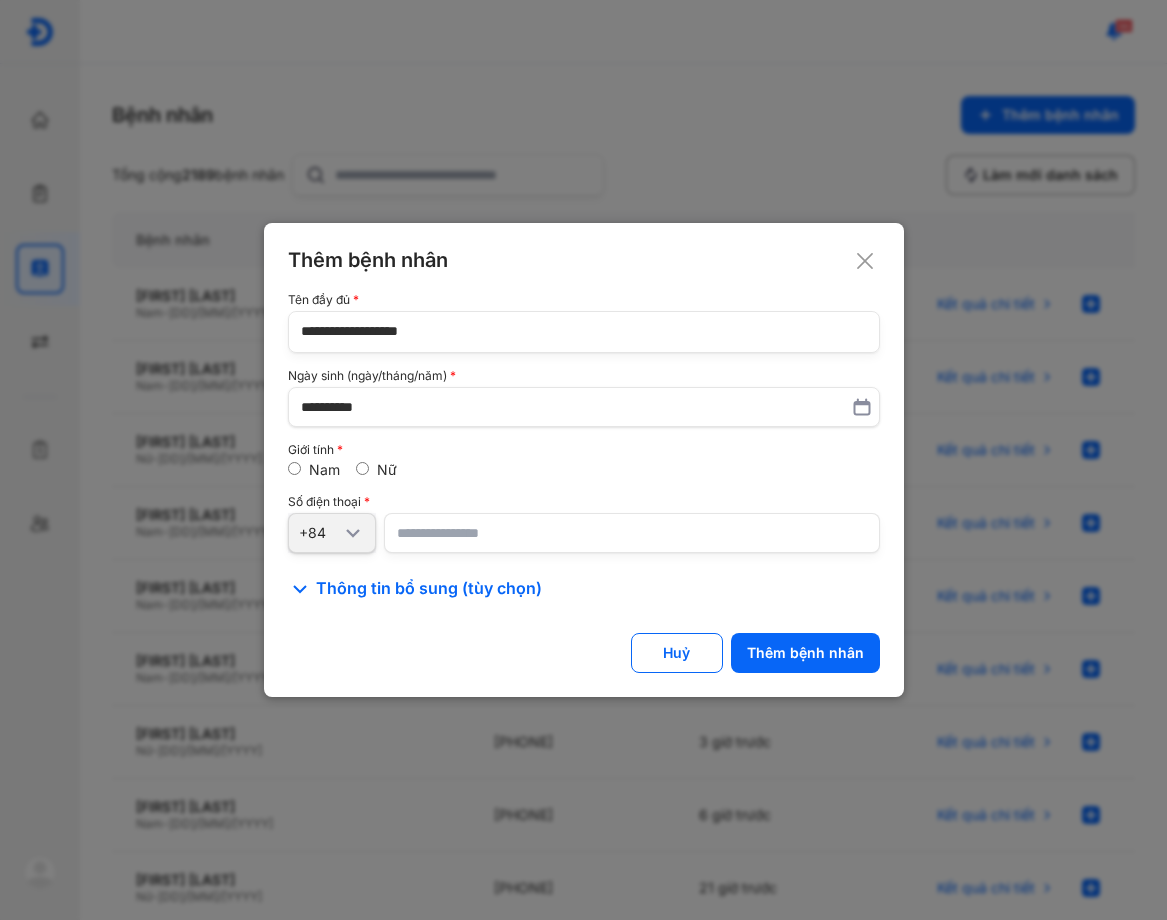 click on "**********" at bounding box center [584, 524] 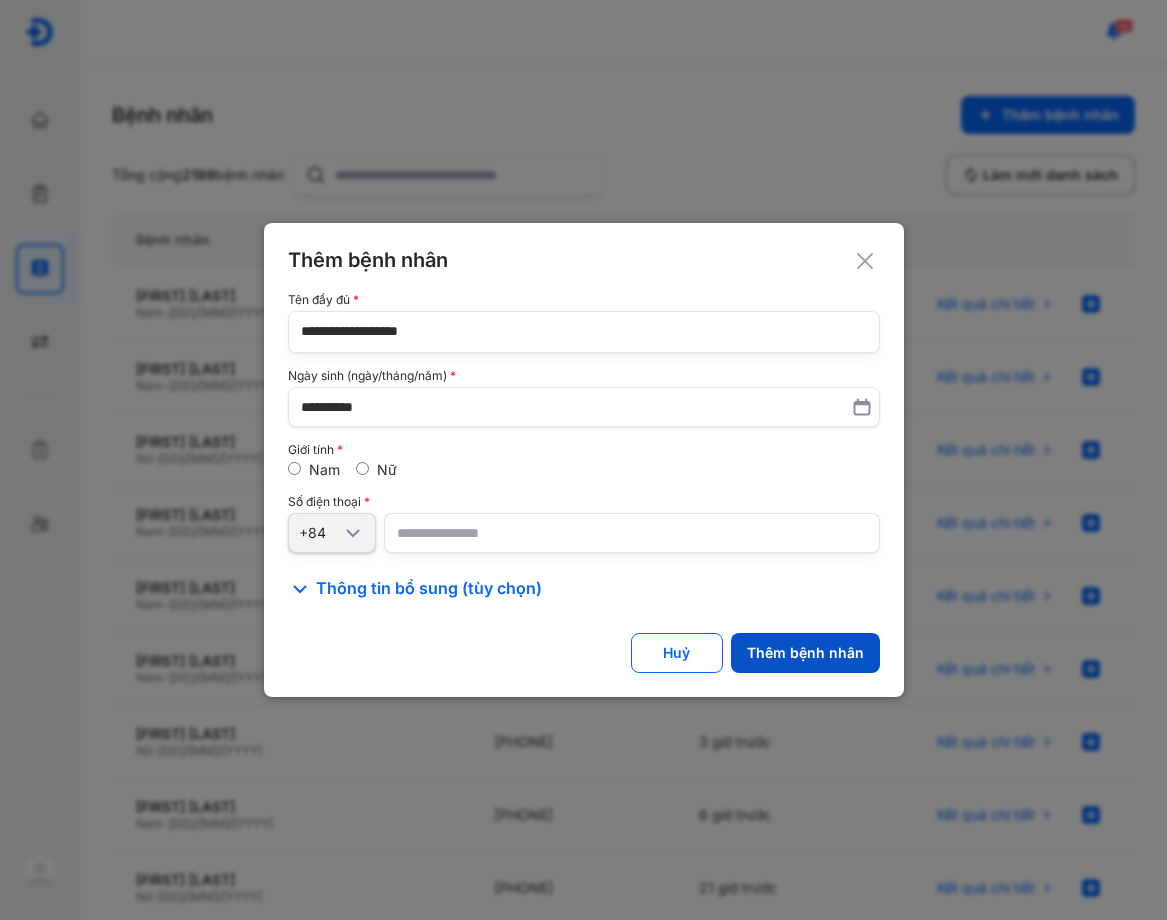 drag, startPoint x: 828, startPoint y: 623, endPoint x: 829, endPoint y: 643, distance: 20.024984 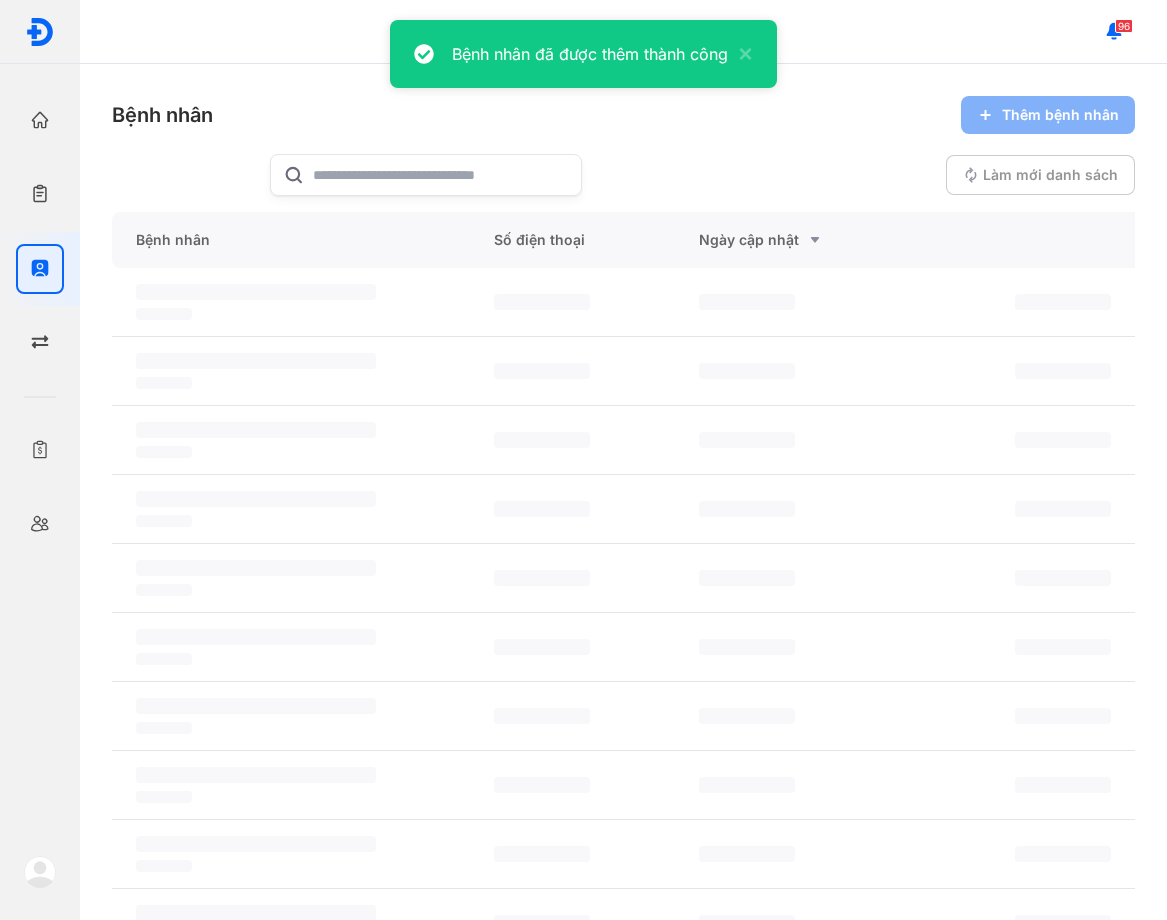 click on "Bệnh nhân Thêm bệnh nhân" at bounding box center (623, 115) 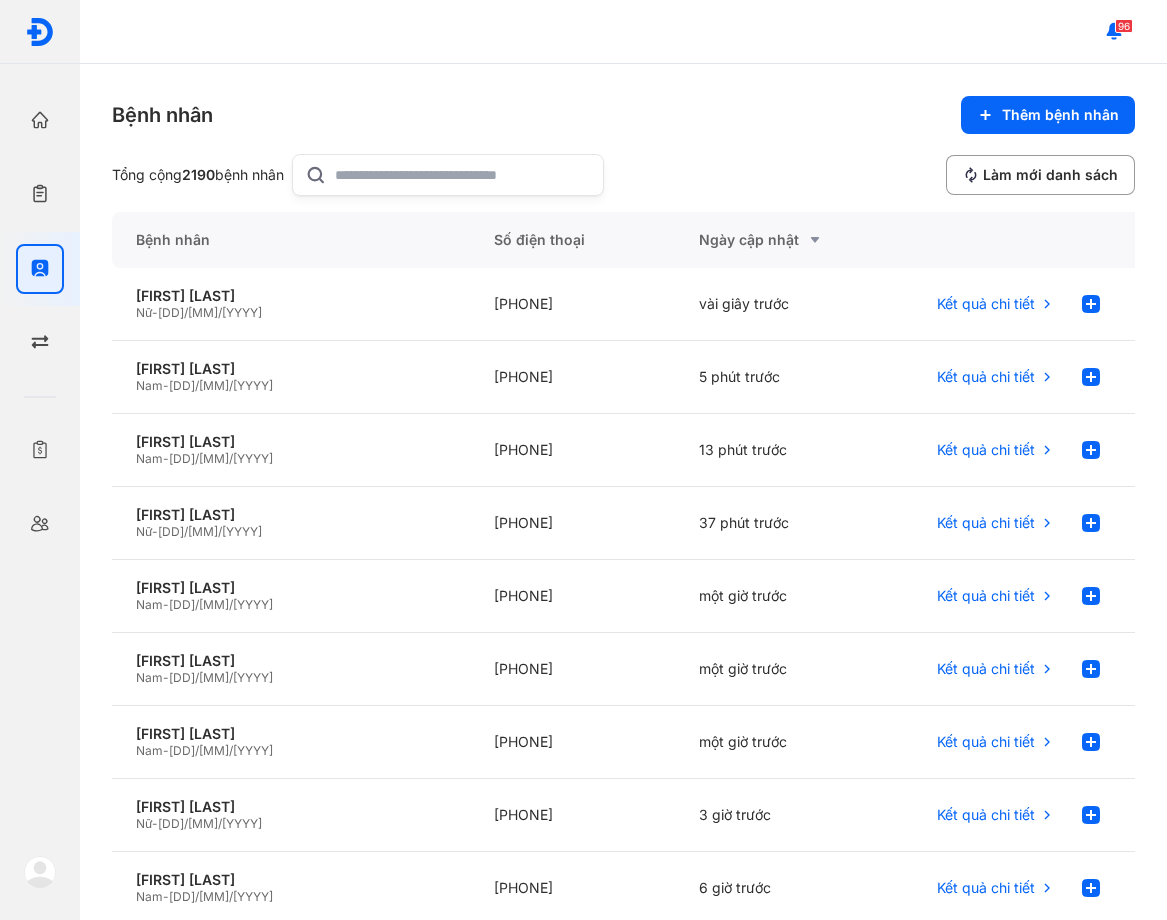 drag, startPoint x: 561, startPoint y: 108, endPoint x: 542, endPoint y: 84, distance: 30.610456 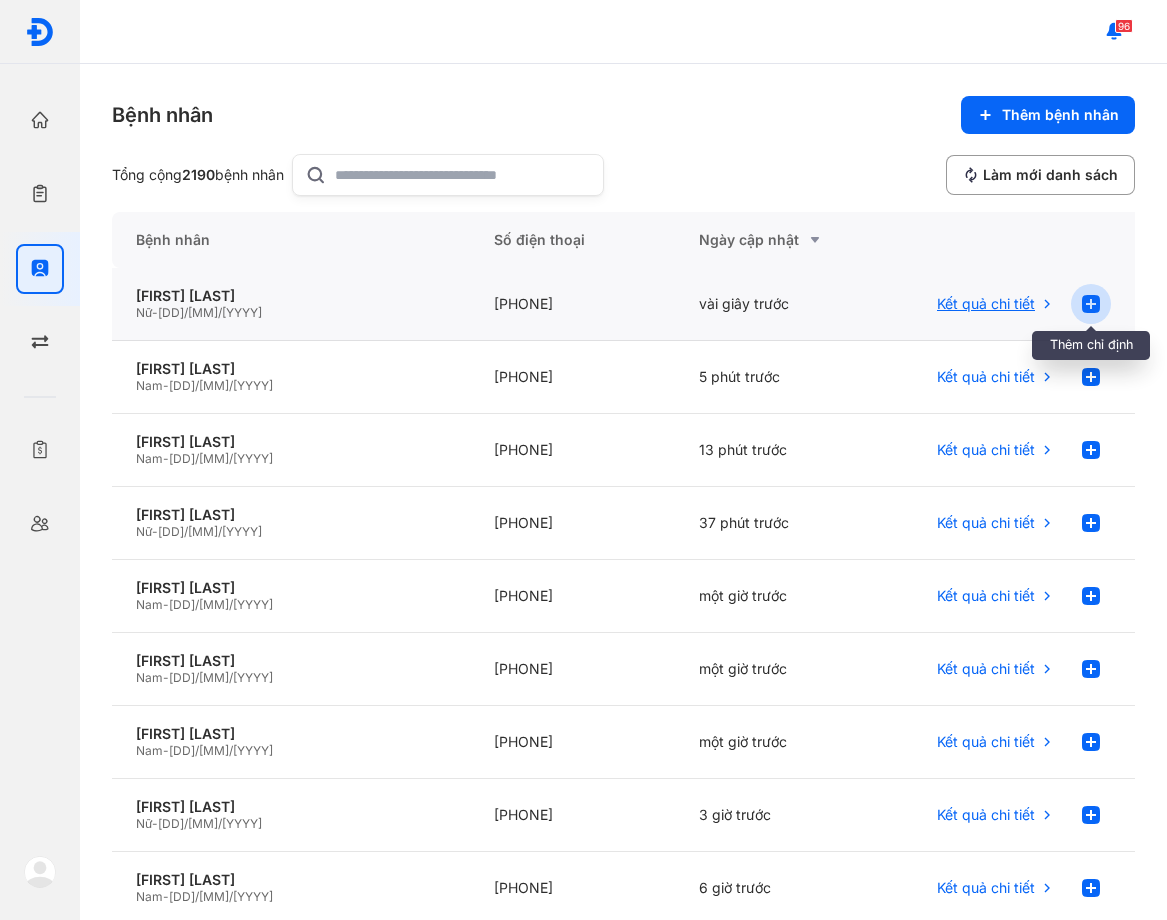 click 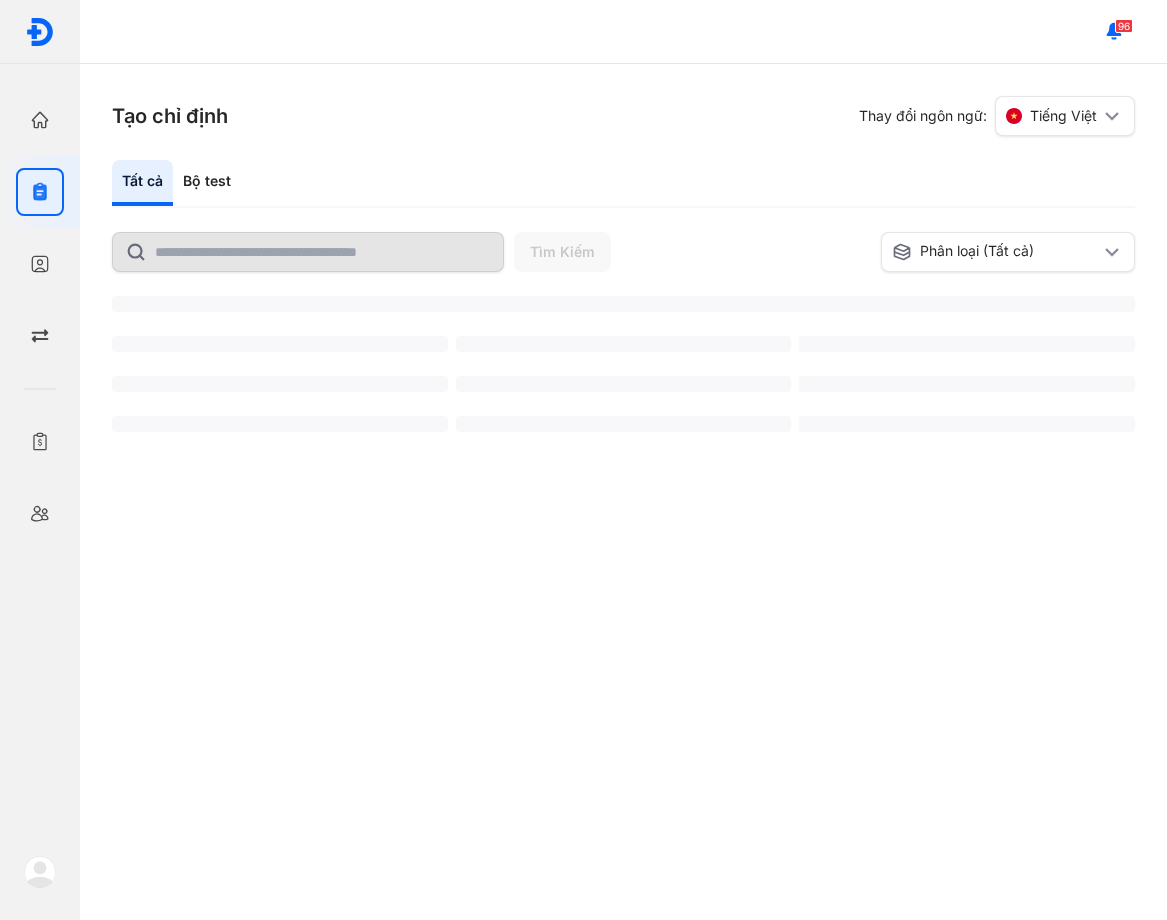 scroll, scrollTop: 0, scrollLeft: 0, axis: both 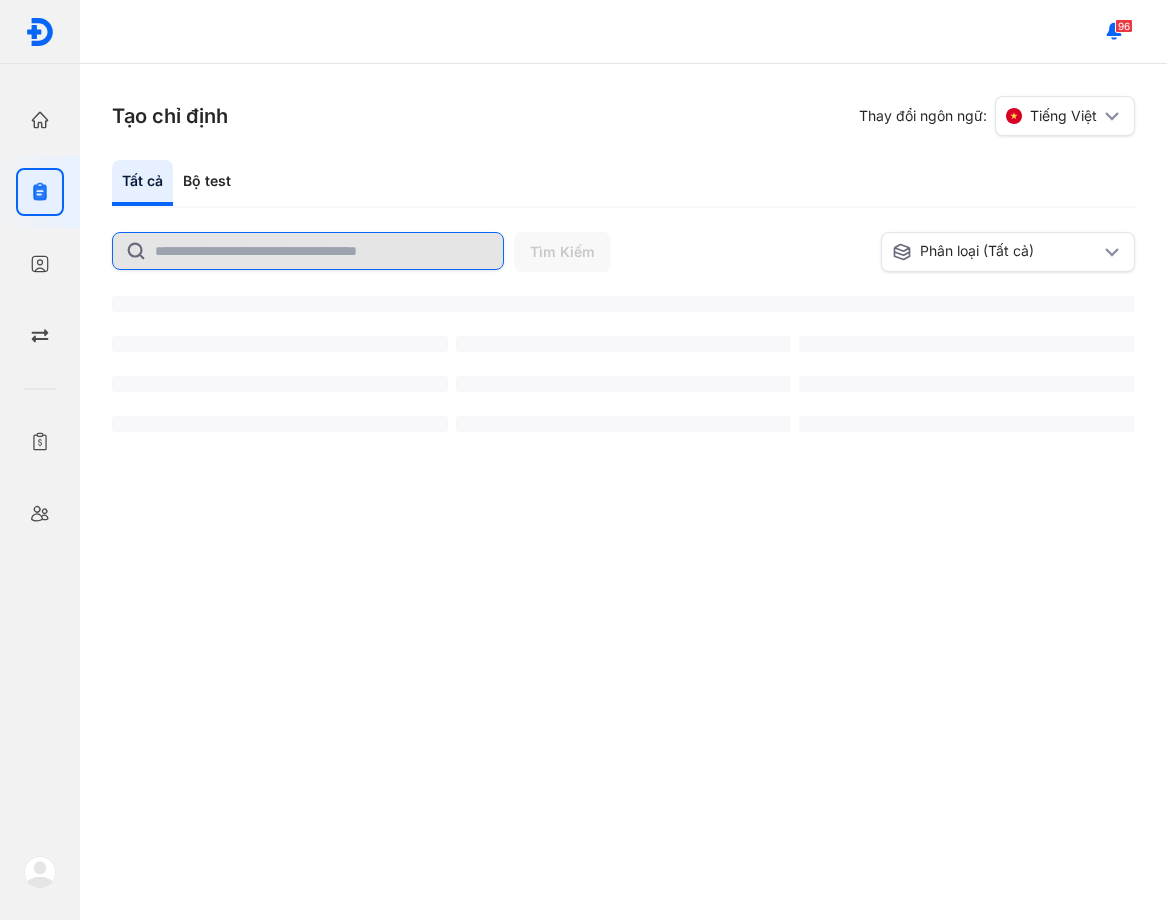 click 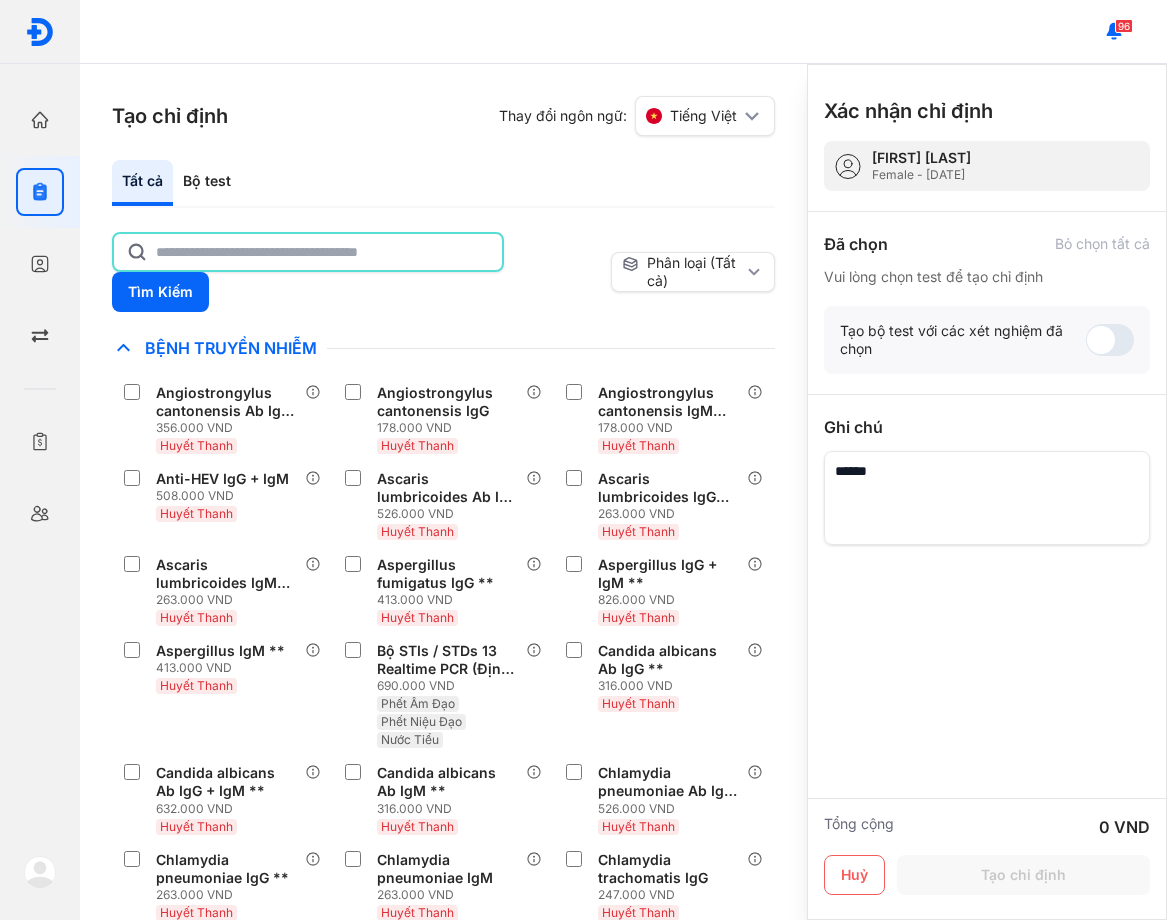 click 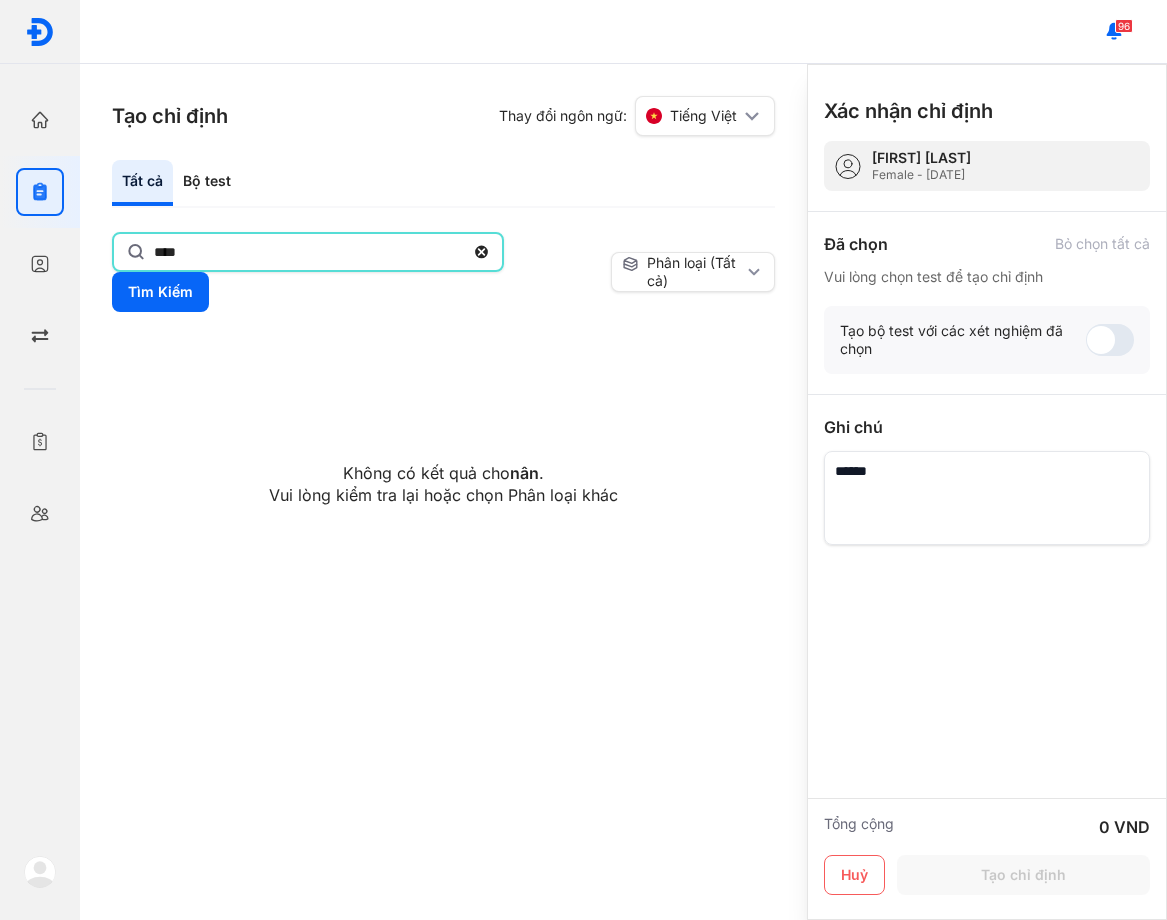 type on "****" 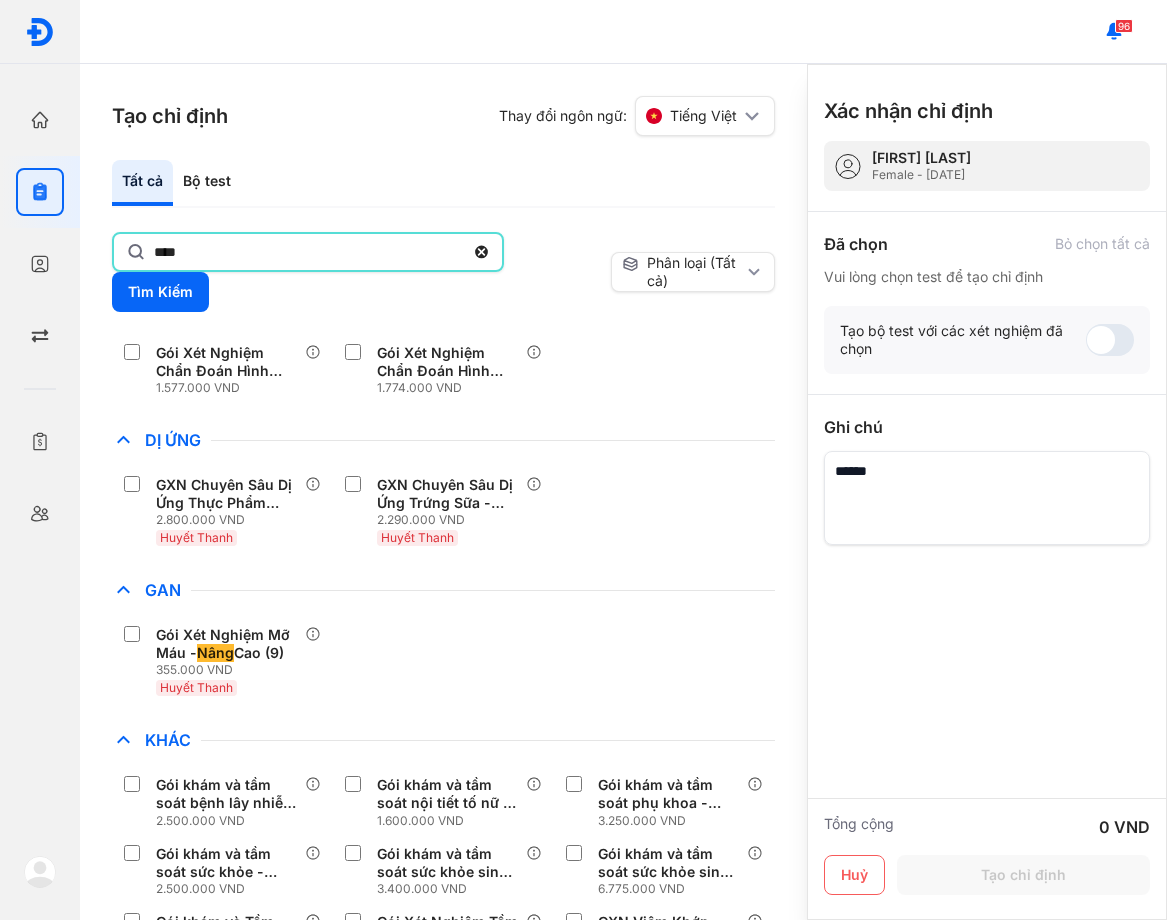 scroll, scrollTop: 200, scrollLeft: 0, axis: vertical 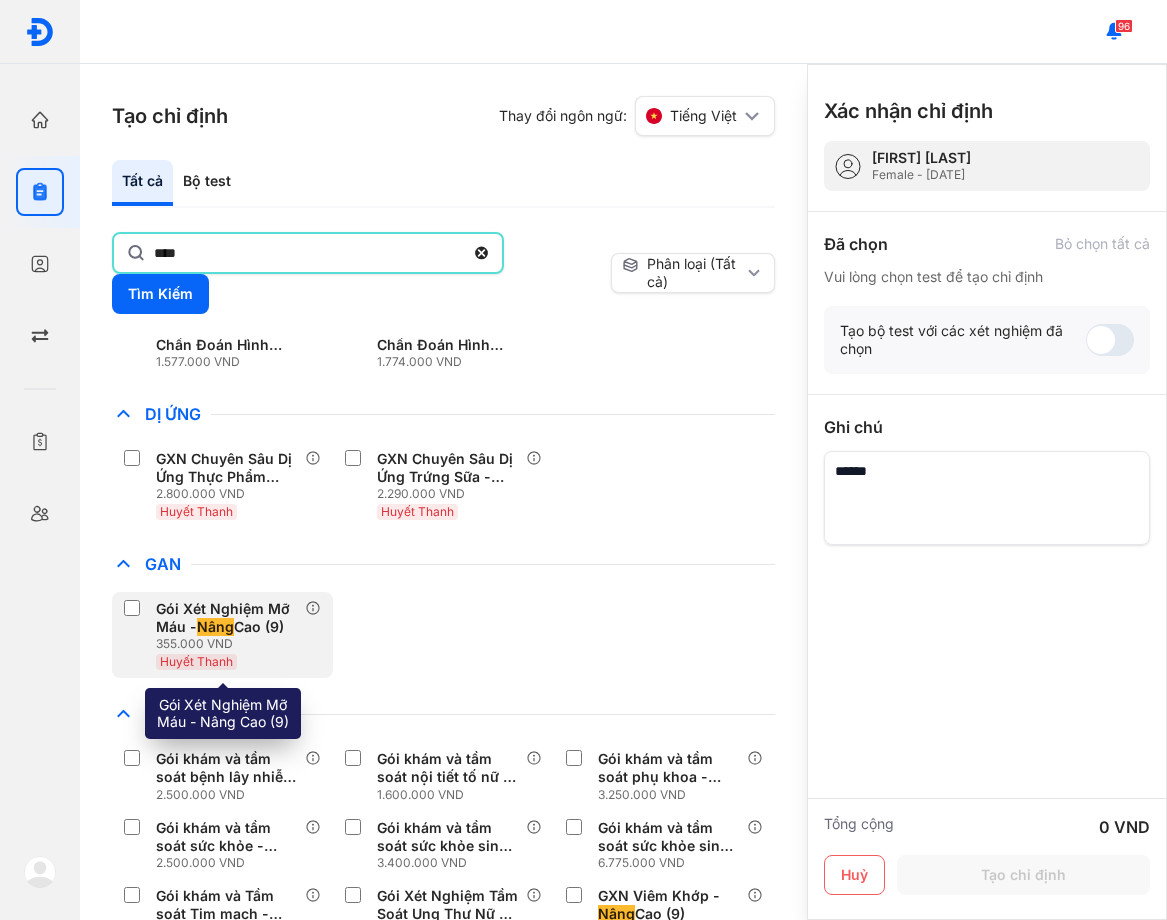 click on "Gói Xét Nghiệm Mỡ Máu -  Nâng  Cao (9)" at bounding box center (226, 618) 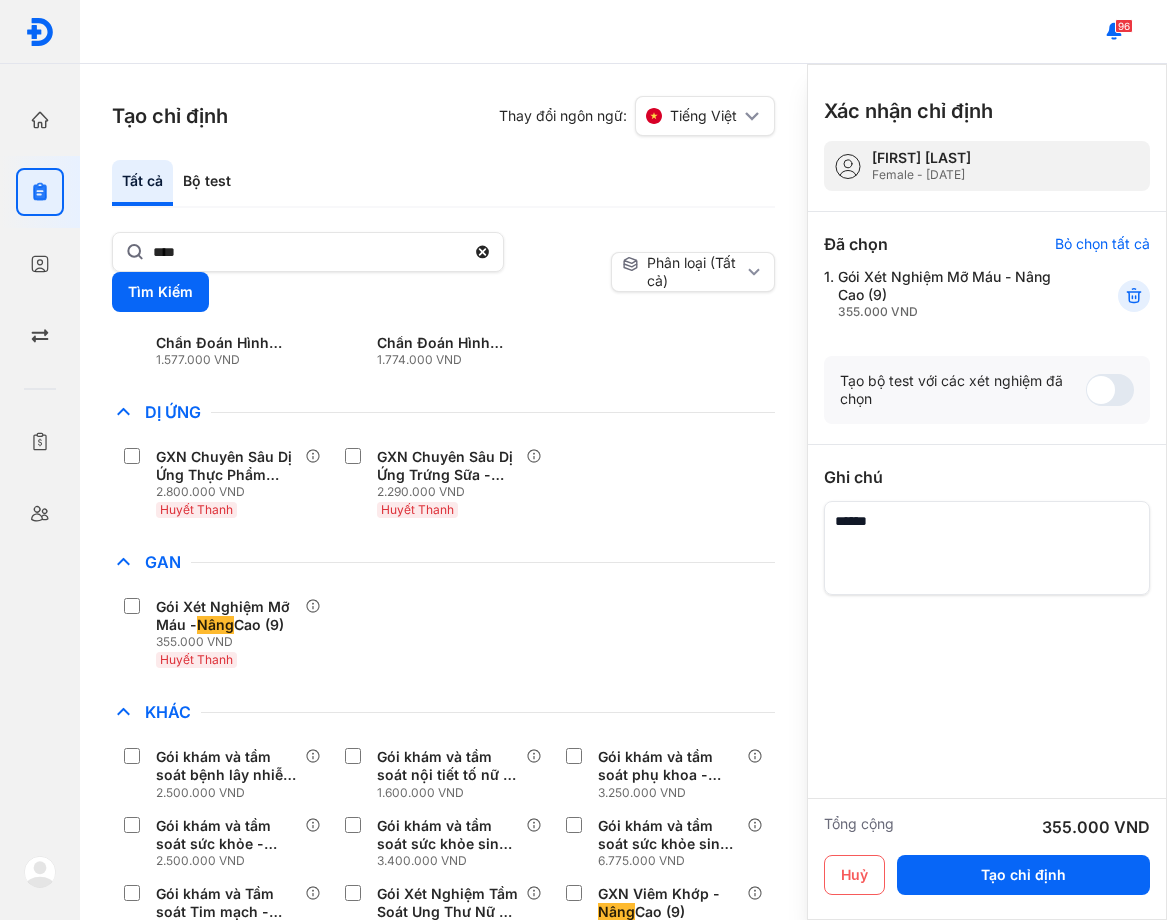 click at bounding box center (987, 548) 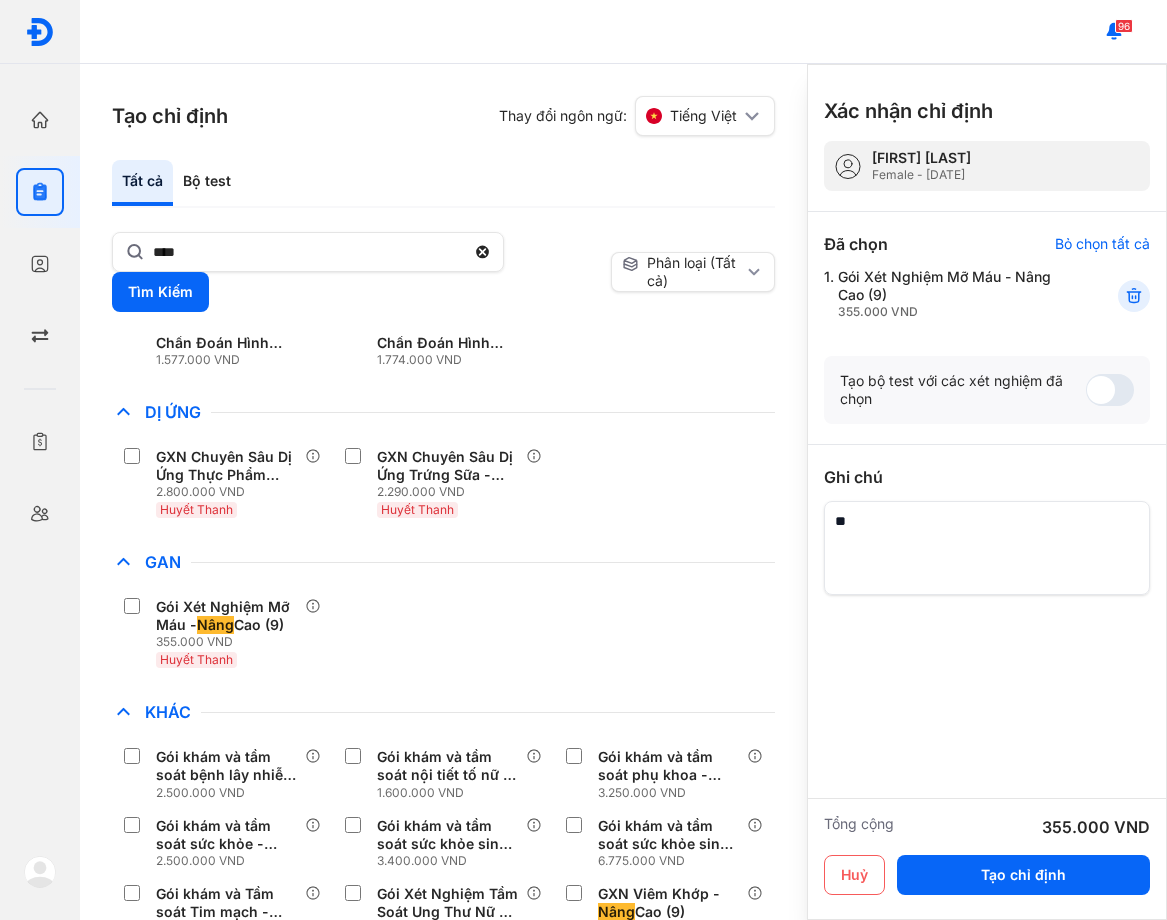 type on "*" 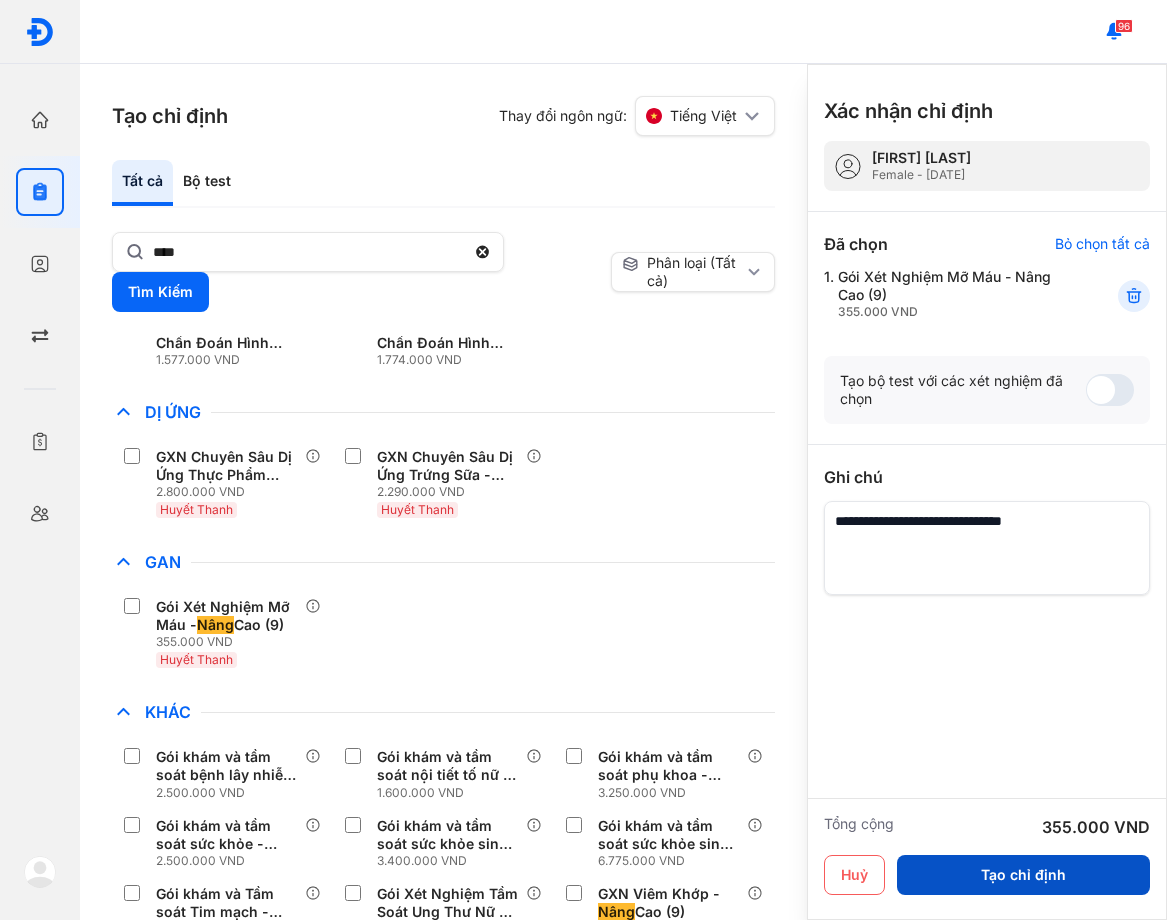 type on "**********" 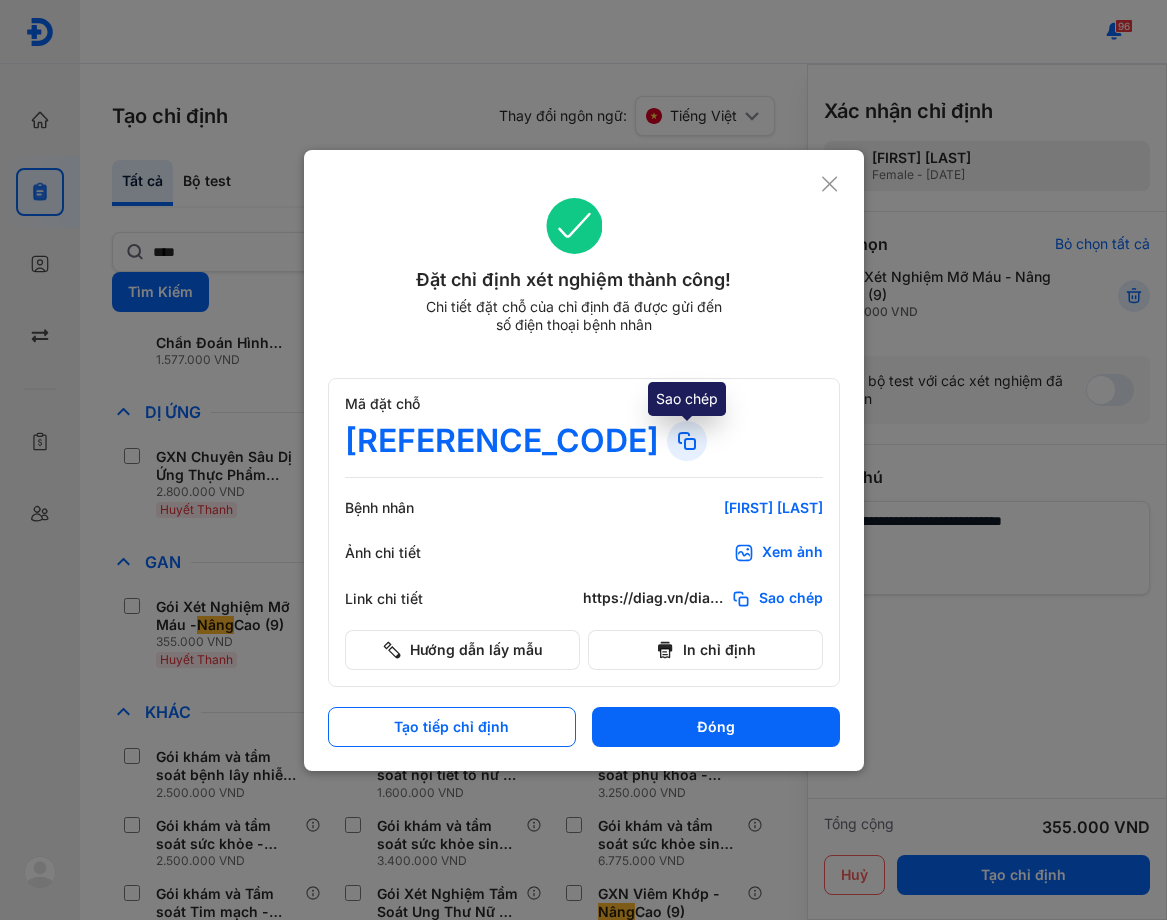 click 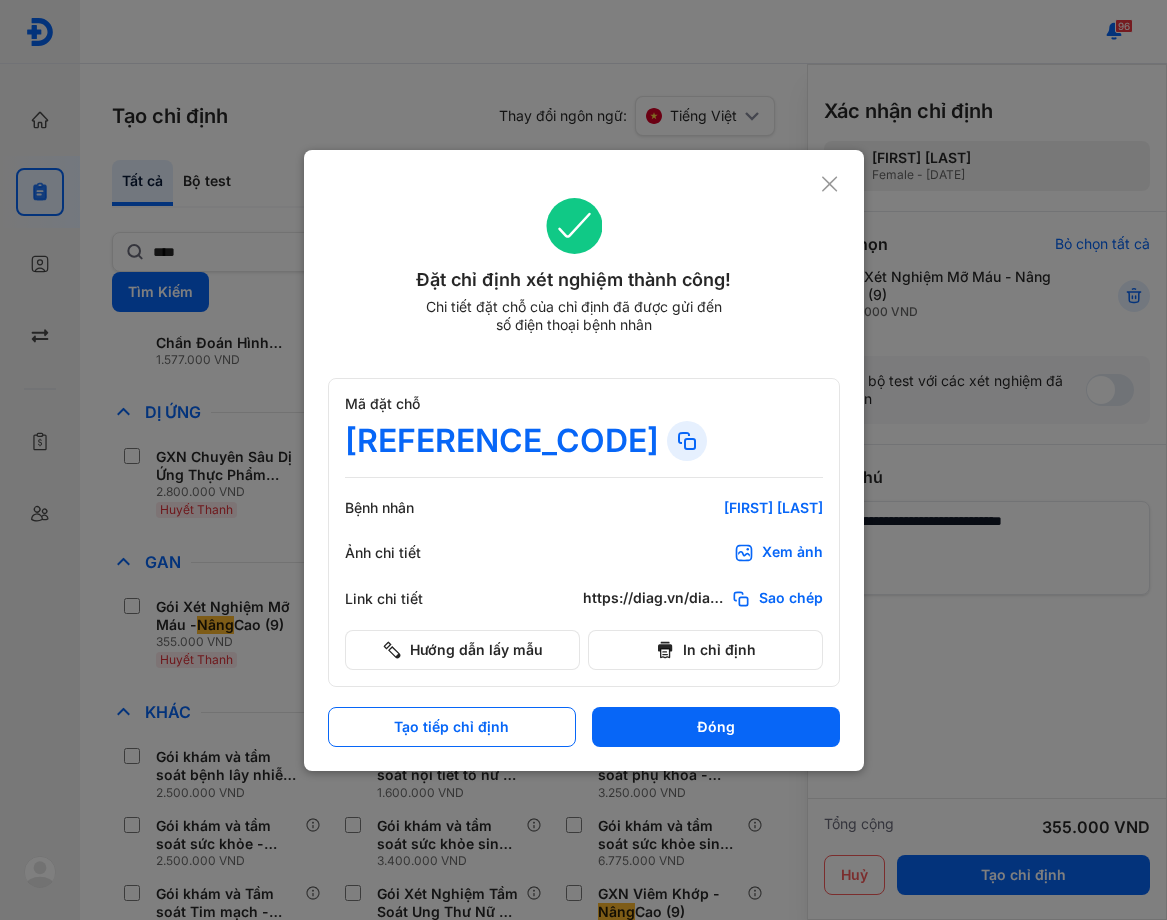 click on "Đặt chỉ định xét nghiệm thành công!" at bounding box center [574, 280] 